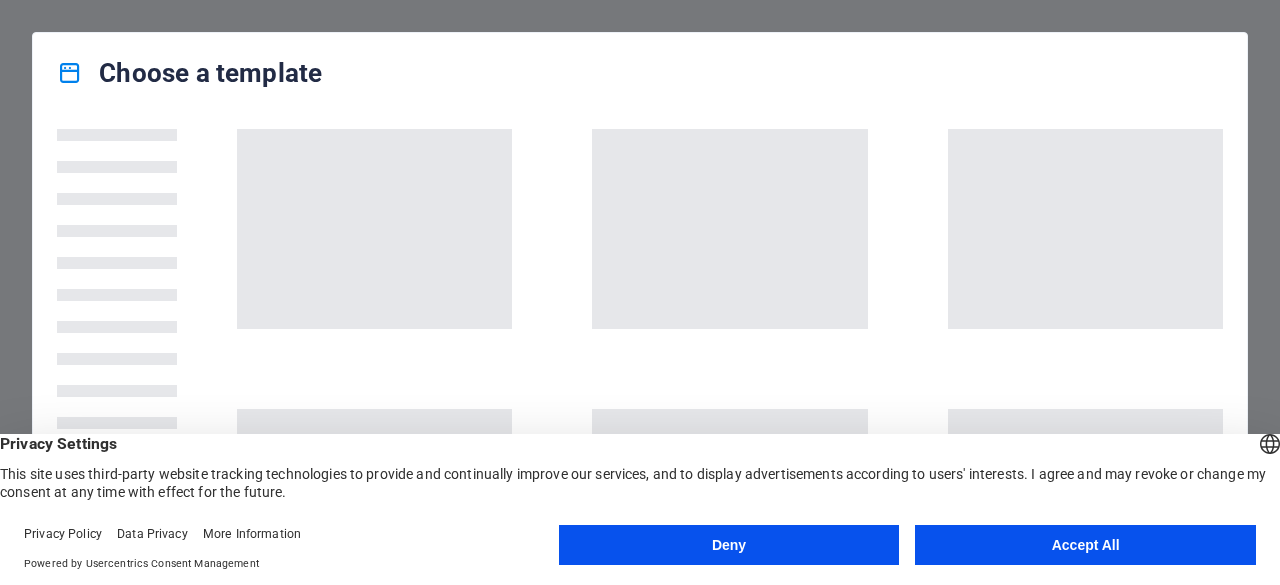 scroll, scrollTop: 0, scrollLeft: 0, axis: both 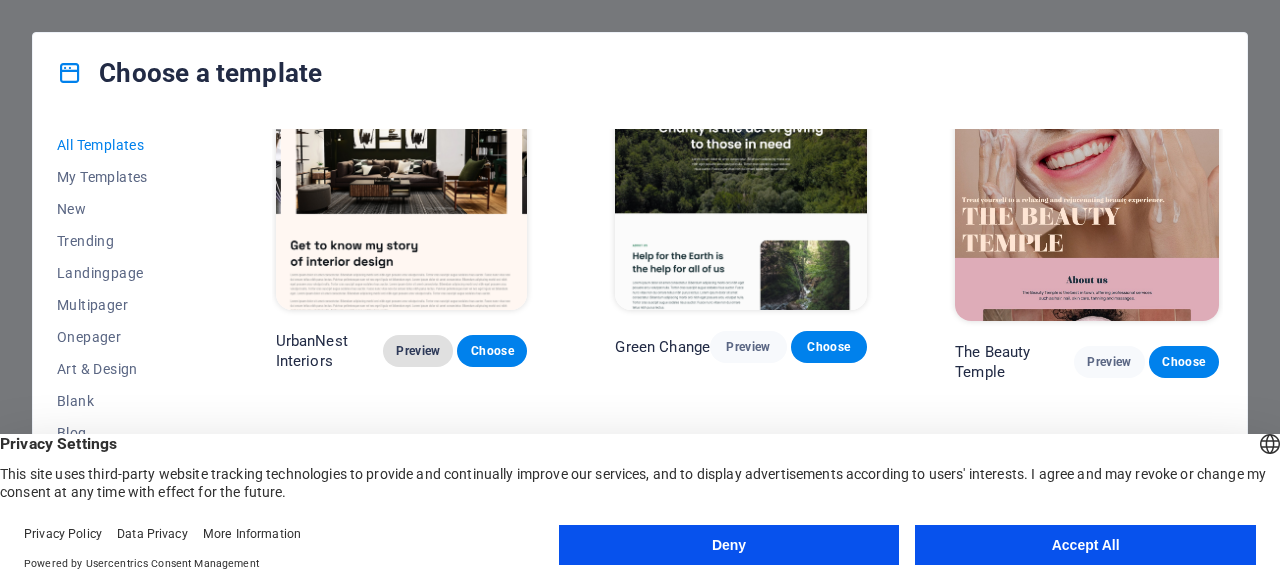 click on "Preview" at bounding box center [418, 351] 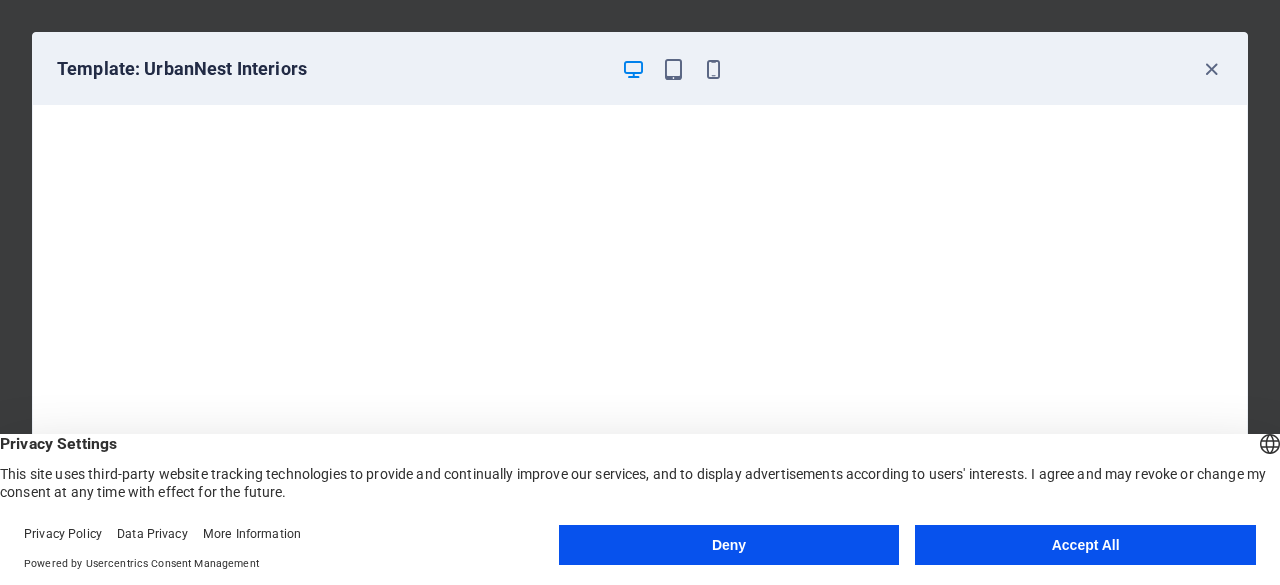 click on "Accept All" at bounding box center [1085, 545] 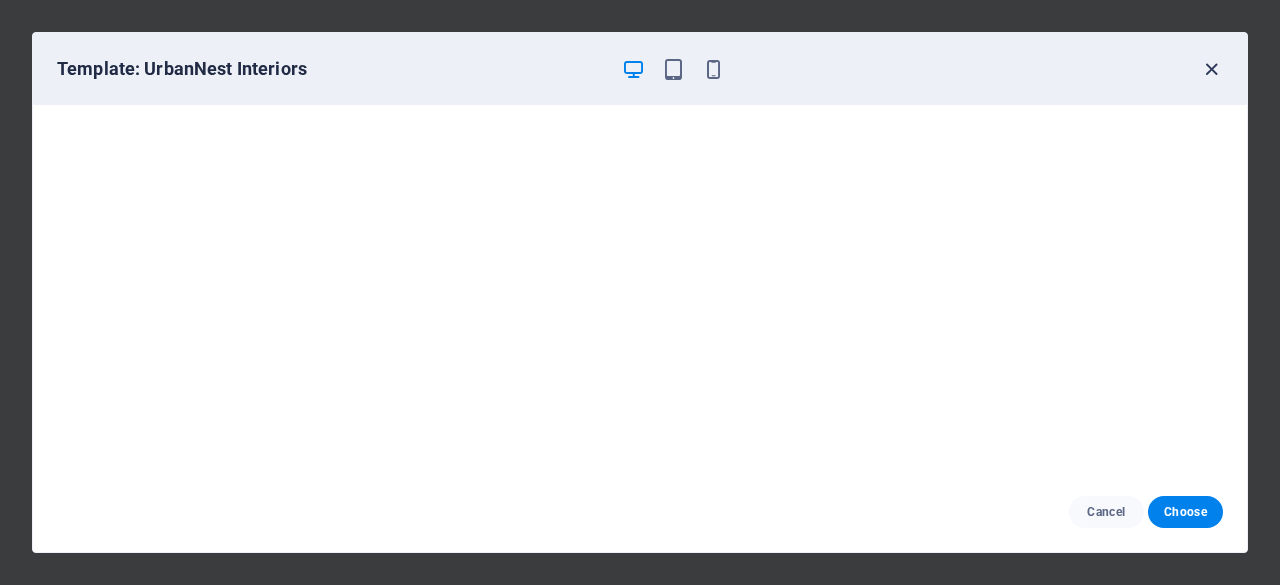 click at bounding box center [1211, 69] 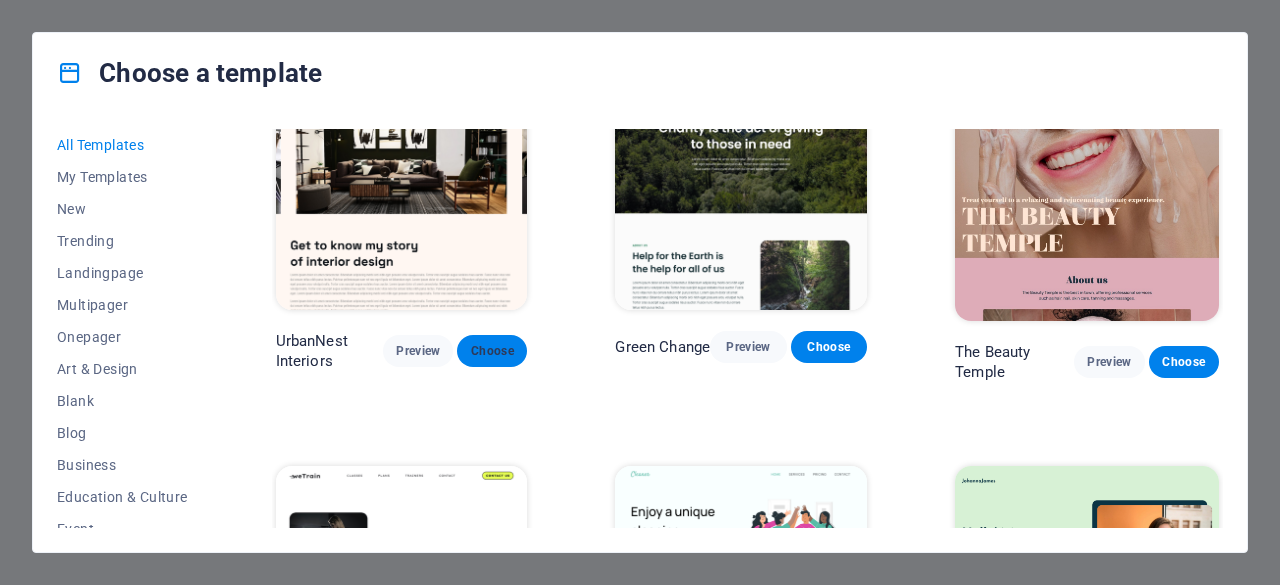 click on "Choose" at bounding box center [492, 351] 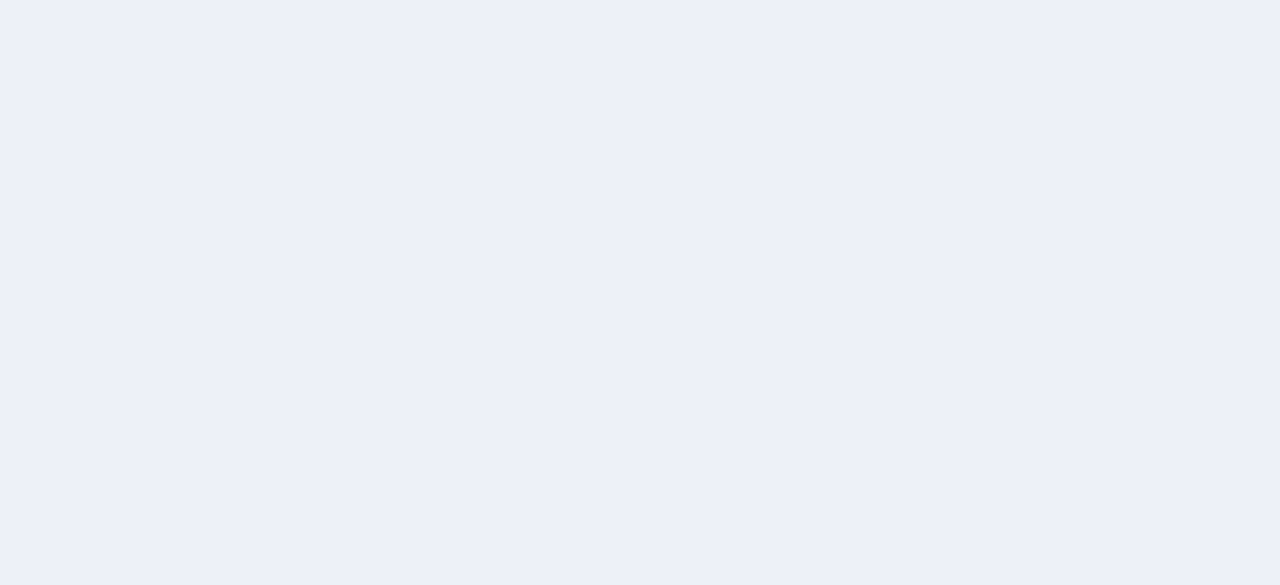 scroll, scrollTop: 0, scrollLeft: 0, axis: both 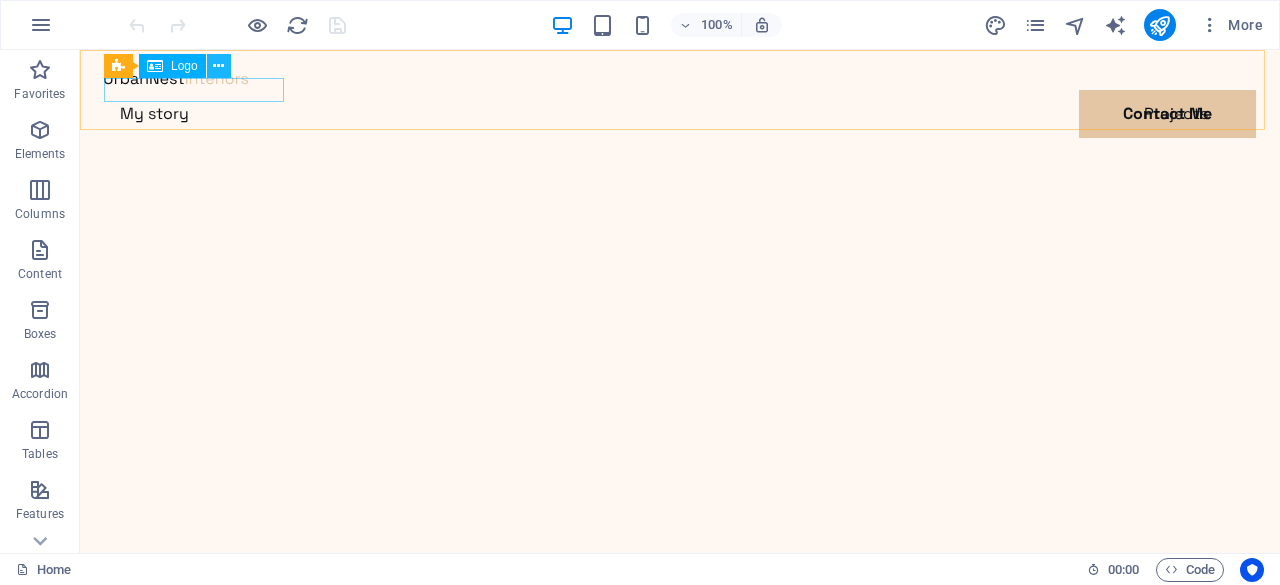 click at bounding box center [218, 66] 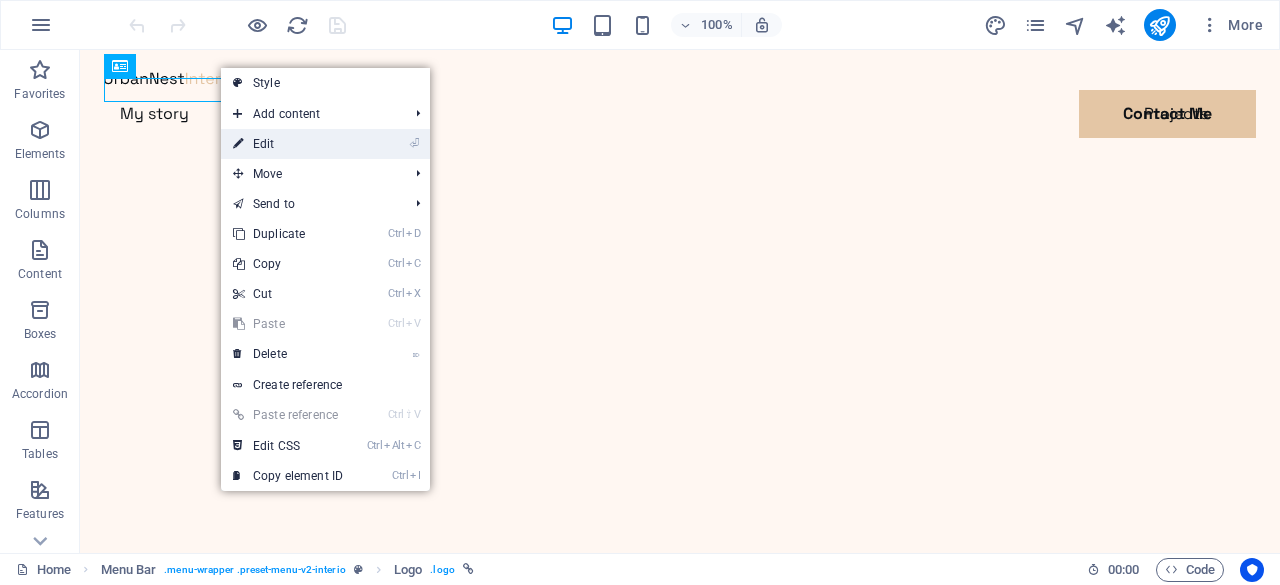 click on "⏎  Edit" at bounding box center [288, 144] 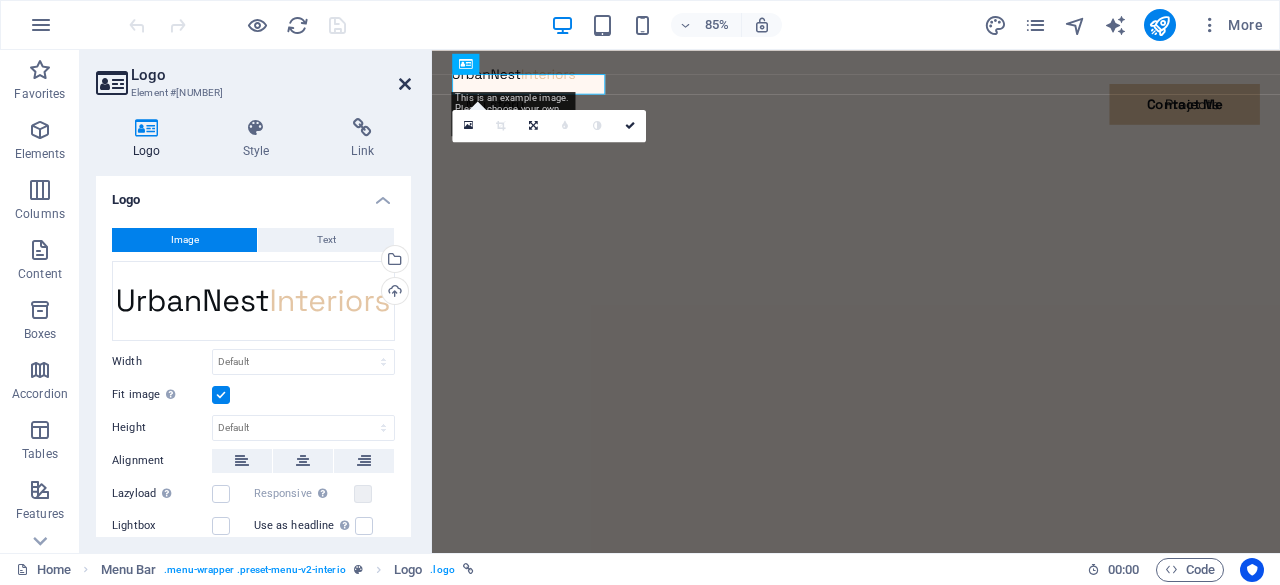 click at bounding box center (405, 84) 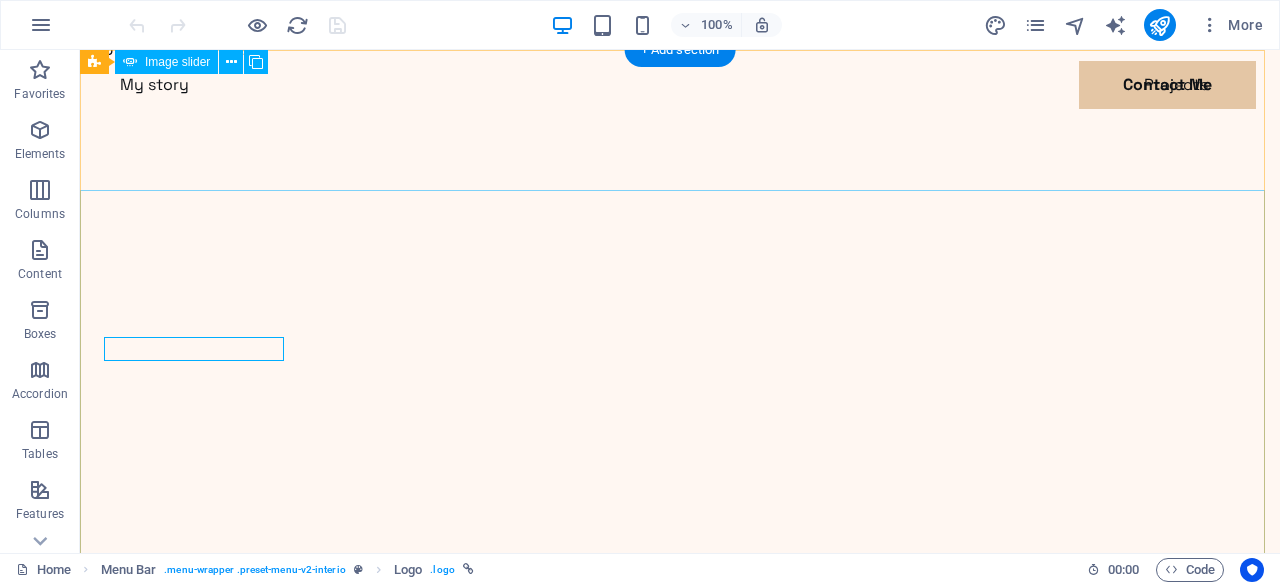 scroll, scrollTop: 0, scrollLeft: 0, axis: both 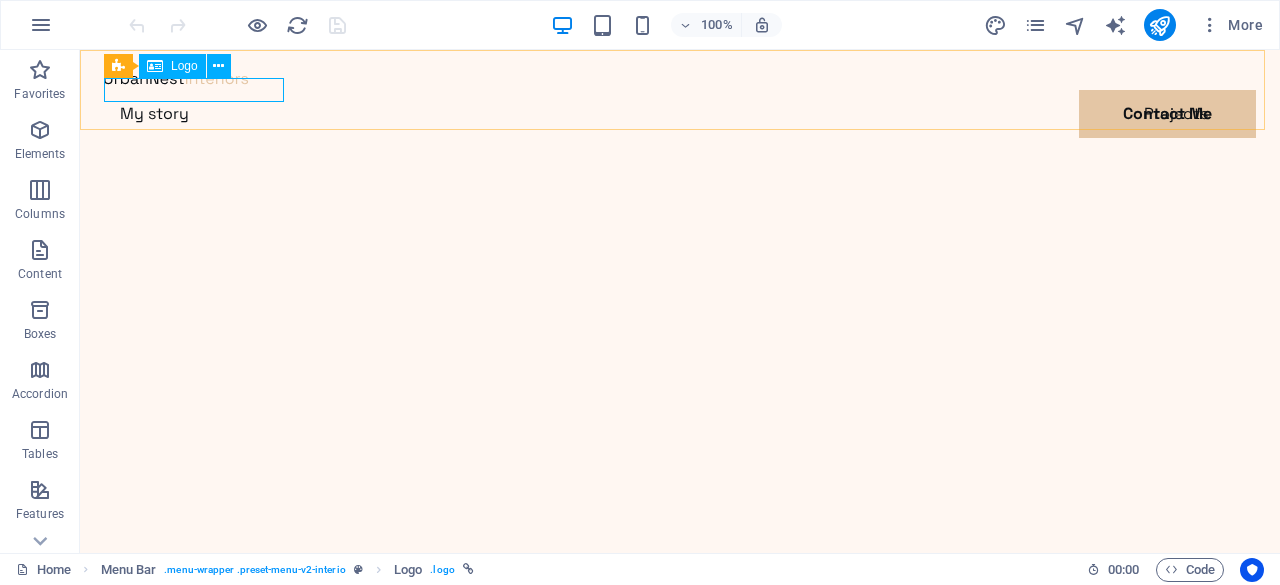 click on "Logo" at bounding box center (184, 66) 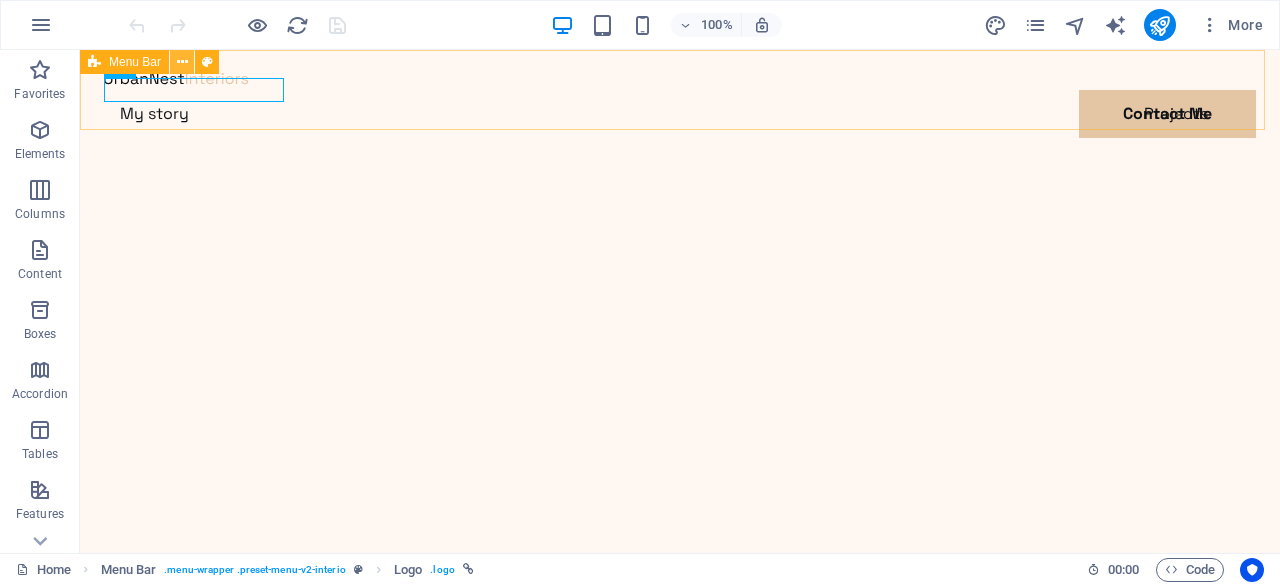 click at bounding box center (182, 62) 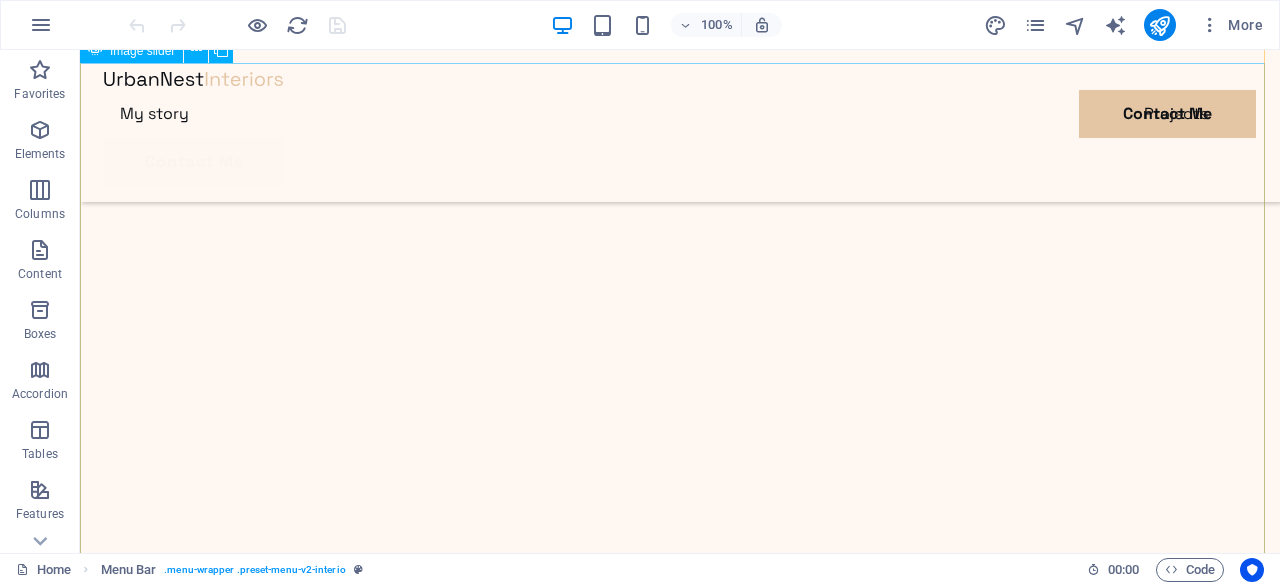 scroll, scrollTop: 0, scrollLeft: 0, axis: both 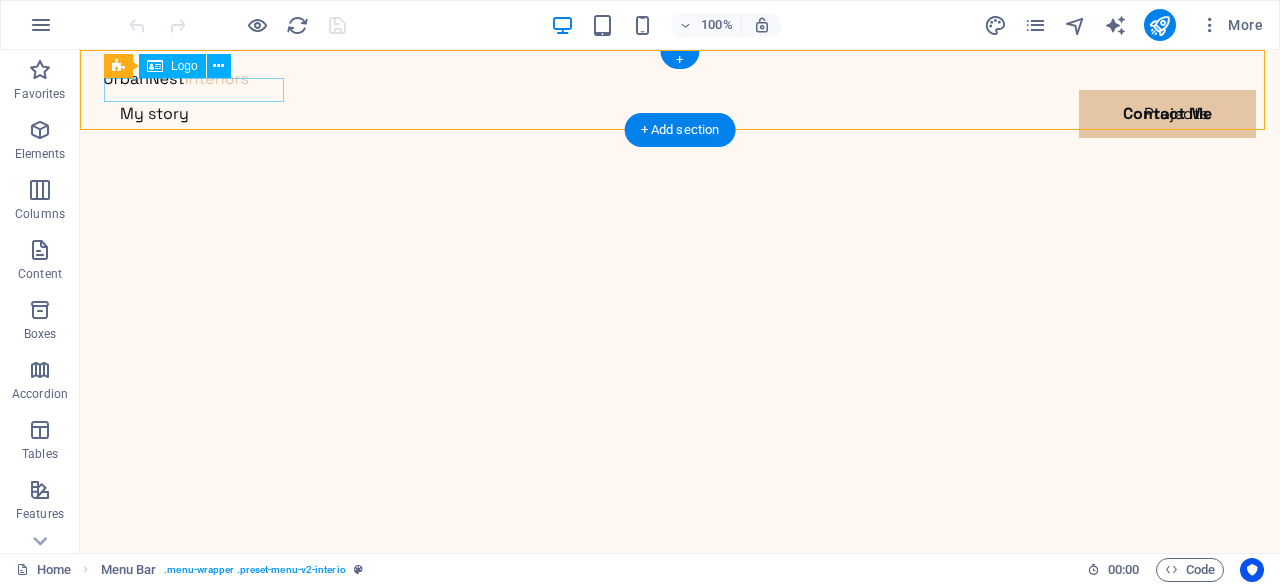click at bounding box center [680, 78] 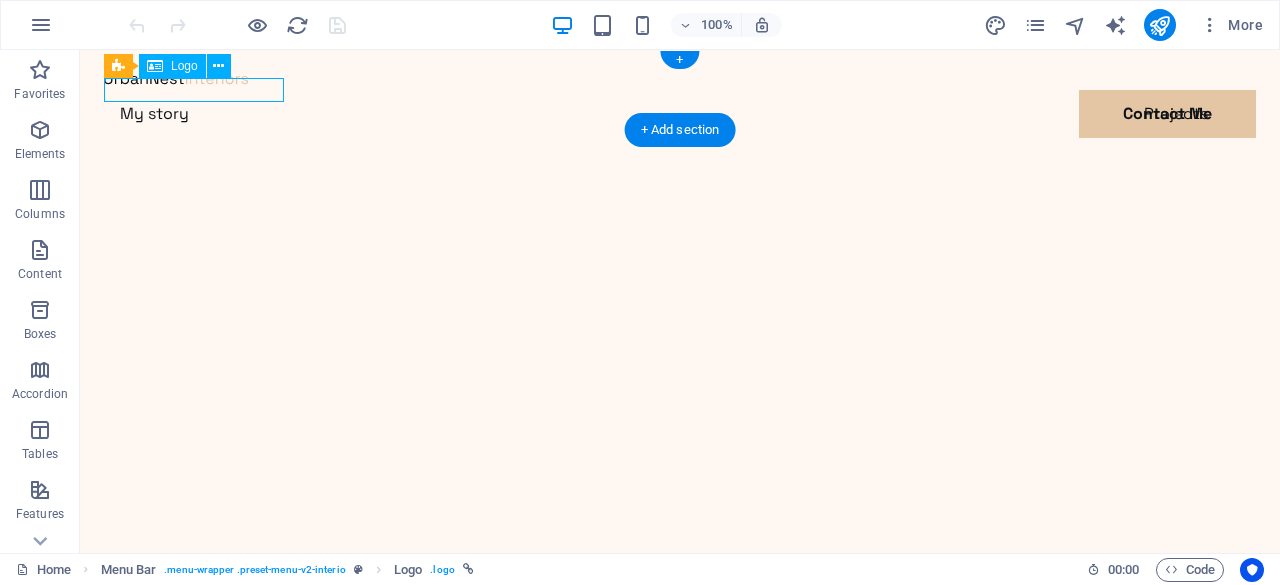 click at bounding box center [680, 78] 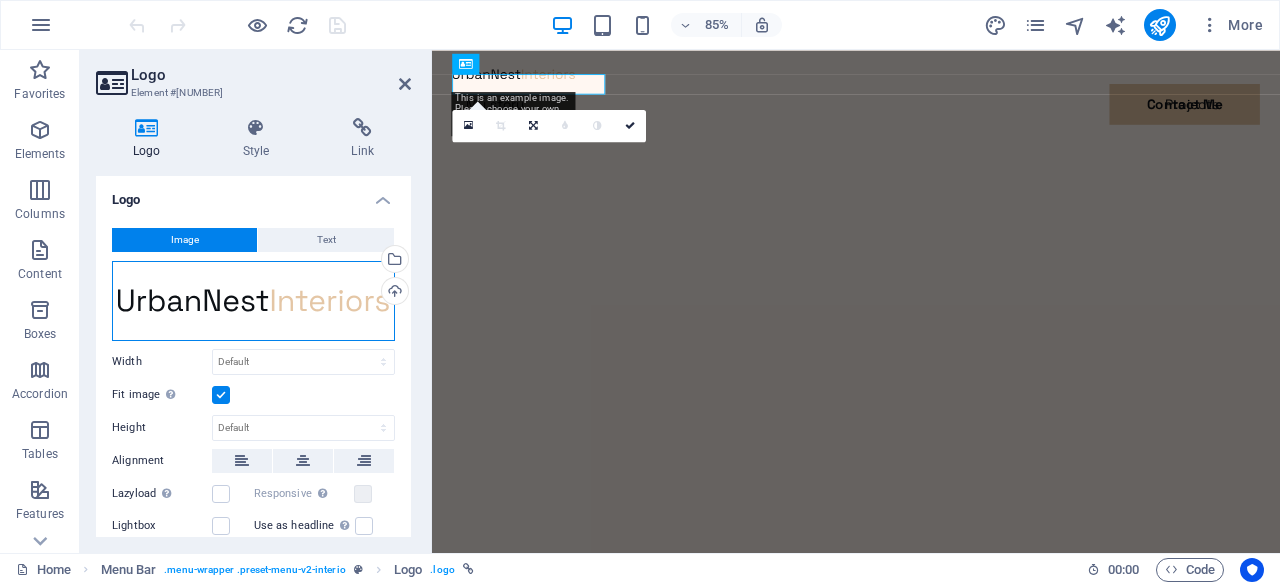 click on "Drag files here, click to choose files or select files from Files or our free stock photos & videos" at bounding box center (253, 301) 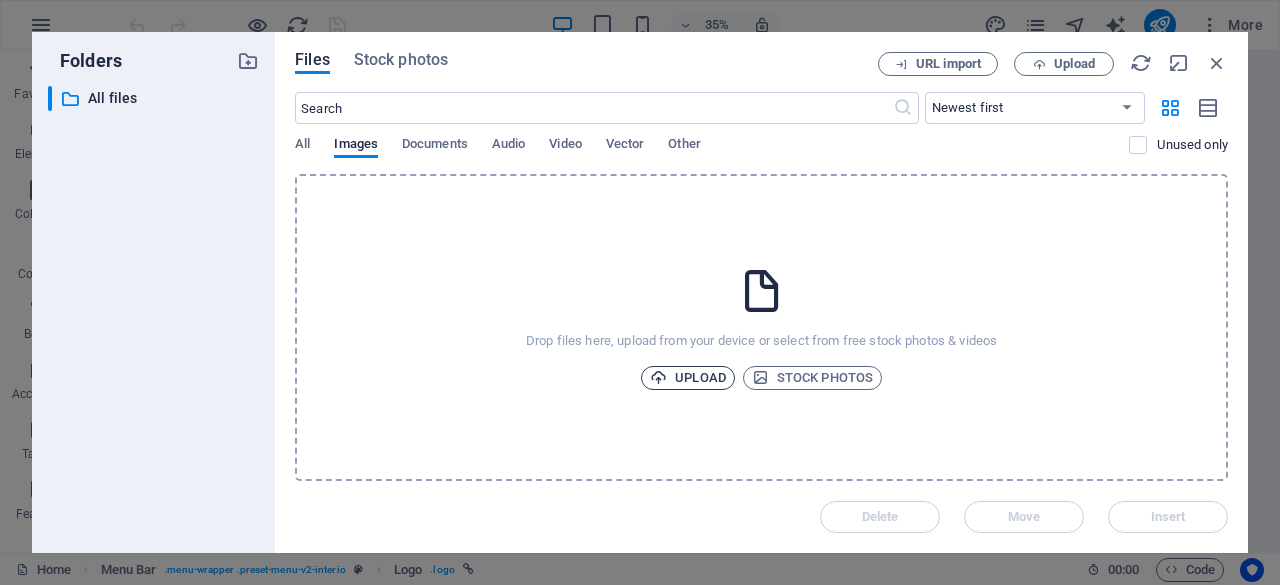 click on "Upload" at bounding box center (688, 378) 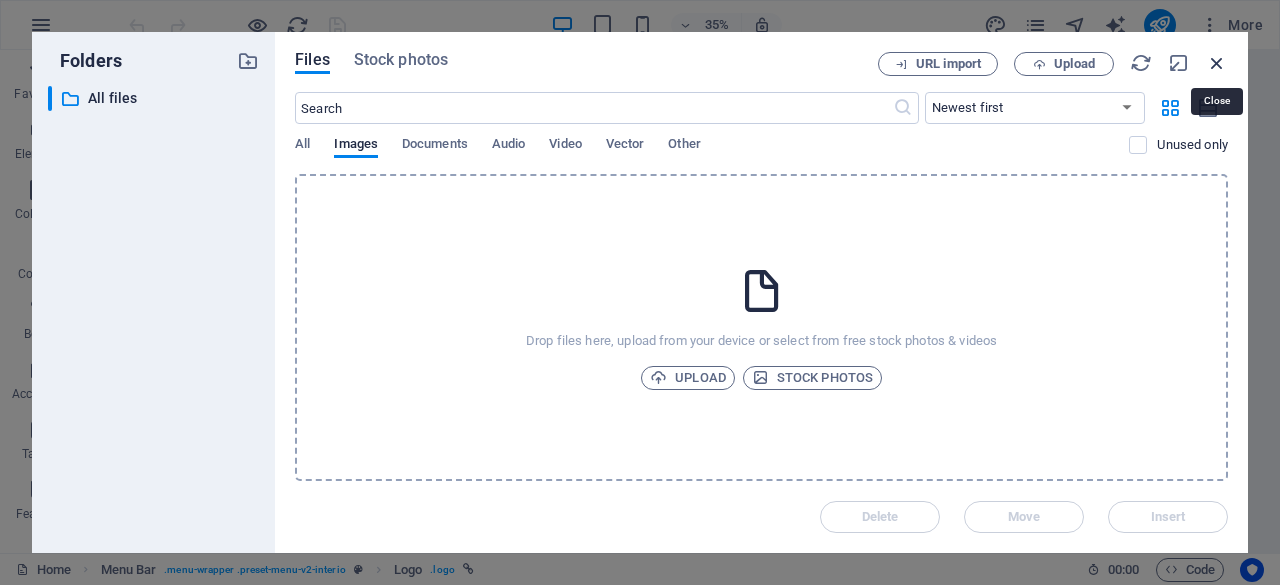 click at bounding box center [1217, 63] 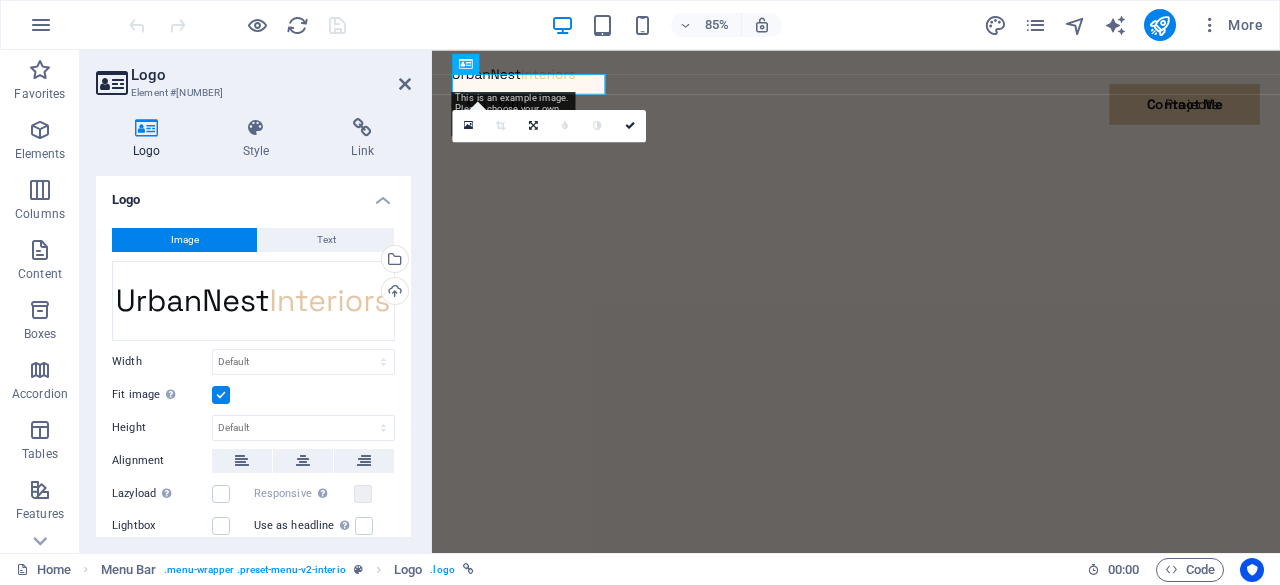scroll, scrollTop: 196, scrollLeft: 0, axis: vertical 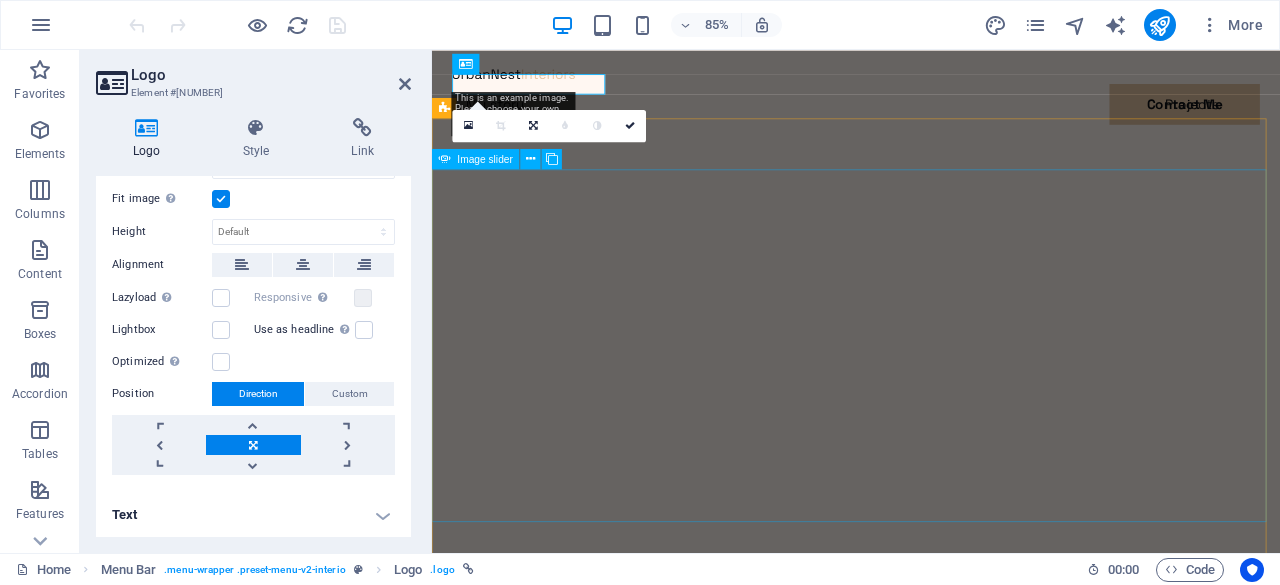 click at bounding box center (-844, 1552) 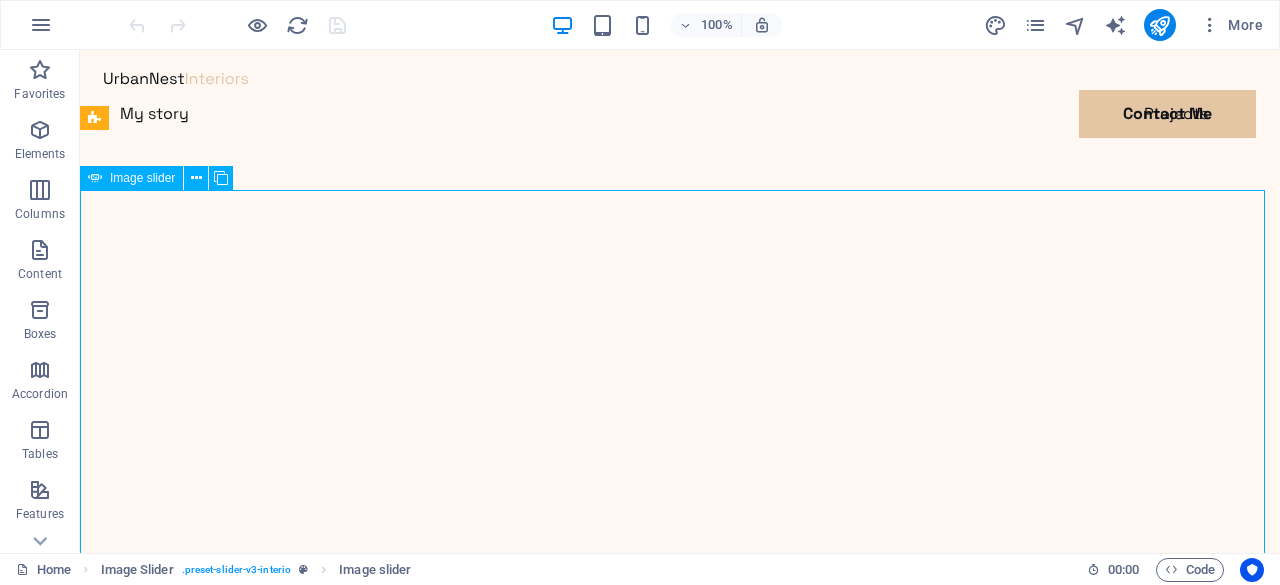 click at bounding box center (-1461, 1812) 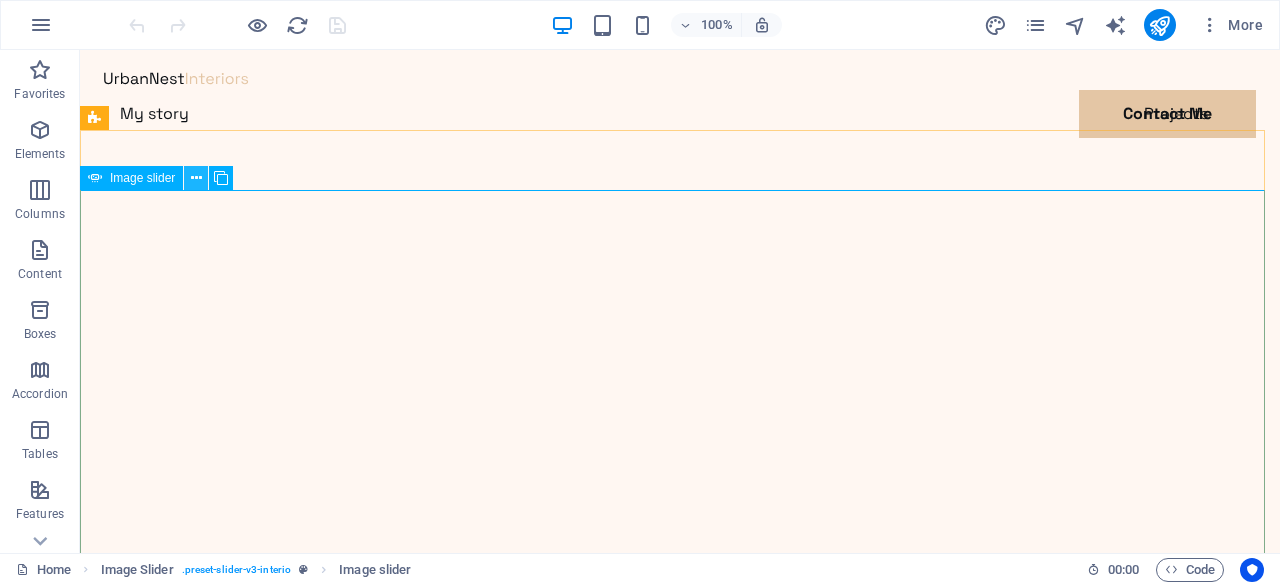 click at bounding box center [196, 178] 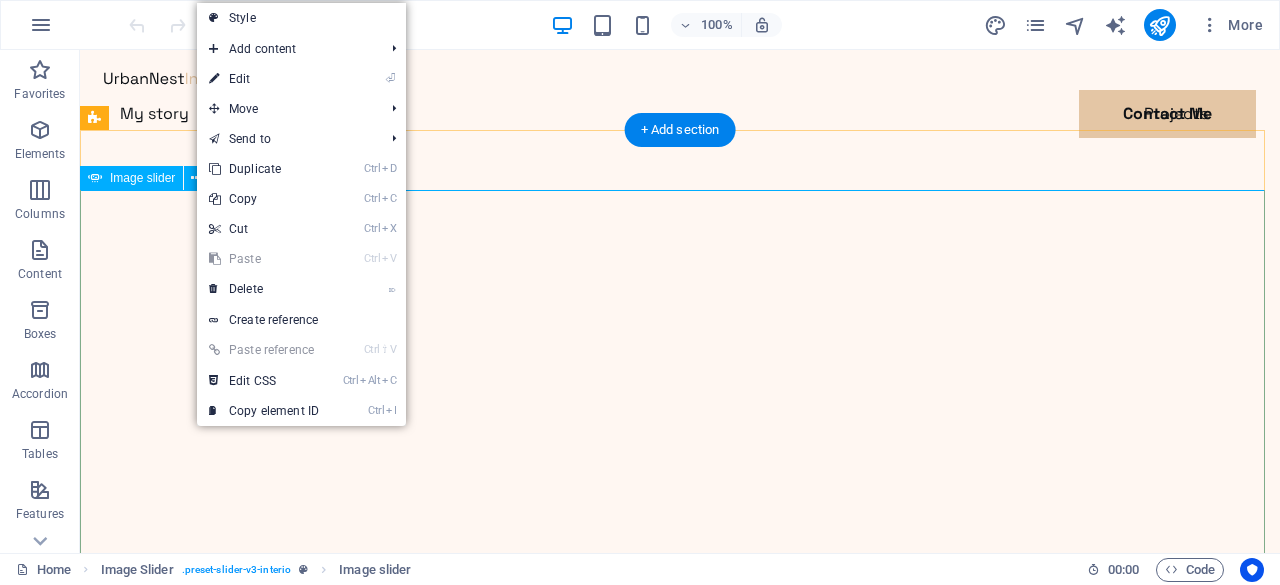 click at bounding box center [680, 2432] 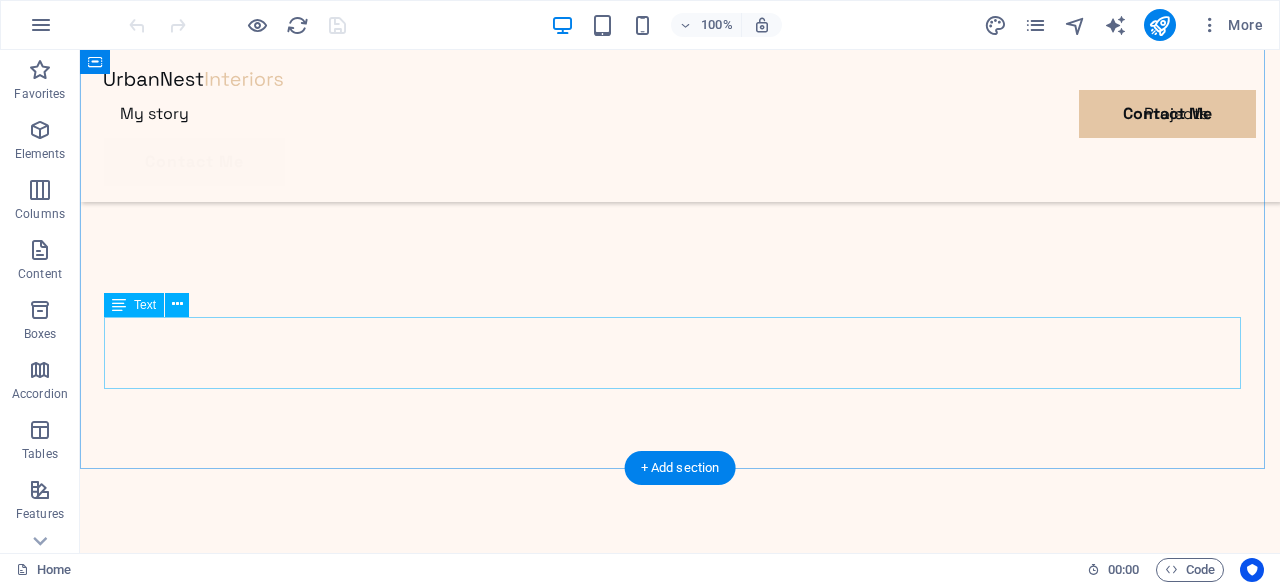 scroll, scrollTop: 1499, scrollLeft: 0, axis: vertical 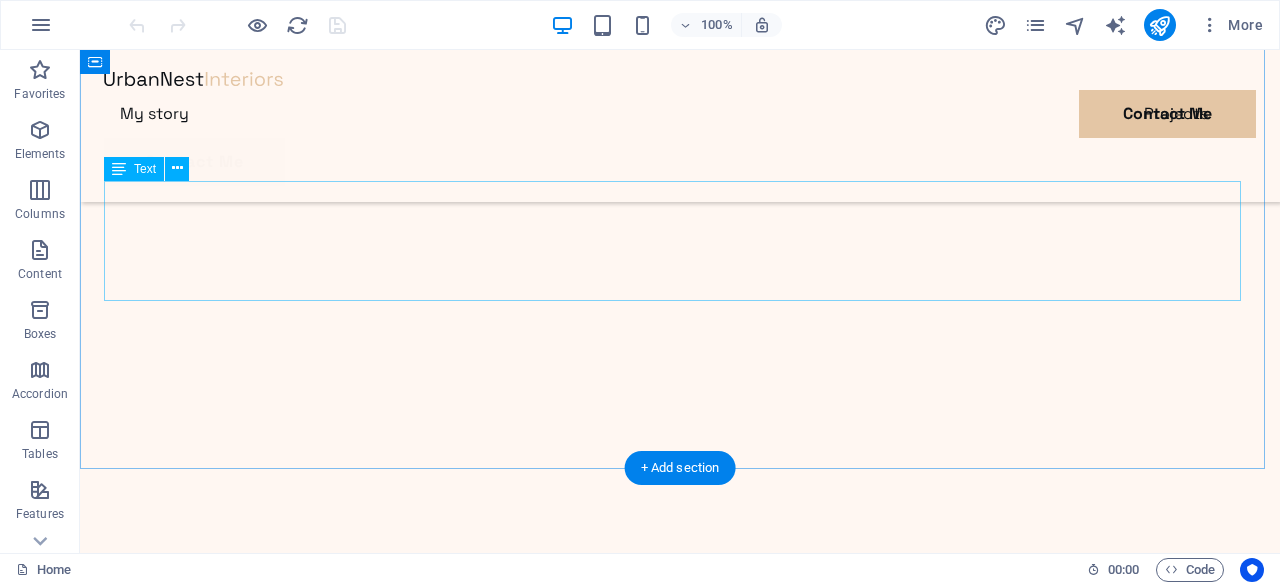 click on "Lorem ipsum dolor sit amet consectetur. Bibendum adipiscing morbi orci nibh eget posuere arcu volutpat nulla. Tortor cras suscipit augue sodales risus auctor. Fusce nunc vitae non dui ornare tellus nibh purus lectus. Pulvinar pellentesque nam vel nec eget ligula vel bibendum eget. Lorem ipsum dolor sit amet consectetur. Bibendum adipiscing morbi orci nibh eget posuere arcu volutpat nulla. Tortor cras suscipit augue sodales risus auctor. Lorem ipsum dolor sit amet consectetur. Bibendum adipiscing morbi orci nibh eget posuere arcu volutpat nulla. Tortor cras suscipit augue sodales risus auctor. Fusce nunc vitae non dui ornare tellus nibh purus lectus. Pulvinar pellentesque nam vel nec eget ligula vel bibendum eget. Lorem ipsum dolor sit amet consectetur. Bibendum adipiscing morbi orci nibh eget posuere arcu volutpat nulla. Tortor cras suscipit augue sodales risus auctor." at bounding box center (680, 4776) 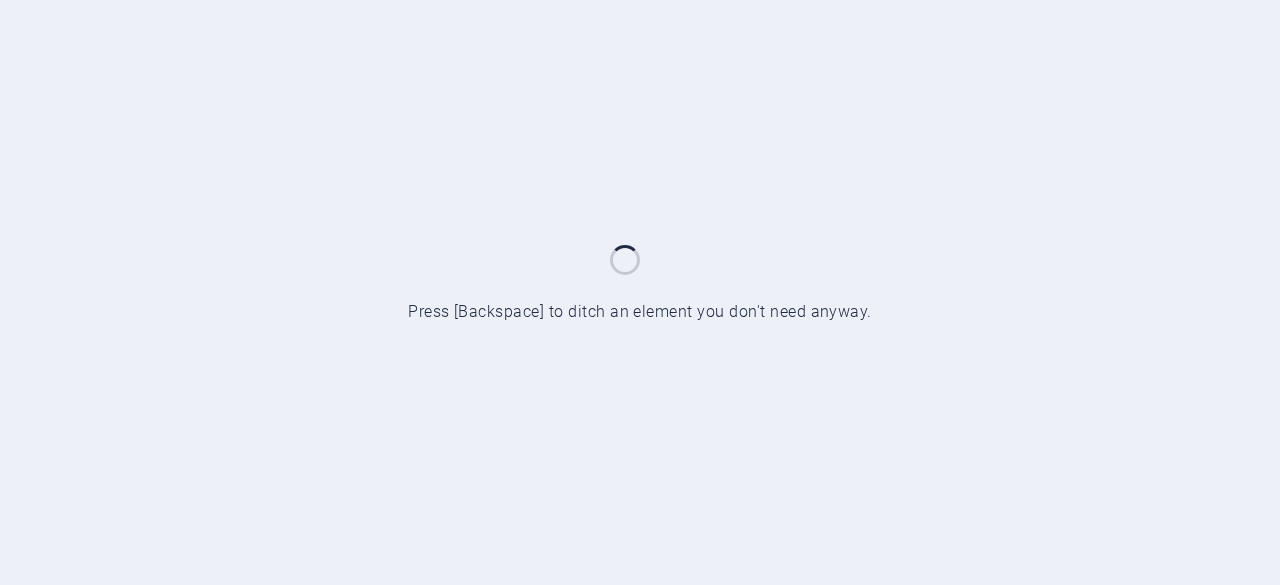 scroll, scrollTop: 0, scrollLeft: 0, axis: both 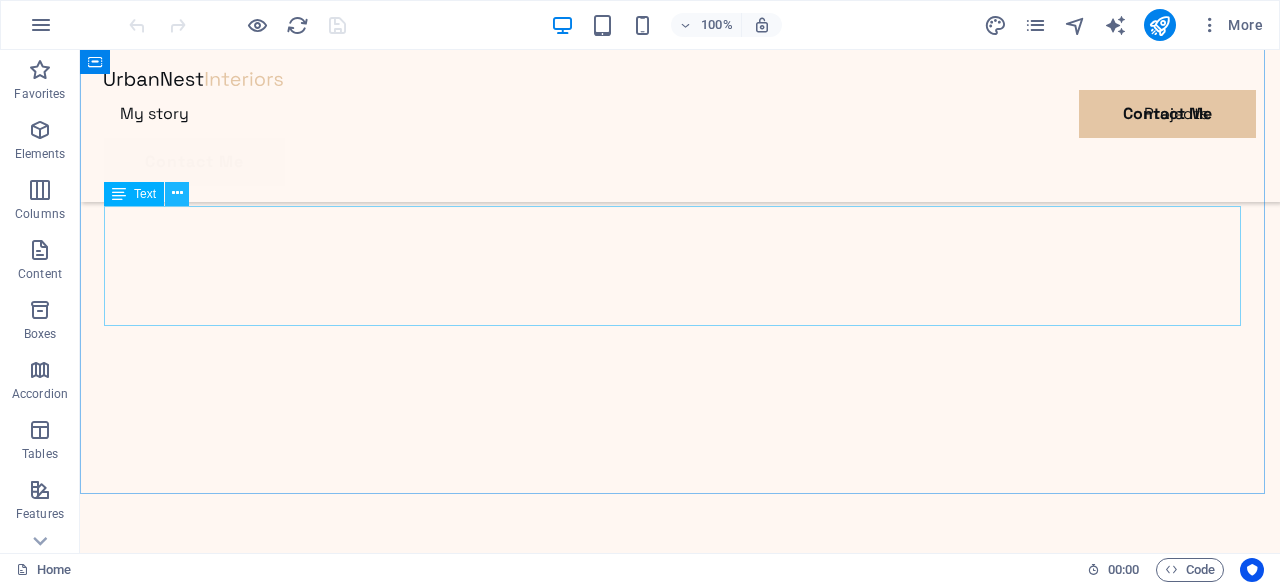 click at bounding box center (177, 193) 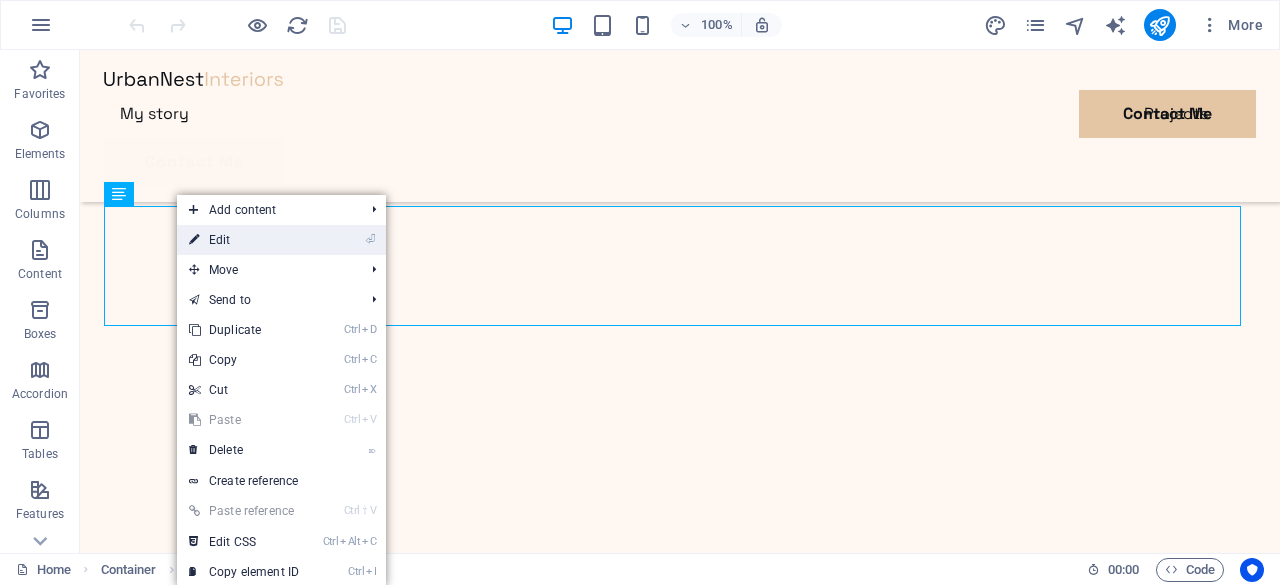 click on "⏎  Edit" at bounding box center [244, 240] 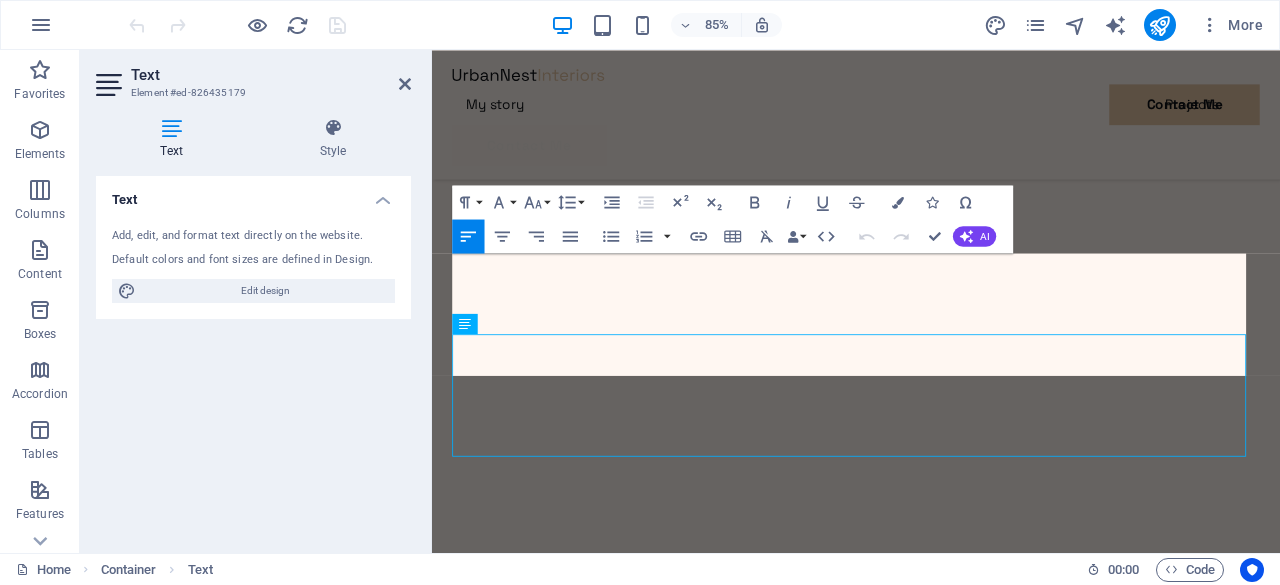scroll, scrollTop: 1379, scrollLeft: 0, axis: vertical 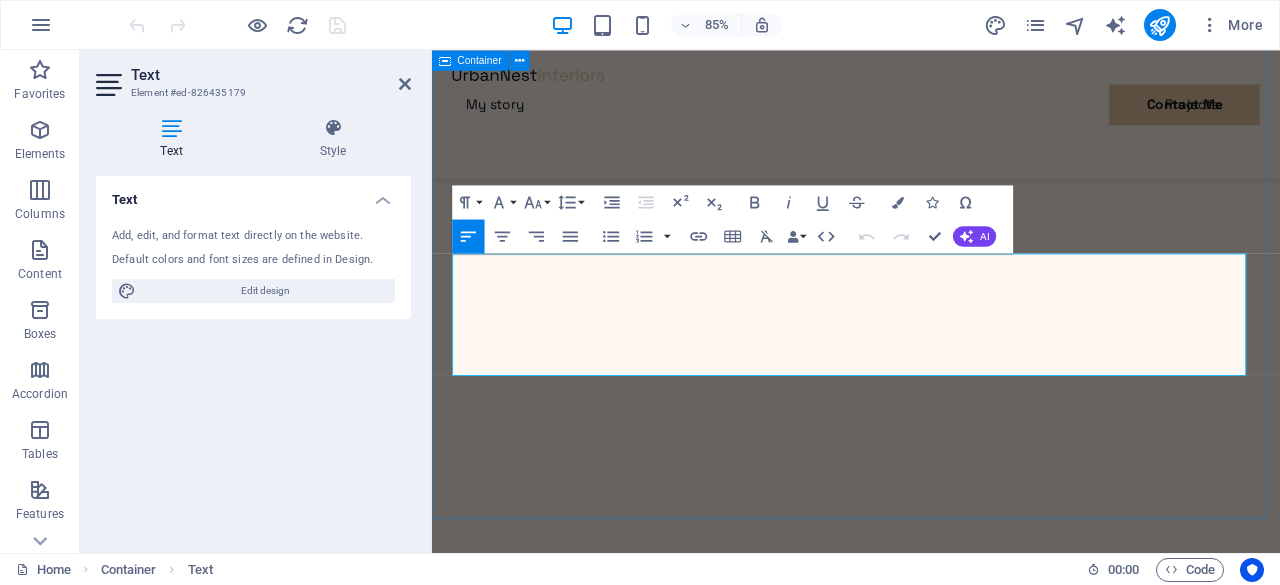 drag, startPoint x: 457, startPoint y: 301, endPoint x: 1401, endPoint y: 437, distance: 953.7463 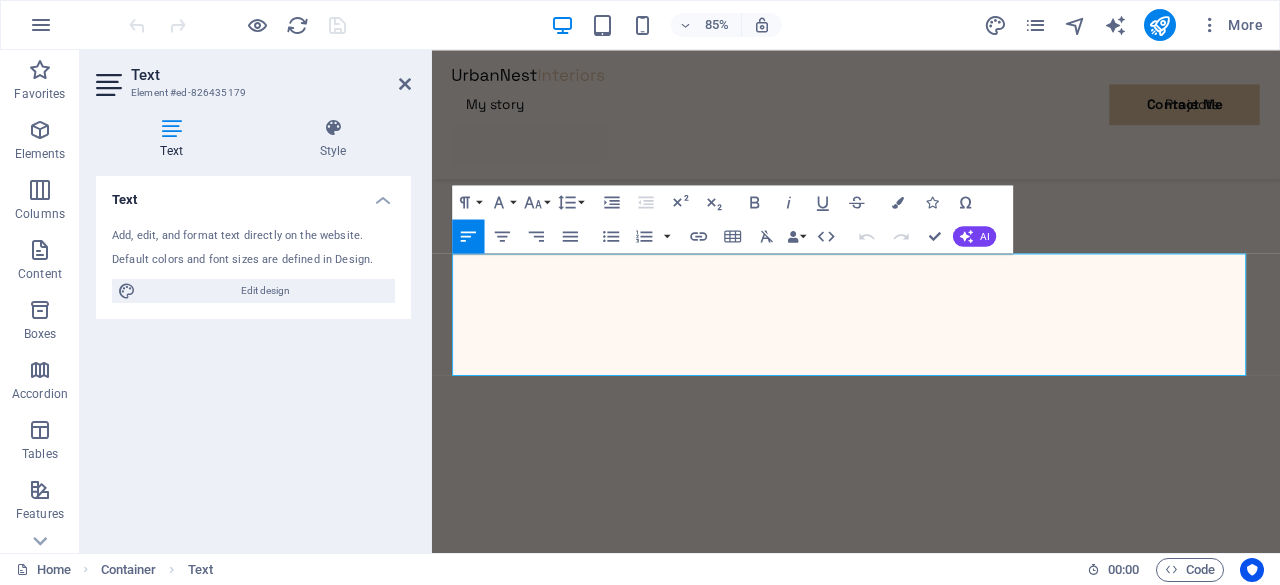 click at bounding box center (432, 50) 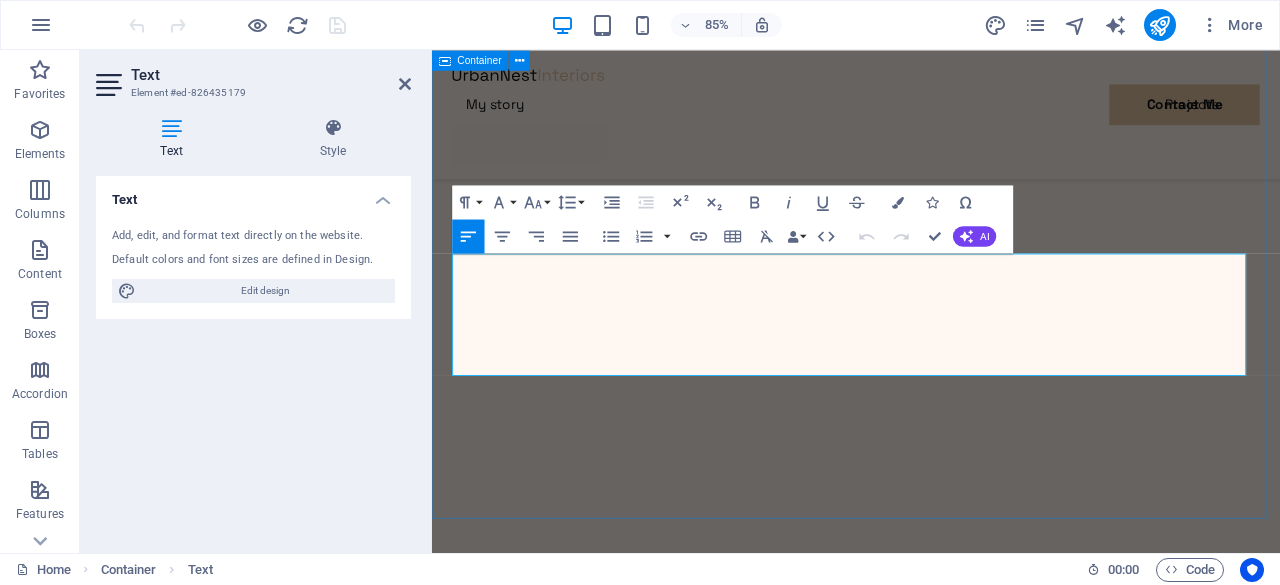 click on "Get to know my story of interior design Lorem ipsum dolor sit amet consectetur. Bibendum adipiscing morbi orci nibh eget posuere arcu volutpat nulla. Tortor cras suscipit augue sodales risus auctor. Fusce nunc vitae non dui ornare tellus nibh purus lectus. Pulvinar pellentesque nam vel nec eget ligula vel bibendum eget. Lorem ipsum dolor sit amet consectetur. Bibendum adipiscing morbi orci nibh eget posuere arcu volutpat nulla. Tortor cras suscipit augue sodales risus auctor. Lorem ipsum dolor sit amet consectetur. Bibendum adipiscing morbi orci nibh eget posuere arcu volutpat nulla. Tortor cras suscipit augue sodales risus auctor. Fusce nunc vitae non dui ornare tellus nibh purus lectus. Pulvinar pellentesque nam vel nec eget ligula vel bibendum eget. Lorem ipsum dolor sit amet consectetur. Bibendum adipiscing morbi orci nibh eget posuere arcu volutpat nulla. Tortor cras suscipit augue sodales risus auctor." at bounding box center [931, 4152] 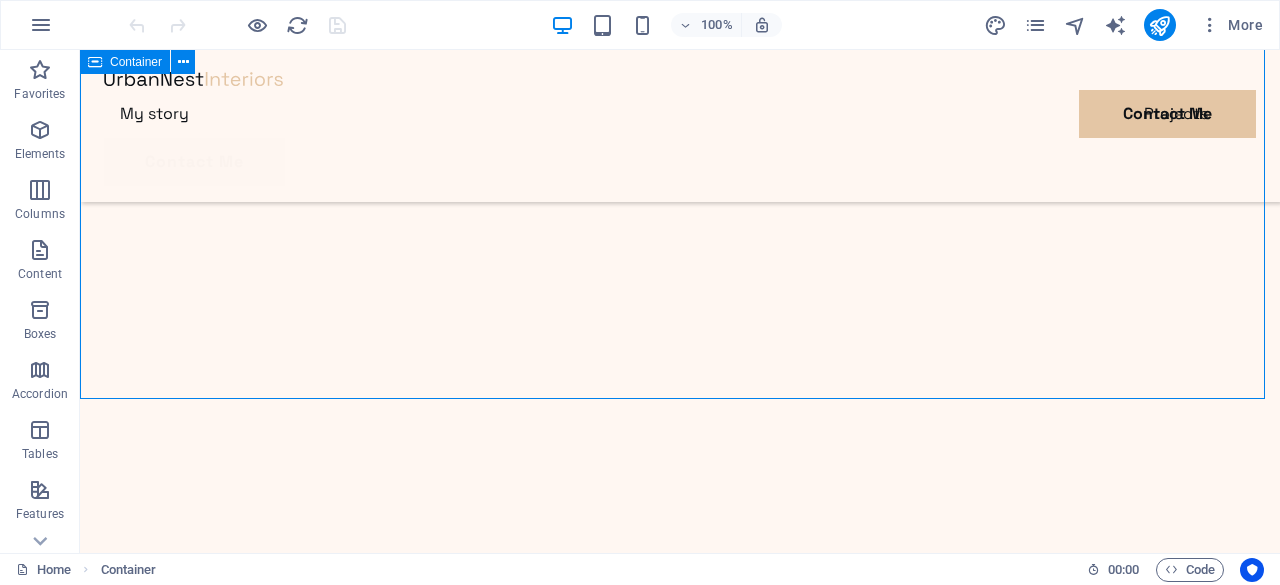 scroll, scrollTop: 1474, scrollLeft: 0, axis: vertical 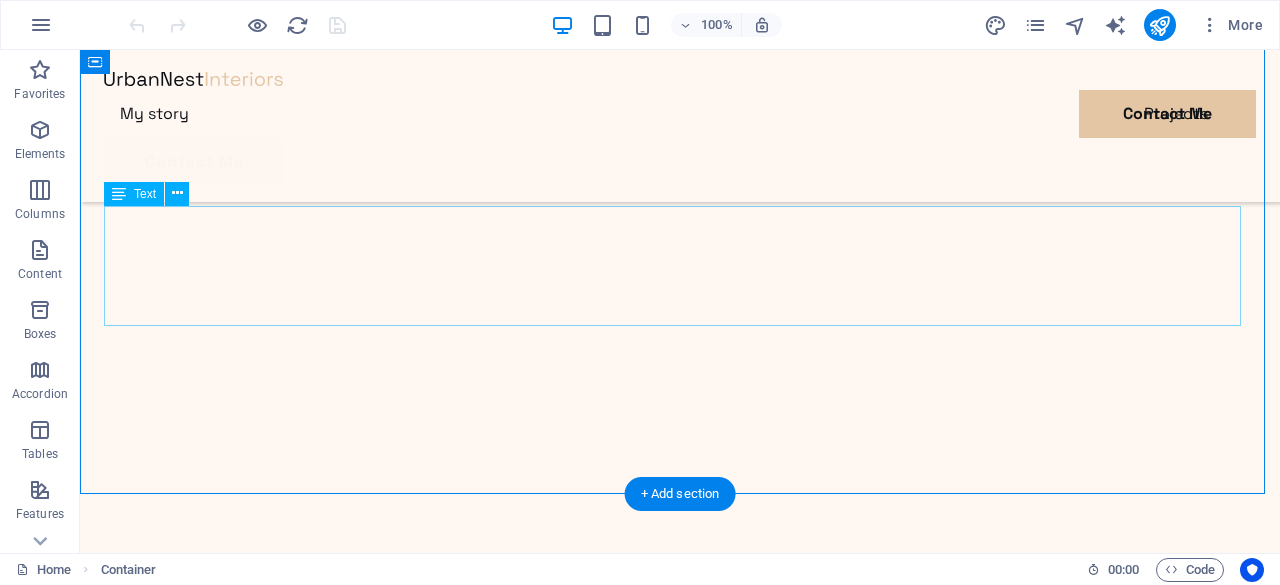 click on "Lorem ipsum dolor sit amet consectetur. Bibendum adipiscing morbi orci nibh eget posuere arcu volutpat nulla. Tortor cras suscipit augue sodales risus auctor. Fusce nunc vitae non dui ornare tellus nibh purus lectus. Pulvinar pellentesque nam vel nec eget ligula vel bibendum eget. Lorem ipsum dolor sit amet consectetur. Bibendum adipiscing morbi orci nibh eget posuere arcu volutpat nulla. Tortor cras suscipit augue sodales risus auctor. Lorem ipsum dolor sit amet consectetur. Bibendum adipiscing morbi orci nibh eget posuere arcu volutpat nulla. Tortor cras suscipit augue sodales risus auctor. Fusce nunc vitae non dui ornare tellus nibh purus lectus. Pulvinar pellentesque nam vel nec eget ligula vel bibendum eget. Lorem ipsum dolor sit amet consectetur. Bibendum adipiscing morbi orci nibh eget posuere arcu volutpat nulla. Tortor cras suscipit augue sodales risus auctor." at bounding box center [680, 4801] 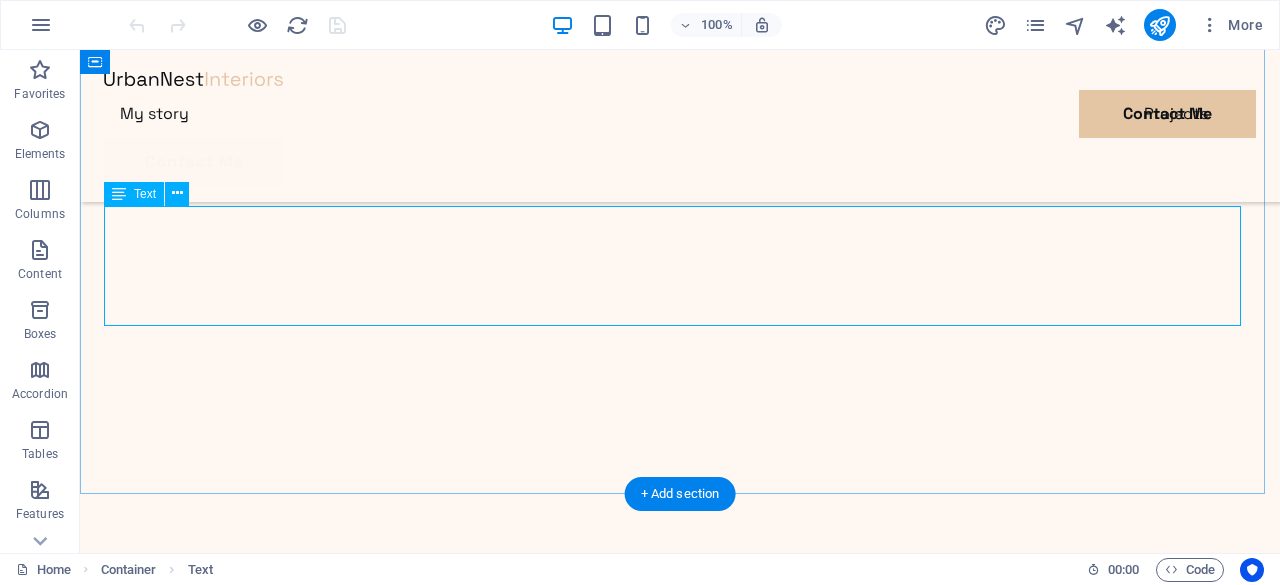 click on "Lorem ipsum dolor sit amet consectetur. Bibendum adipiscing morbi orci nibh eget posuere arcu volutpat nulla. Tortor cras suscipit augue sodales risus auctor. Fusce nunc vitae non dui ornare tellus nibh purus lectus. Pulvinar pellentesque nam vel nec eget ligula vel bibendum eget. Lorem ipsum dolor sit amet consectetur. Bibendum adipiscing morbi orci nibh eget posuere arcu volutpat nulla. Tortor cras suscipit augue sodales risus auctor. Lorem ipsum dolor sit amet consectetur. Bibendum adipiscing morbi orci nibh eget posuere arcu volutpat nulla. Tortor cras suscipit augue sodales risus auctor. Fusce nunc vitae non dui ornare tellus nibh purus lectus. Pulvinar pellentesque nam vel nec eget ligula vel bibendum eget. Lorem ipsum dolor sit amet consectetur. Bibendum adipiscing morbi orci nibh eget posuere arcu volutpat nulla. Tortor cras suscipit augue sodales risus auctor." at bounding box center [680, 4801] 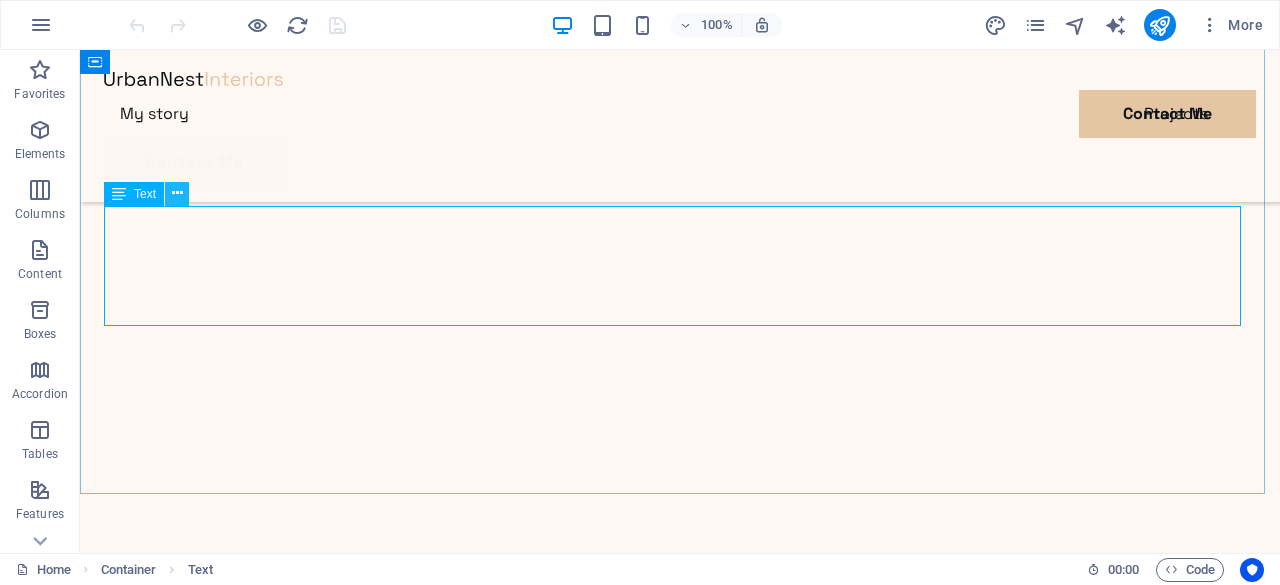 click at bounding box center (177, 193) 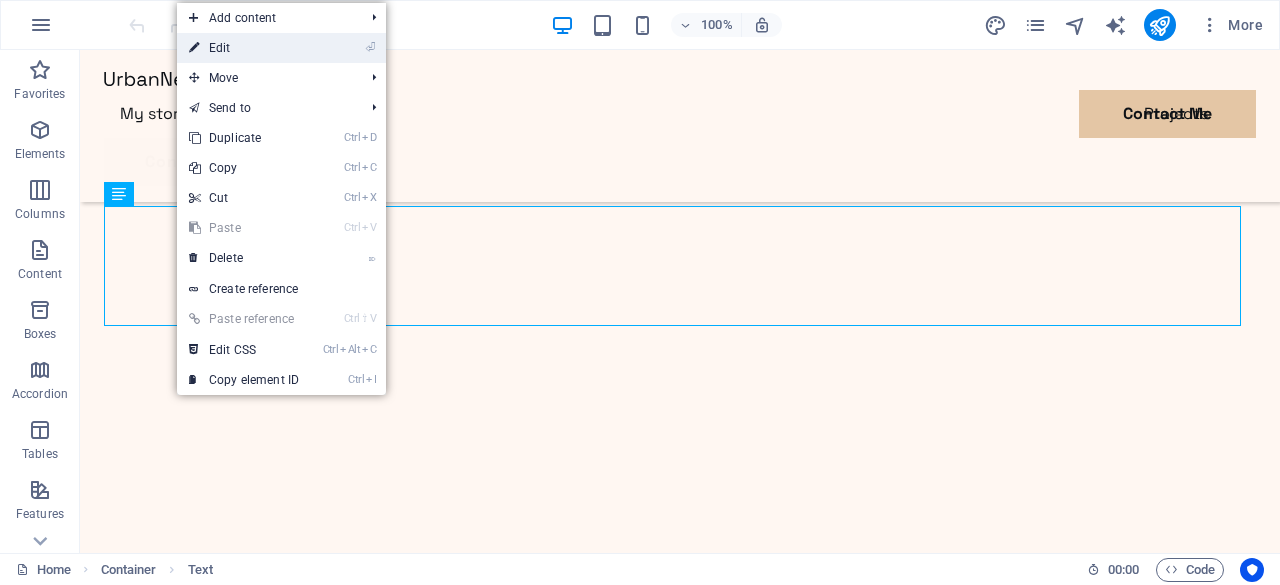 click on "⏎  Edit" at bounding box center (244, 48) 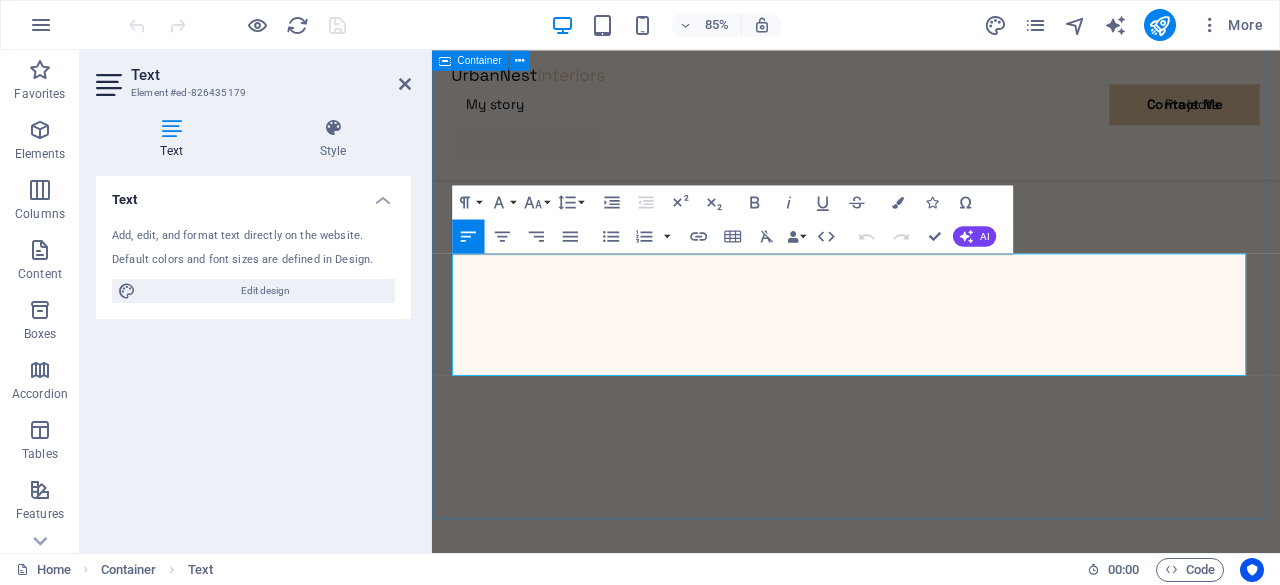 drag, startPoint x: 457, startPoint y: 299, endPoint x: 1402, endPoint y: 434, distance: 954.5942 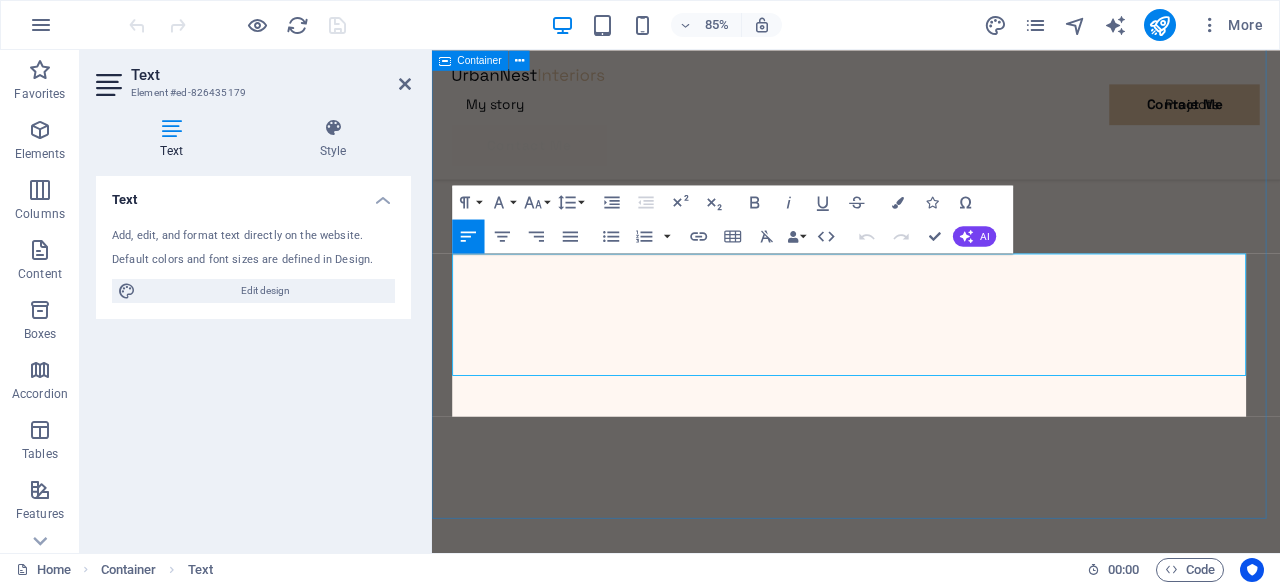 scroll, scrollTop: 7222, scrollLeft: 2, axis: both 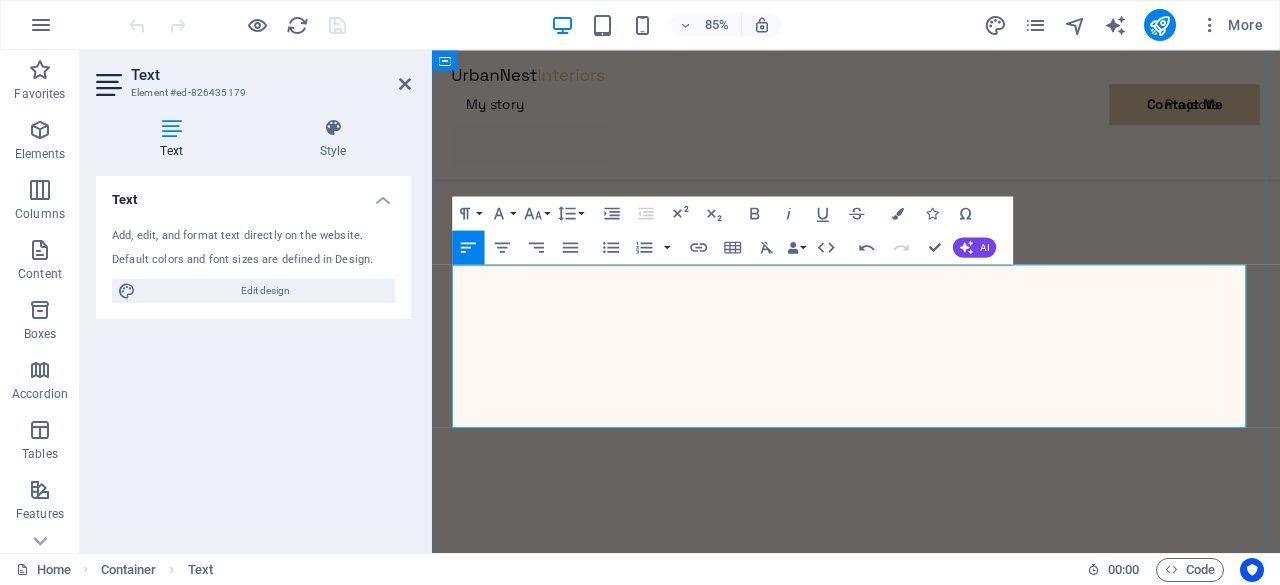 click on "A boutique design practice, led by Moiz Jivanjee, comprises a team of" at bounding box center (931, 4214) 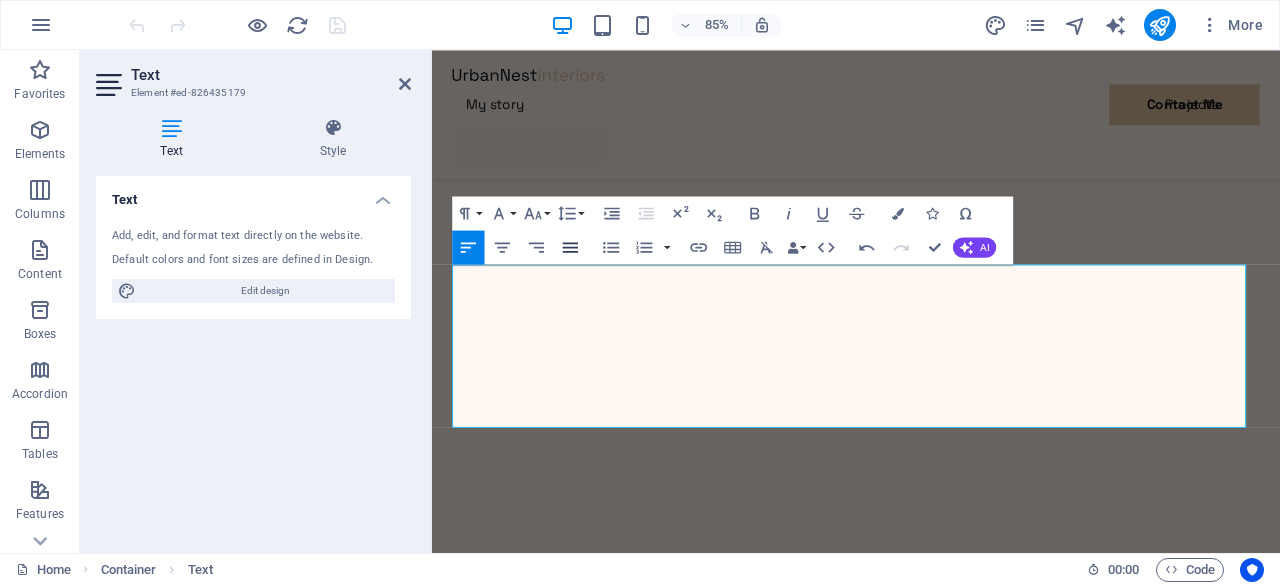 click 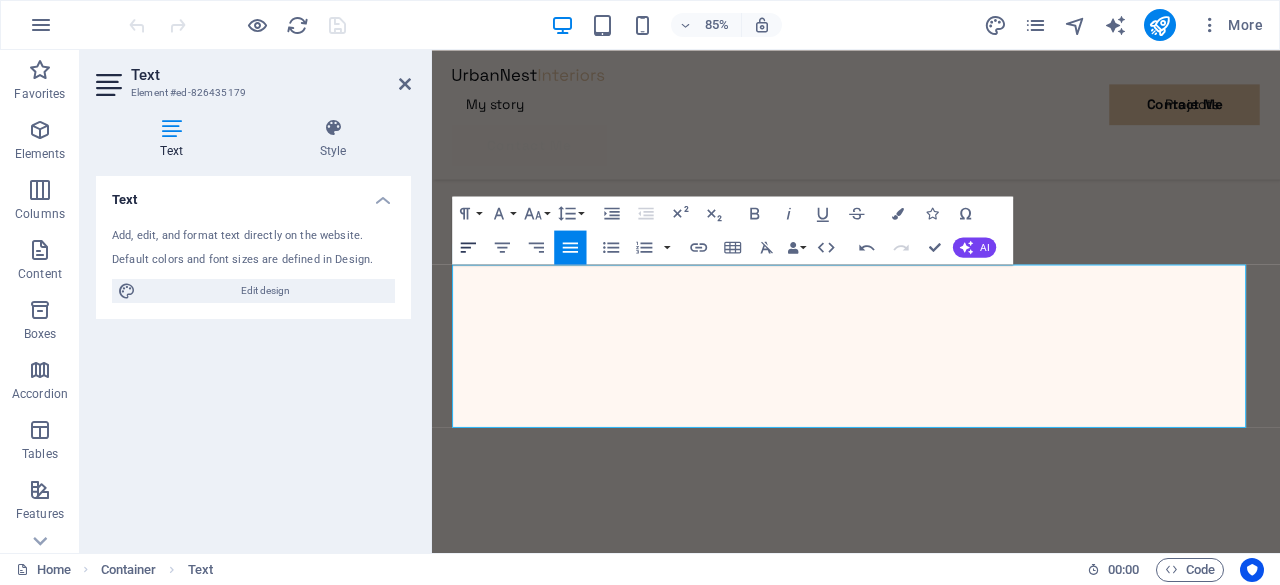 click 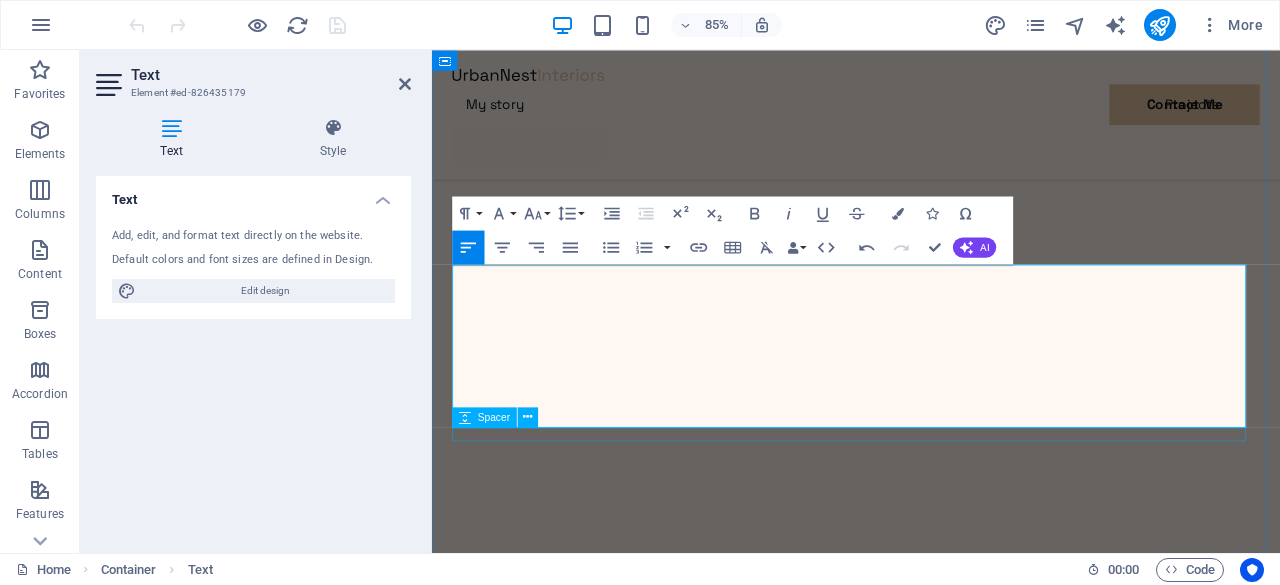 drag, startPoint x: 459, startPoint y: 316, endPoint x: 655, endPoint y: 491, distance: 262.75653 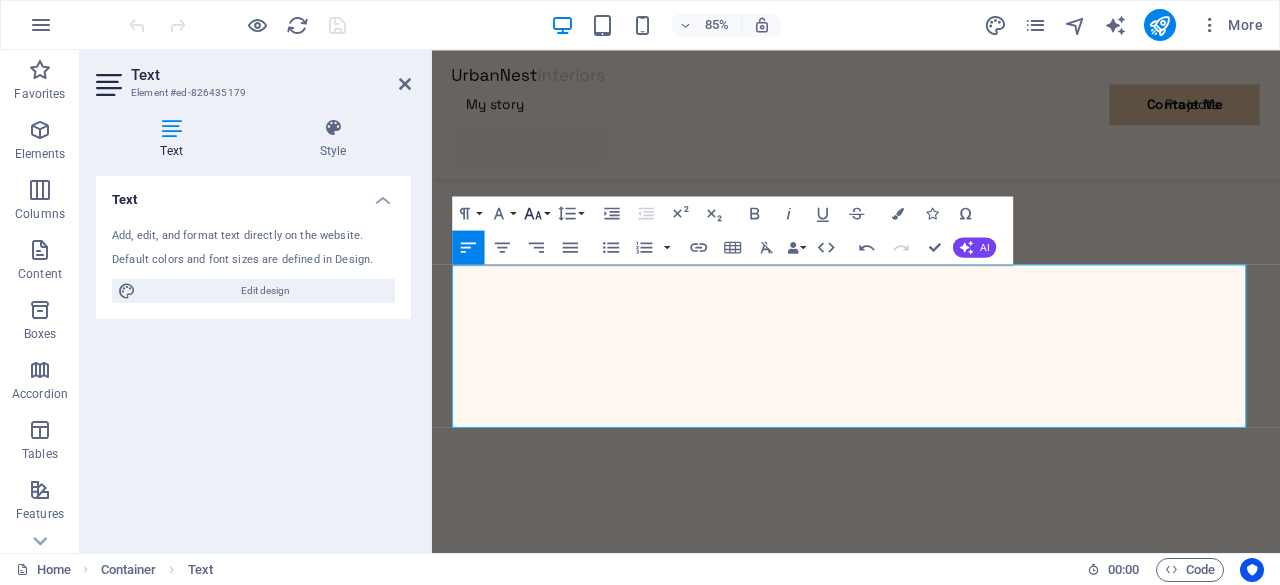 click on "Font Size" at bounding box center [536, 213] 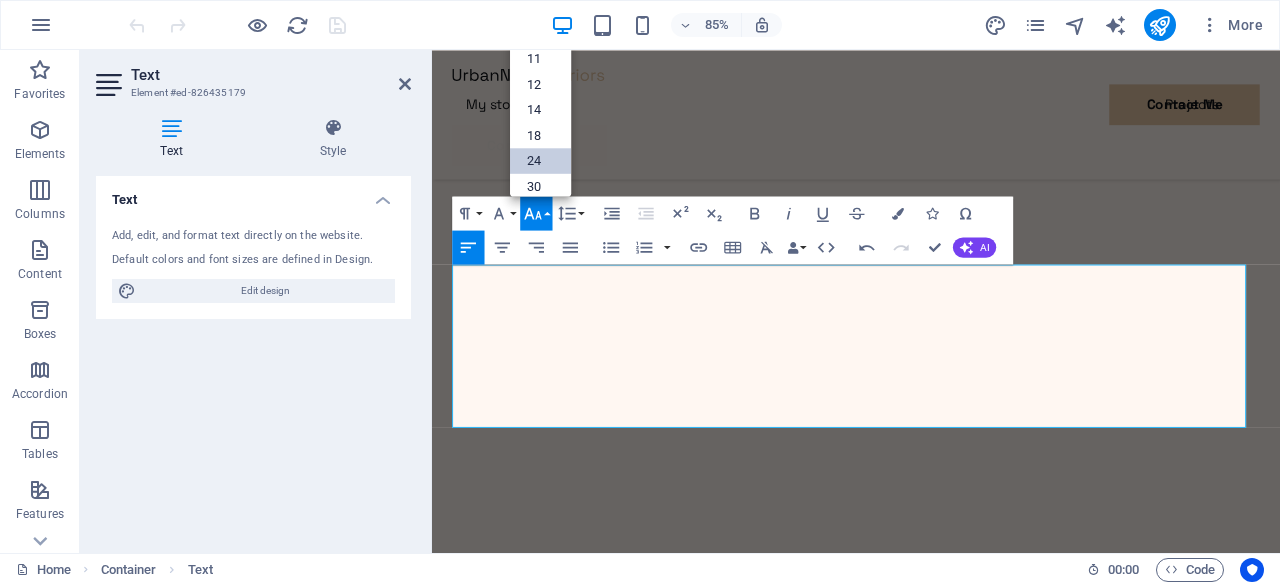 click on "24" at bounding box center (540, 161) 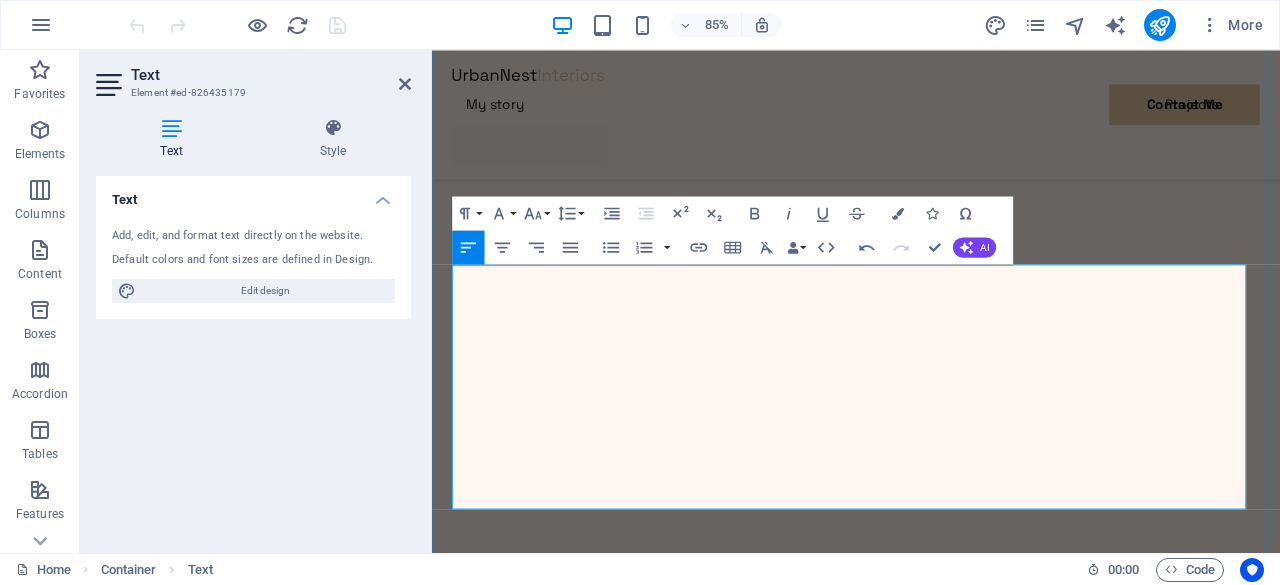 click at bounding box center (931, 4232) 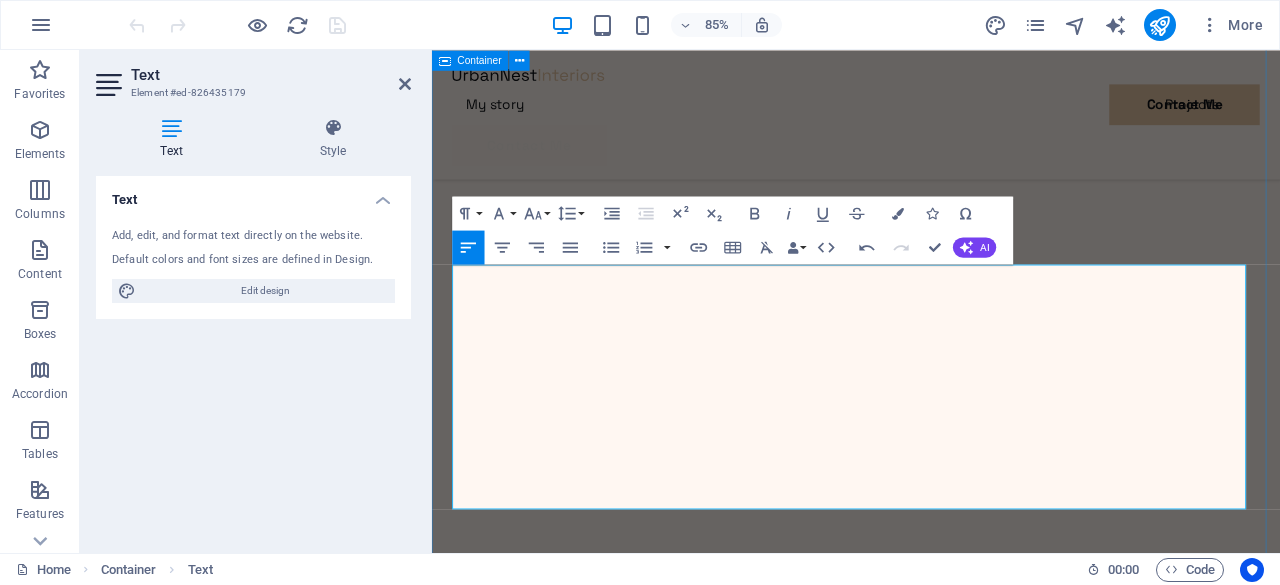click on "Get to know my story of interior design Jivanjee Bespoke established in 1998, in Dubai, United Arab Emirates. Renowned for its creative, detailed and professional approach for private clients both in the Middle East and globally. A boutique design practice, led by Moiz Jivanjee, comprises a team of interior and architectural professionals, combined with an extensive network of skilled artisans, worldwide suppliers and committed contractors. Jivanjee Bespoke established in 1998, in Dubai, United Arab Emirates. Renowned for its creative, detailed and professional approach for private clients both in the Middle East and globally. A boutique design practice, led by Moiz Jivanjee, comprises a team of interior and architectural professionals, combined with an extensive network of skilled artisans, worldwide suppliers and committed contractors." at bounding box center (931, 4225) 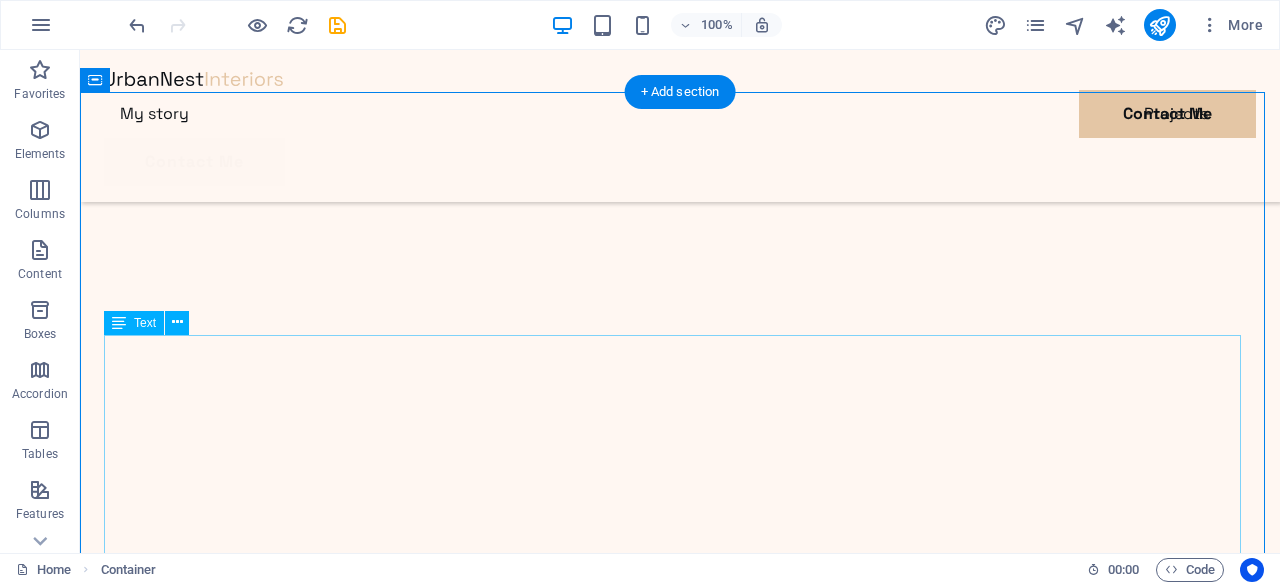 scroll, scrollTop: 1344, scrollLeft: 0, axis: vertical 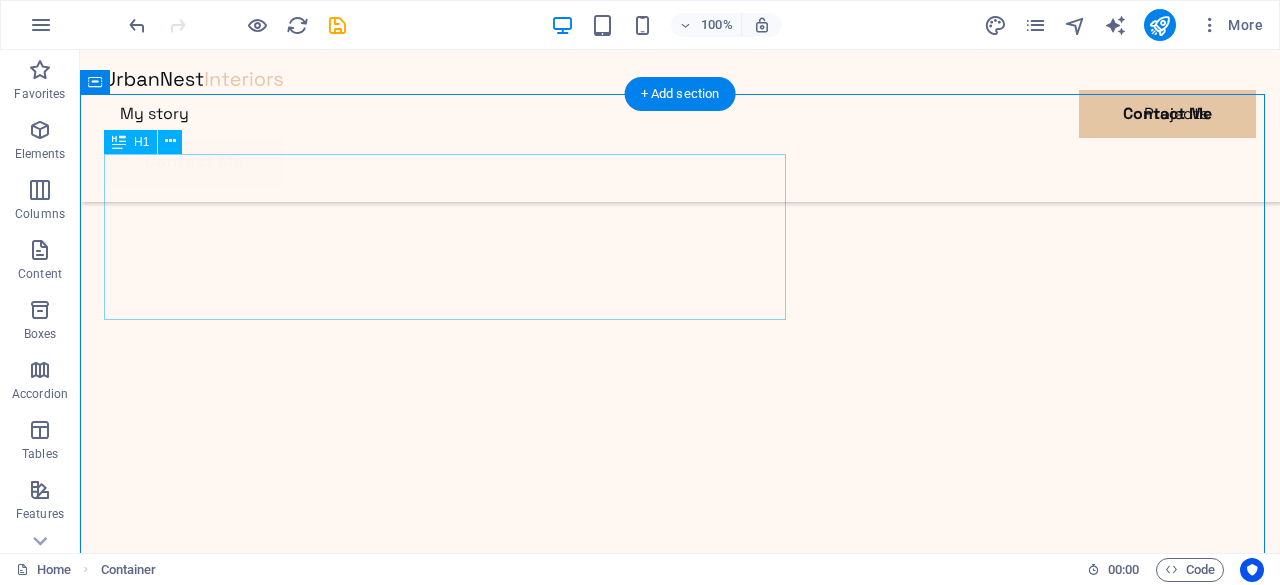 click on "Get to know my story of interior design" at bounding box center (680, 4760) 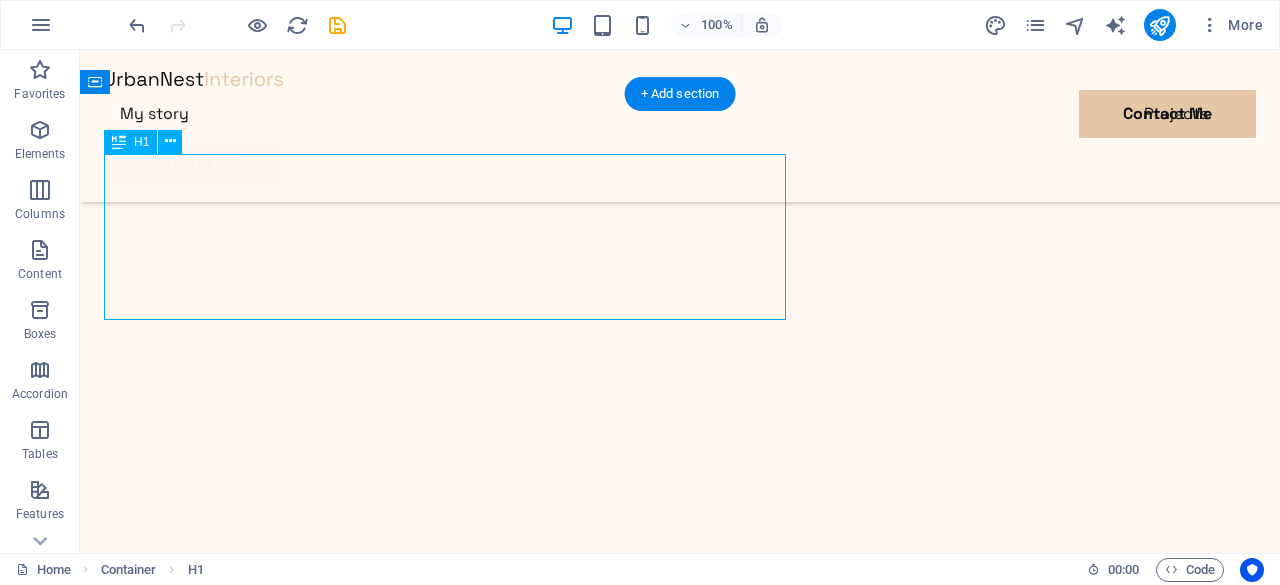 click on "Get to know my story of interior design" at bounding box center [680, 4760] 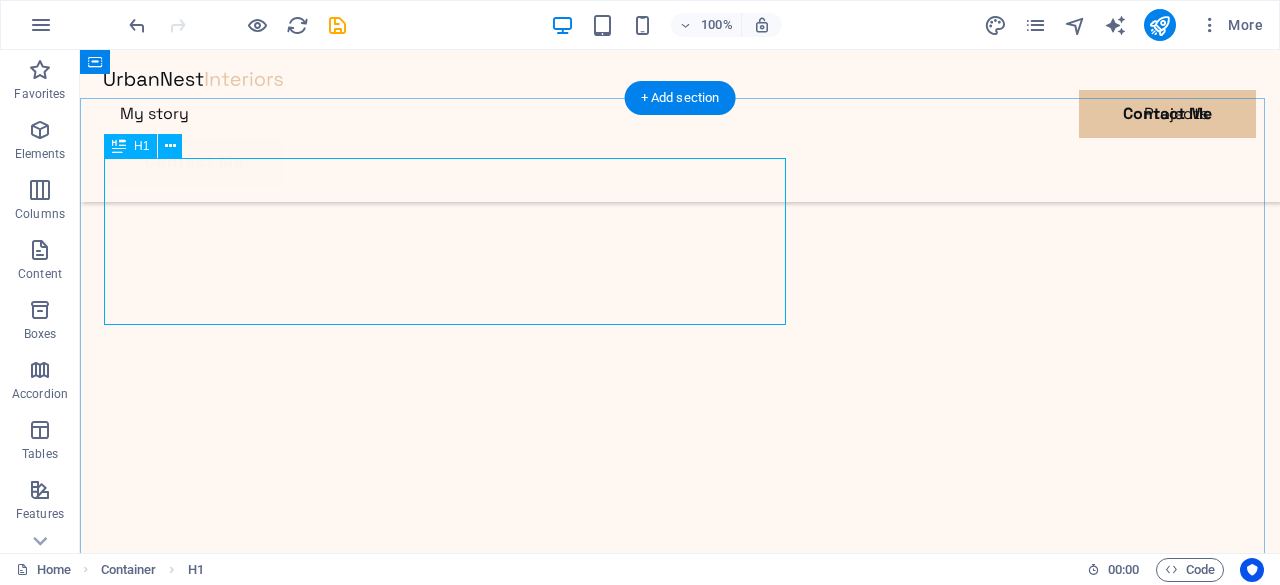 scroll, scrollTop: 1339, scrollLeft: 0, axis: vertical 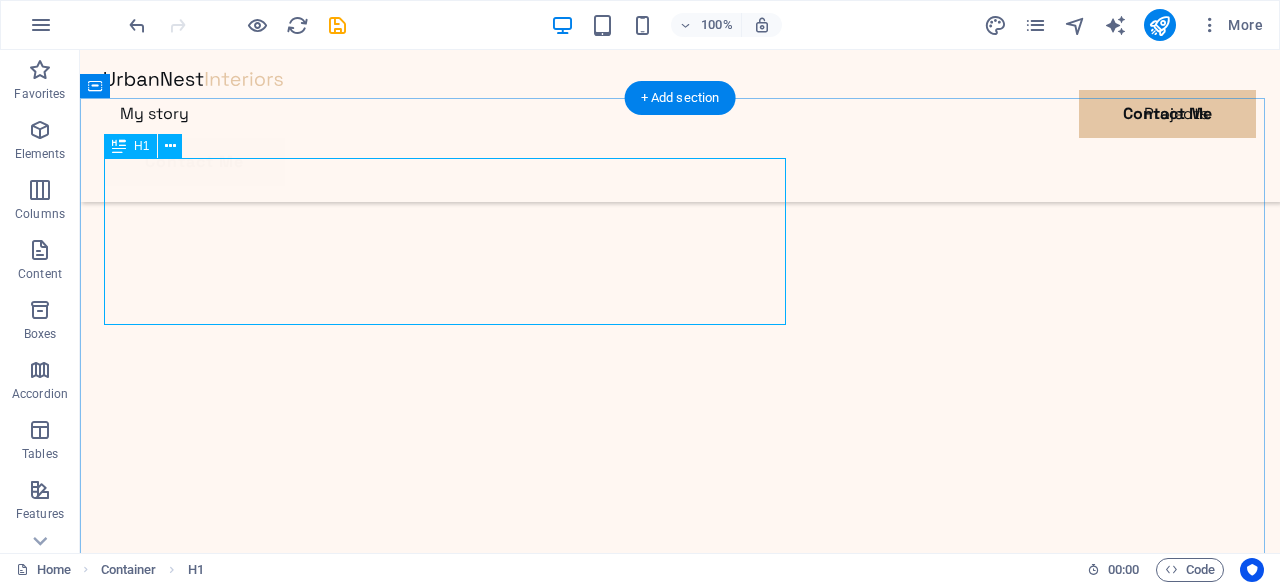 click on "Get to know my story of interior design" at bounding box center (680, 4765) 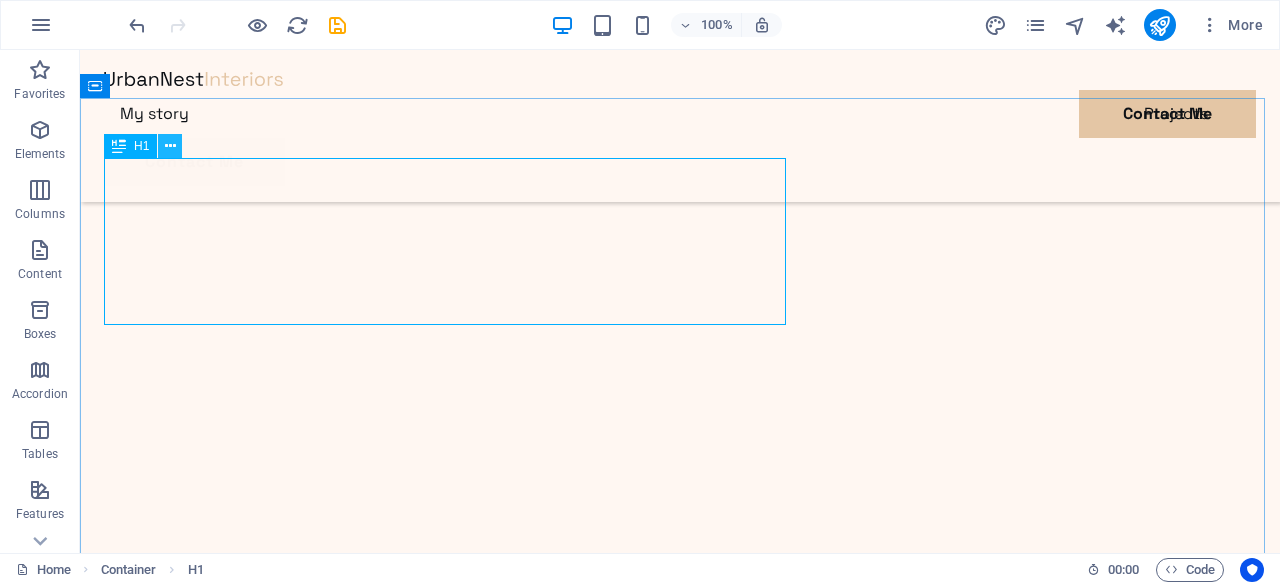 click at bounding box center (170, 146) 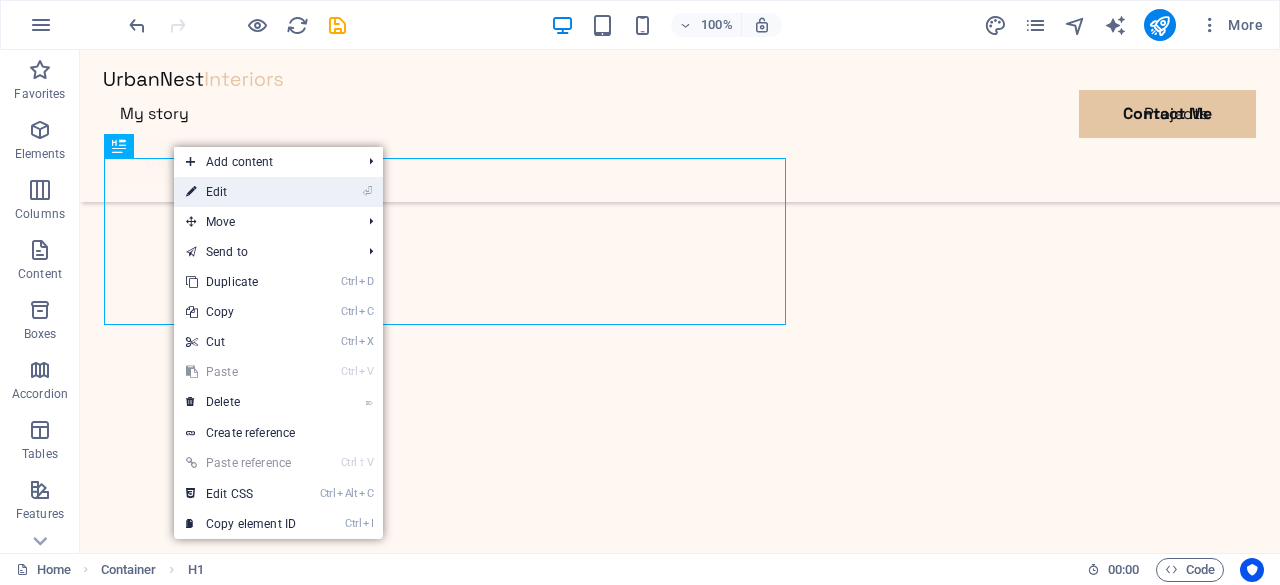 click on "⏎  Edit" at bounding box center [241, 192] 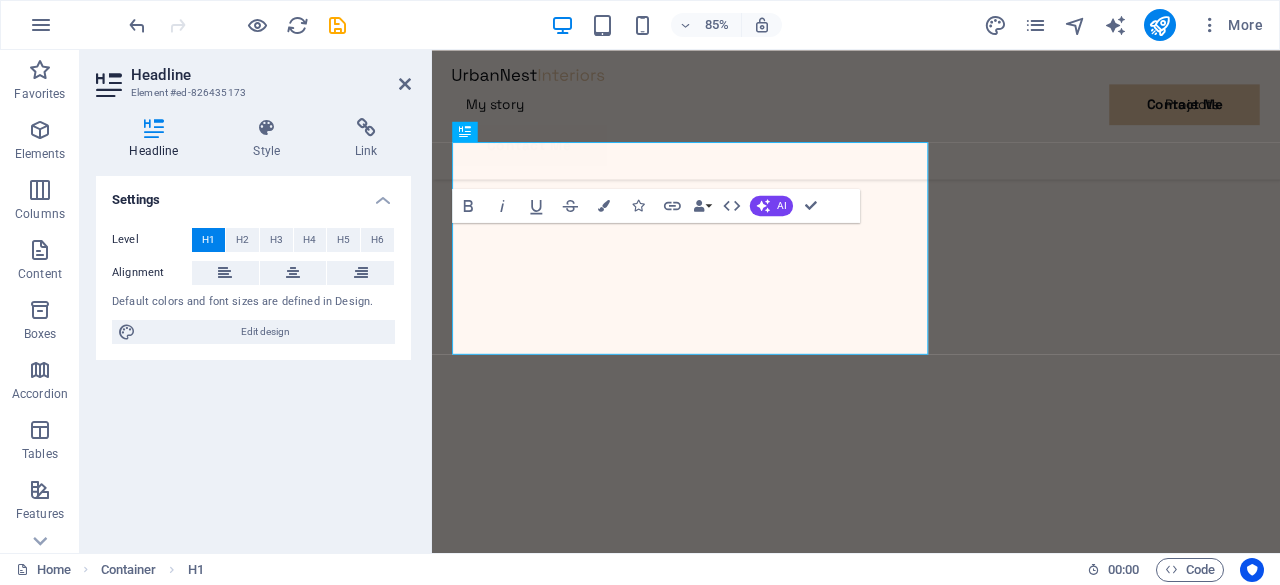 scroll, scrollTop: 1244, scrollLeft: 0, axis: vertical 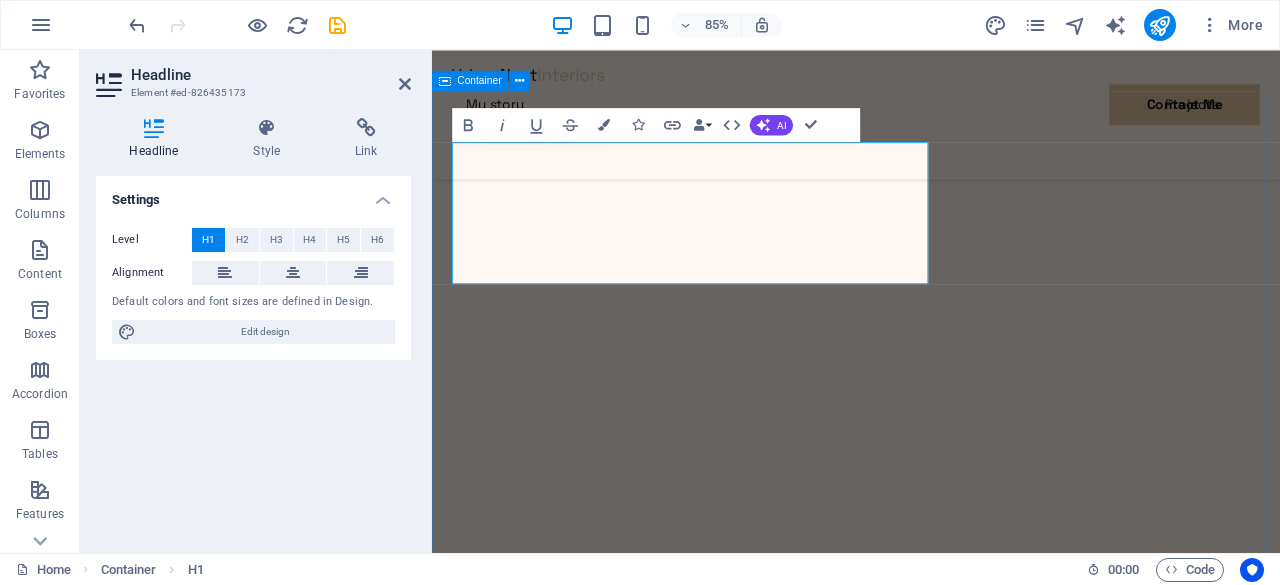 click on "JIVANJEE BESPOKE JIVANJEE BESPOKE Jivanjee Bespoke established in 1998, in Dubai, United Arab Emirates. Renowned for its creative, detailed and professional approach for private clients both in the Middle East and globally. A boutique design practice, led by Moiz Jivanjee, comprises a team of interior and architectural professionals, combined with an extensive network of skilled artisans, worldwide suppliers and committed contractors. Lorem ipsum dolor sit amet consectetur. Bibendum adipiscing morbi orci nibh eget posuere arcu volutpat nulla. Tortor cras suscipit augue sodales risus auctor. Fusce nunc vitae non dui ornare tellus nibh purus lectus. Pulvinar pellentesque nam vel nec eget ligula vel bibendum eget. Lorem ipsum dolor sit amet consectetur. Bibendum adipiscing morbi orci nibh eget posuere arcu volutpat nulla. Tortor cras suscipit augue sodales risus auctor." at bounding box center (931, 4305) 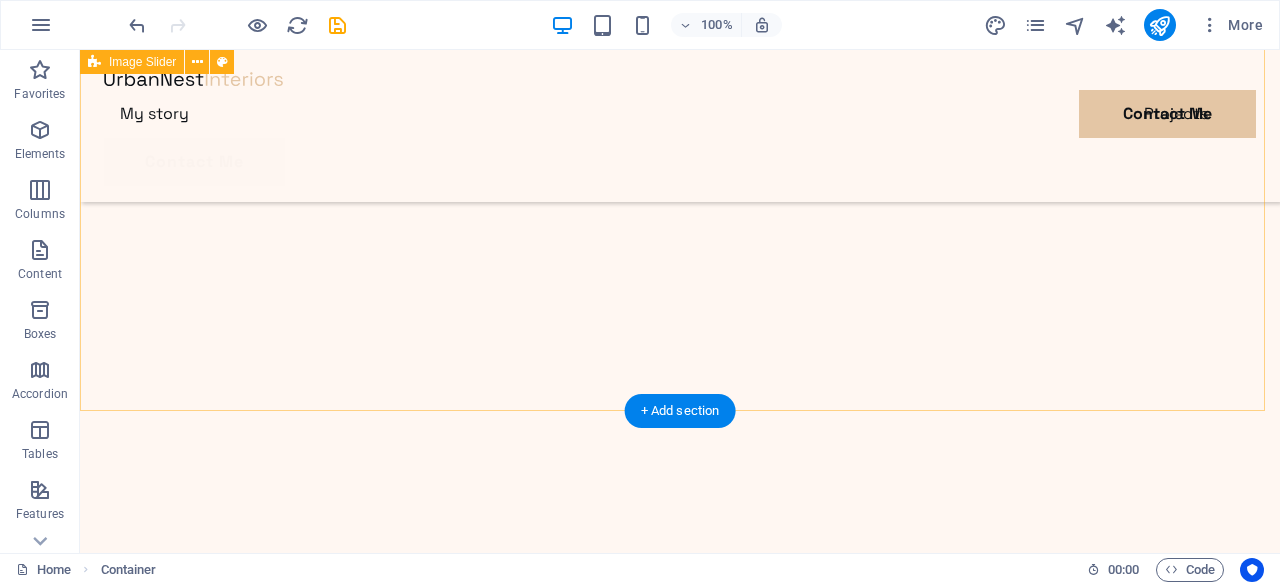 scroll, scrollTop: 0, scrollLeft: 0, axis: both 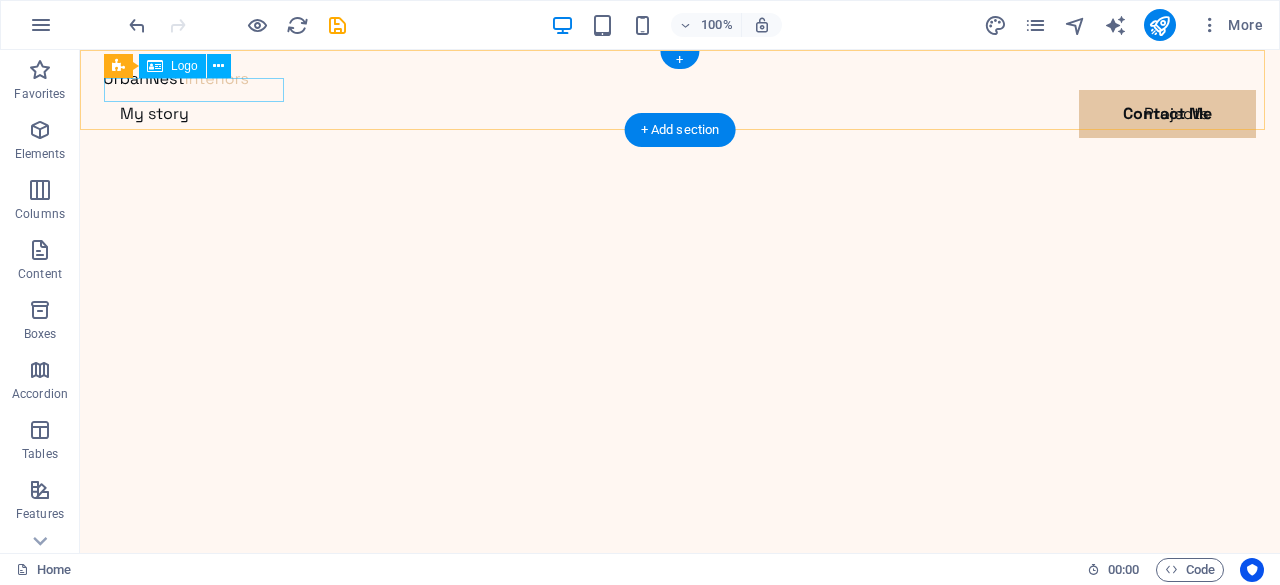 click at bounding box center (680, 78) 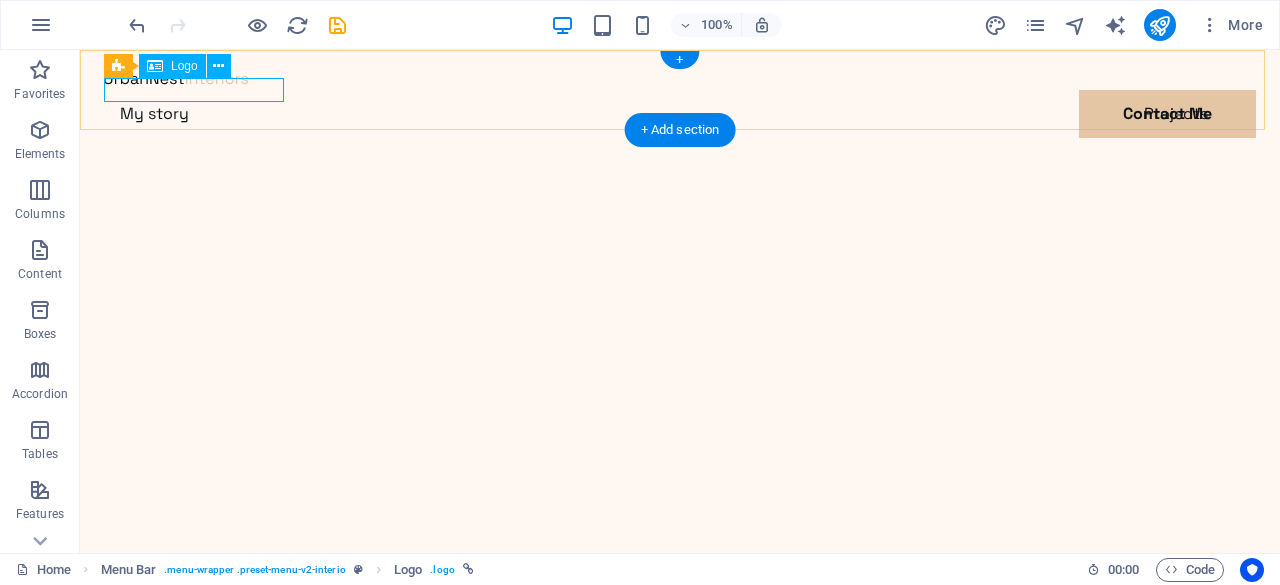 click at bounding box center (680, 78) 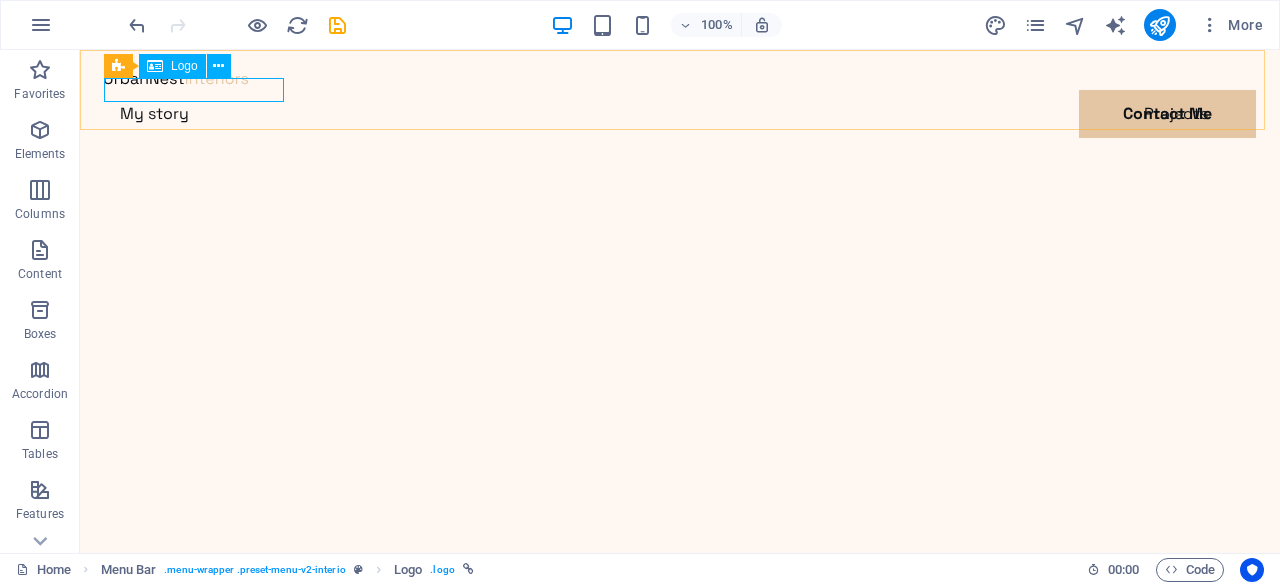 click at bounding box center (155, 66) 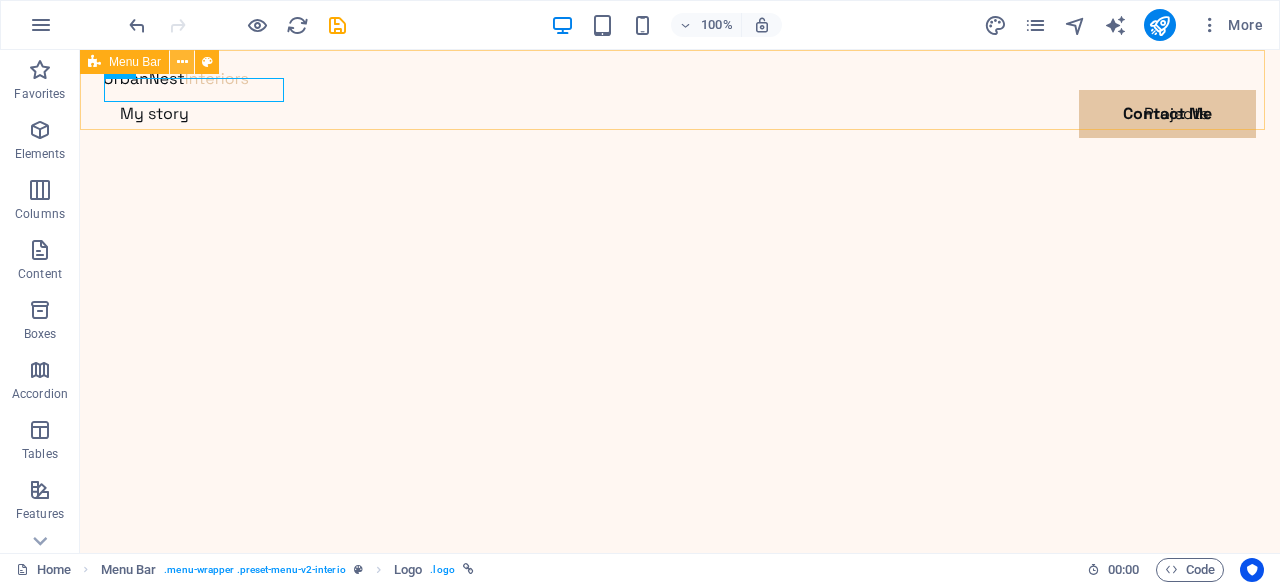 click at bounding box center (182, 62) 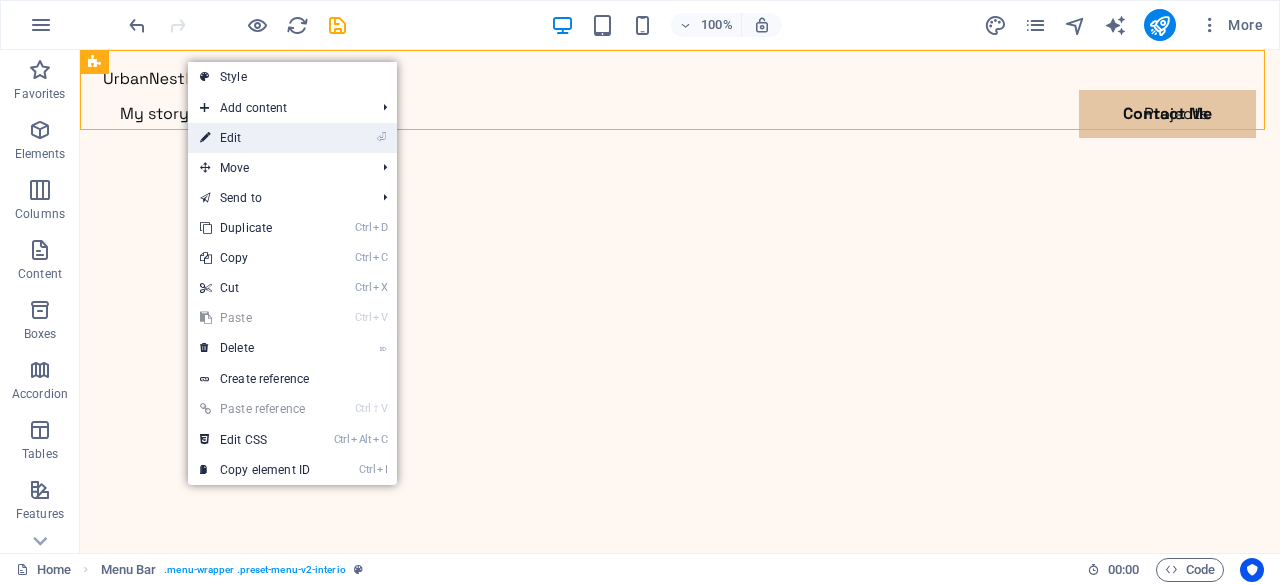 click on "⏎  Edit" at bounding box center (255, 138) 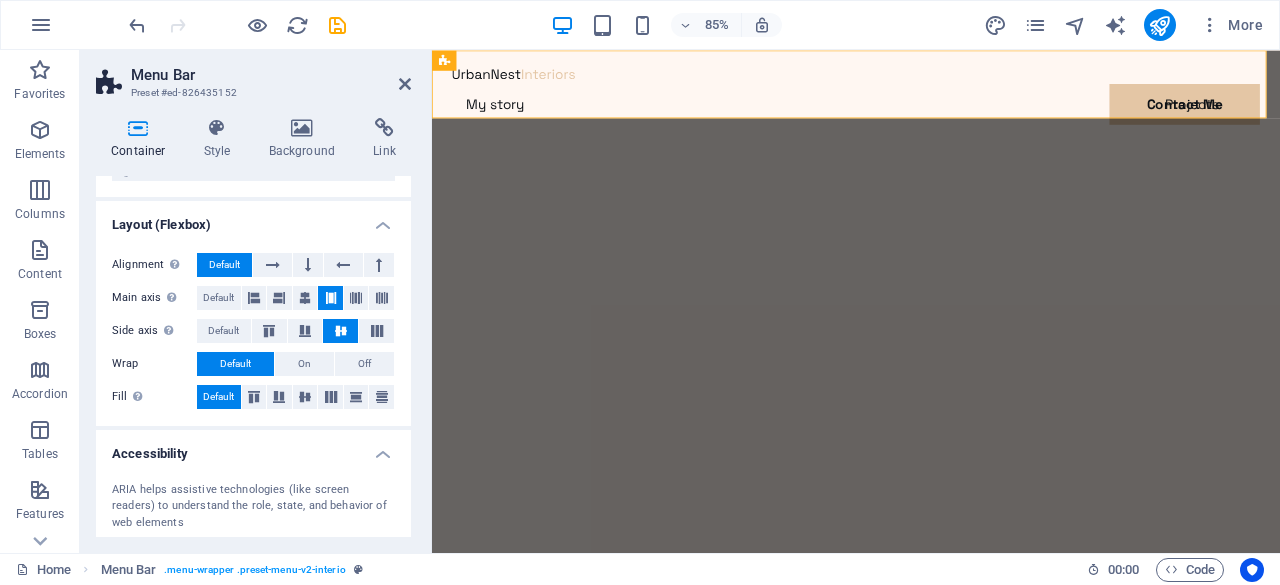 scroll, scrollTop: 412, scrollLeft: 0, axis: vertical 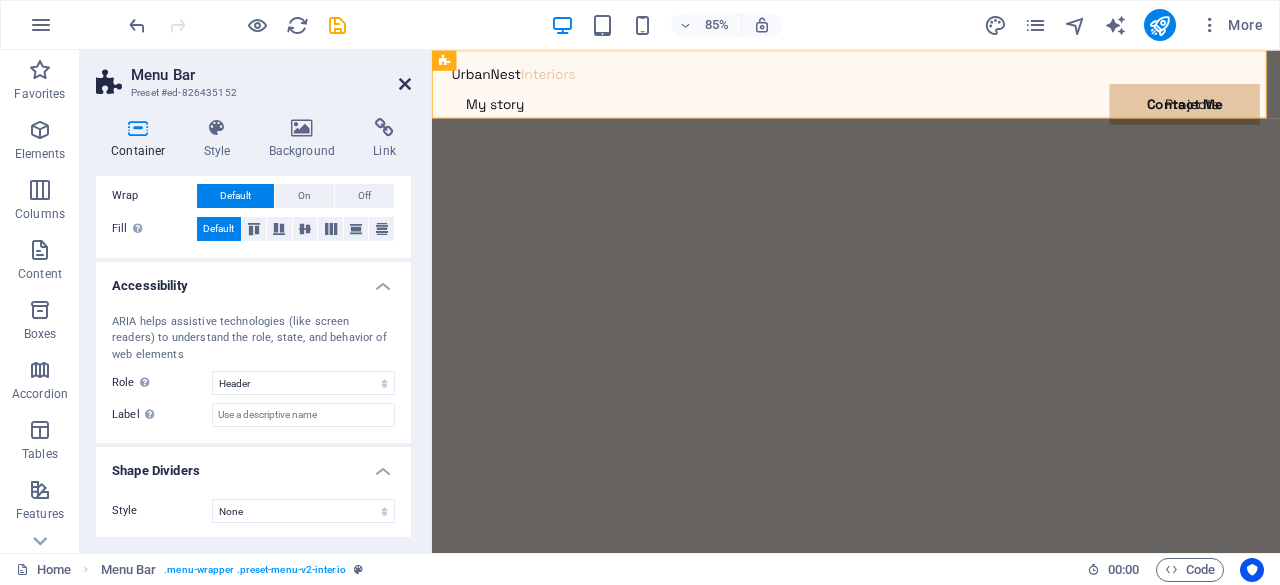 click at bounding box center (405, 84) 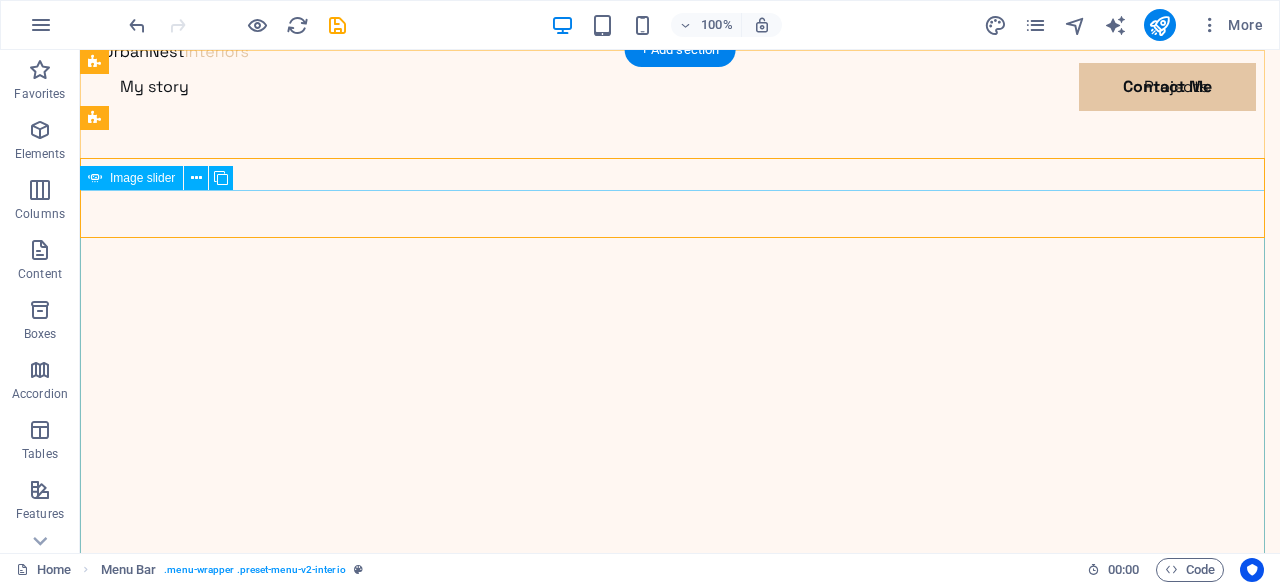 scroll, scrollTop: 0, scrollLeft: 0, axis: both 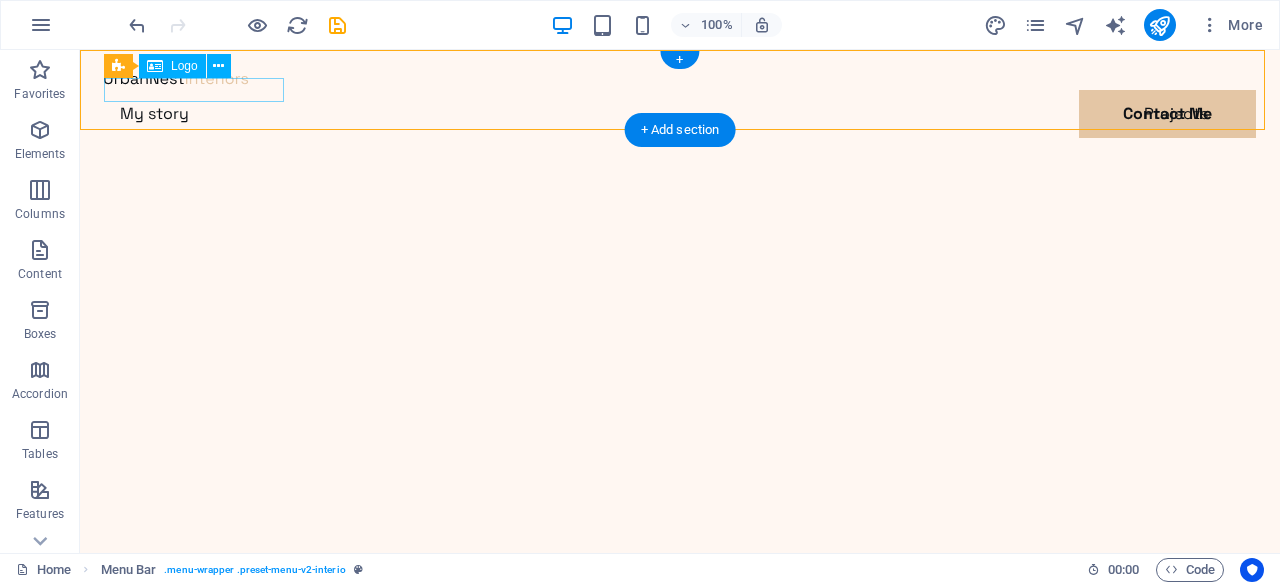 click at bounding box center (680, 78) 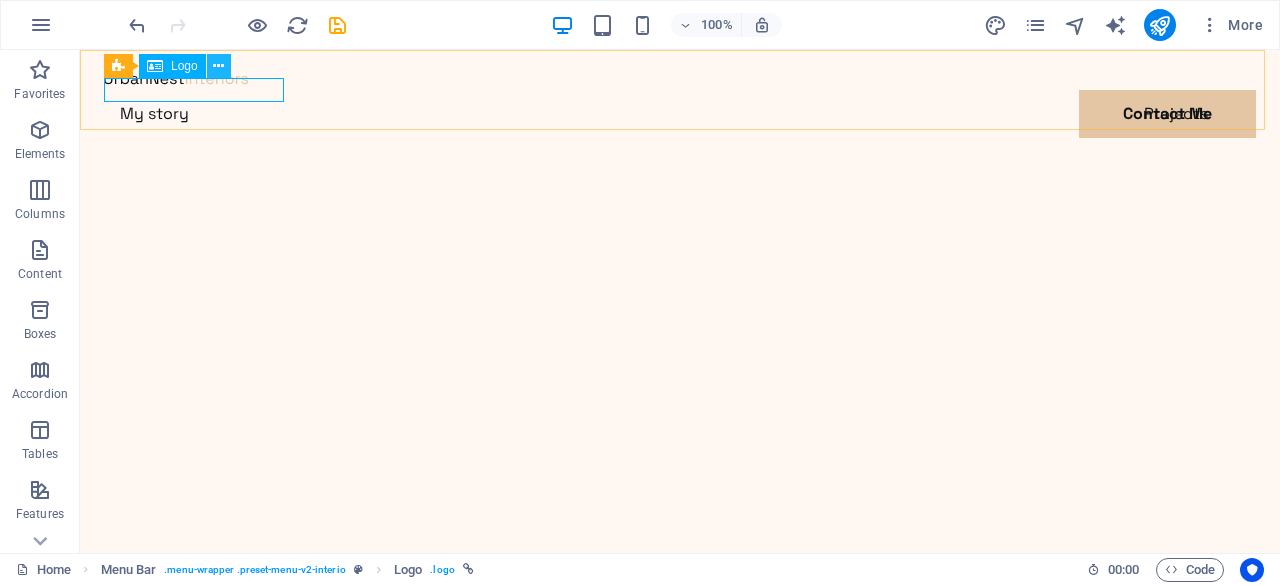 click at bounding box center (218, 66) 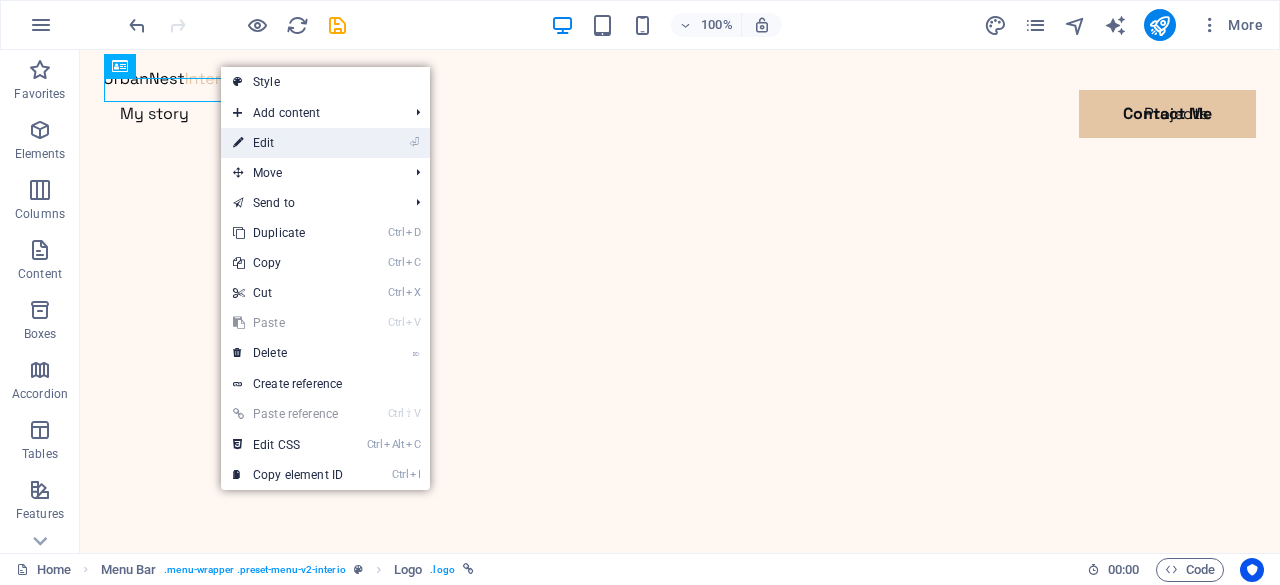 click on "⏎  Edit" at bounding box center [288, 143] 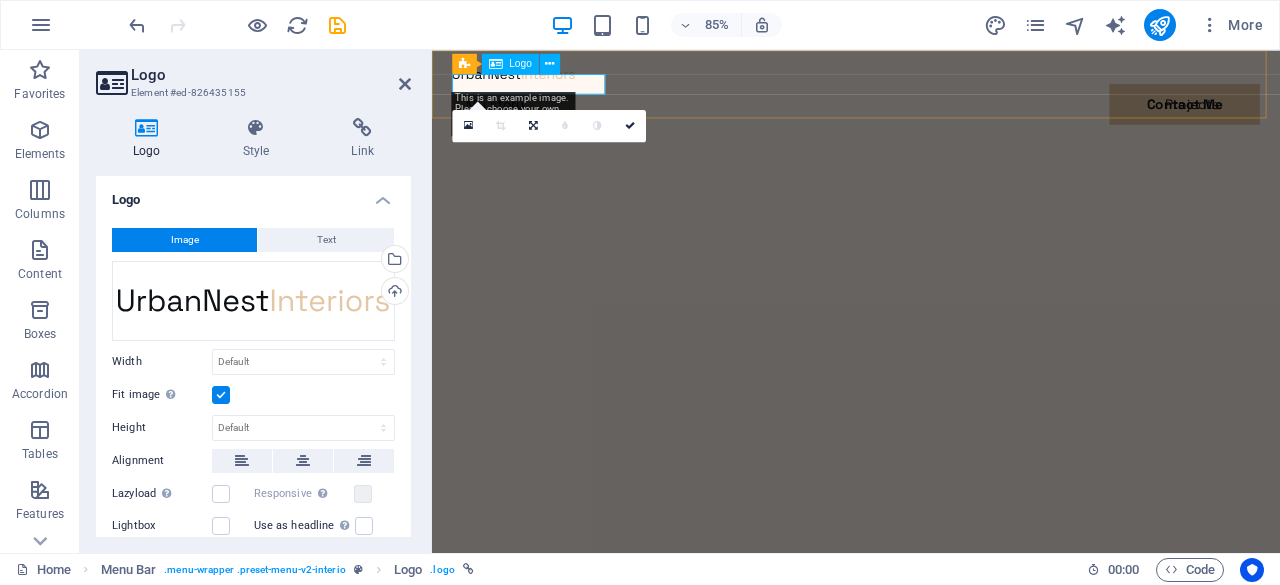 click at bounding box center [931, 78] 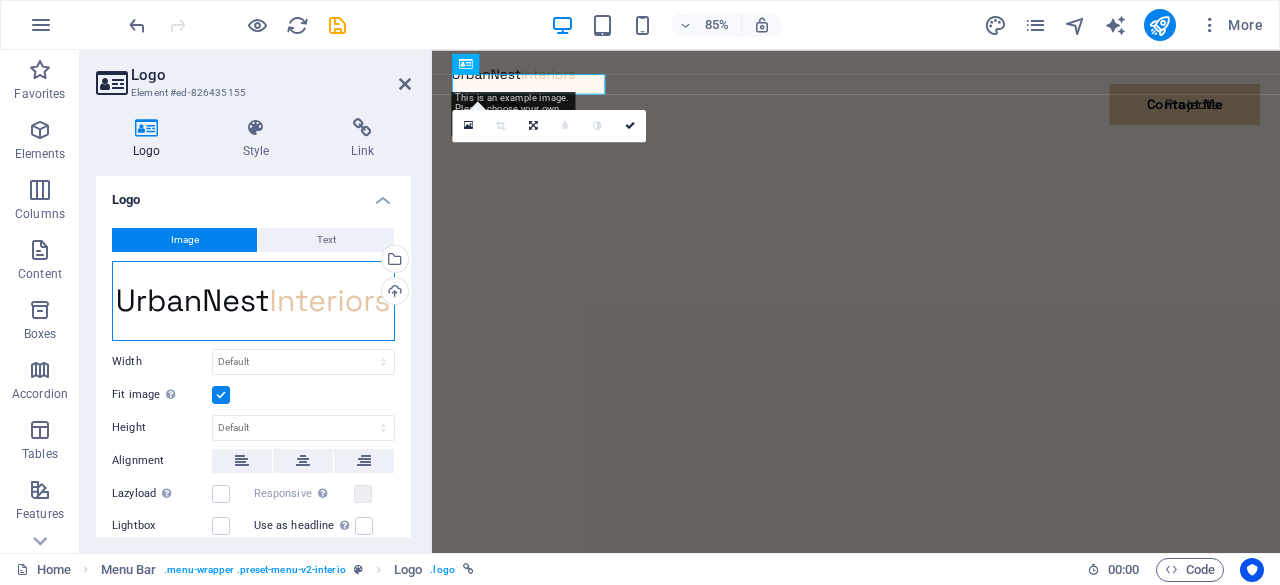 drag, startPoint x: 140, startPoint y: 299, endPoint x: 120, endPoint y: 305, distance: 20.880613 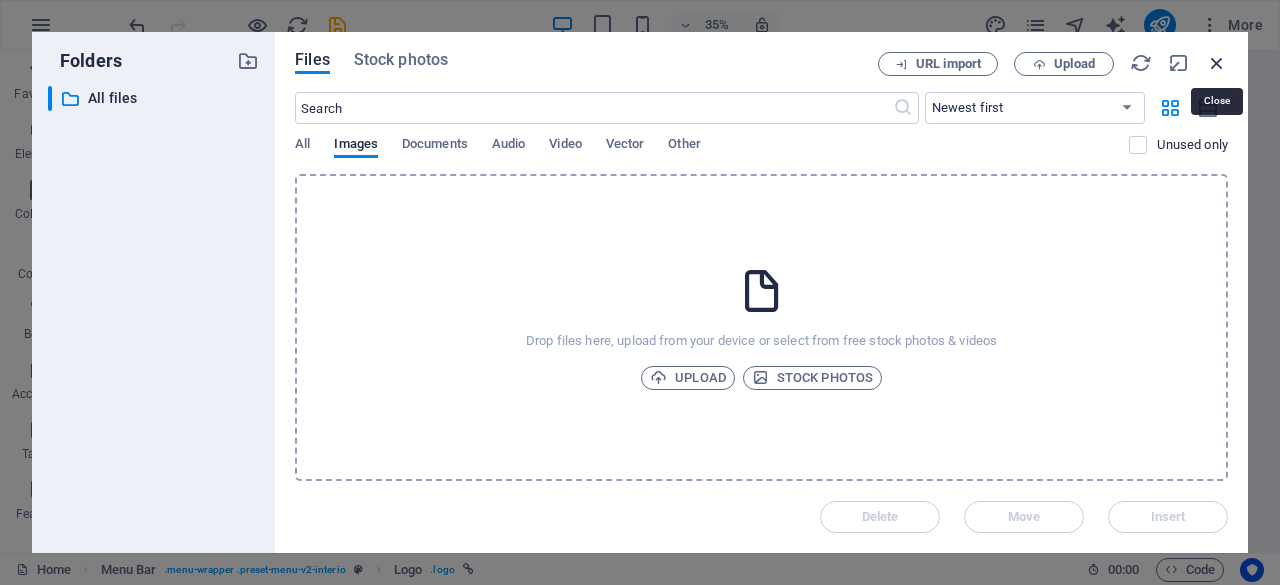 click at bounding box center (1217, 63) 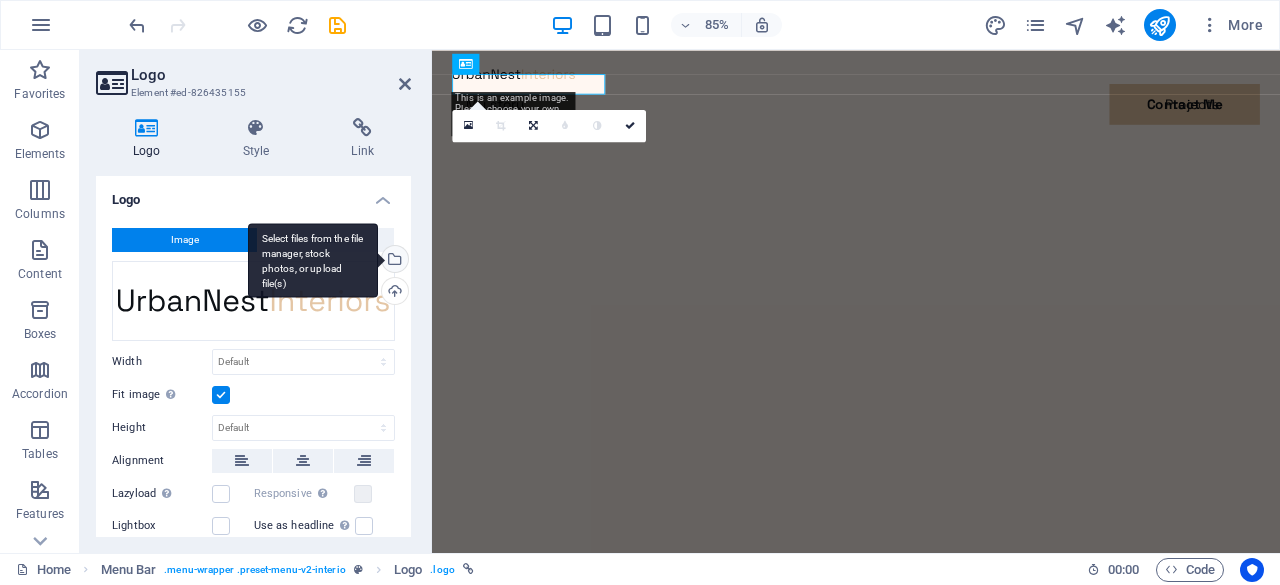 click on "Select files from the file manager, stock photos, or upload file(s)" at bounding box center (313, 260) 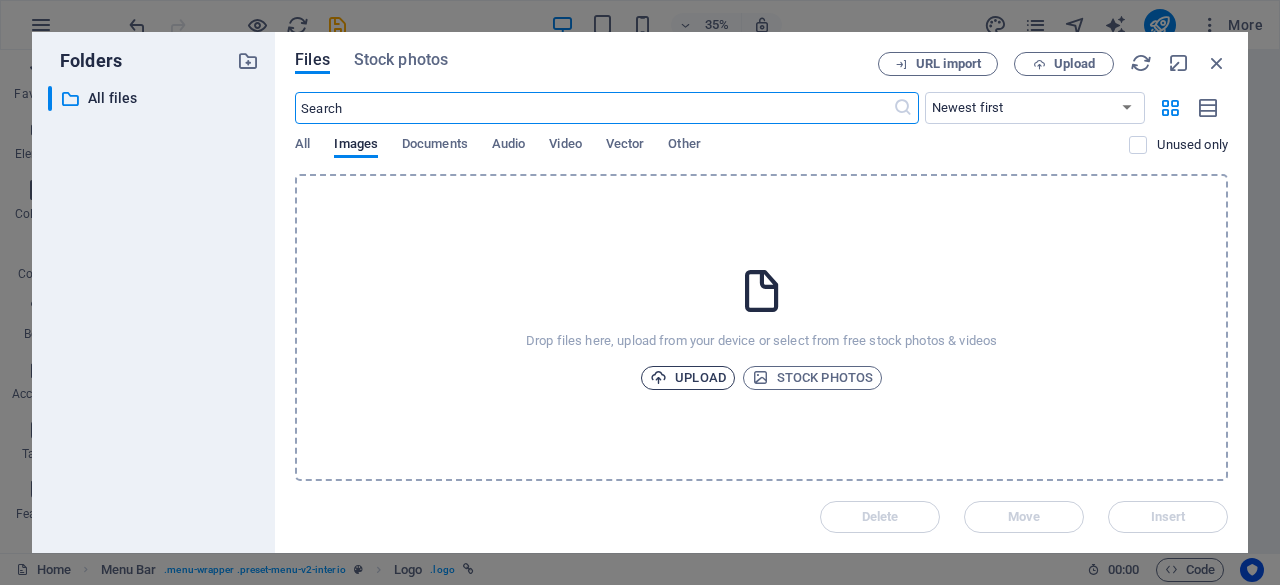 click on "Upload" at bounding box center [688, 378] 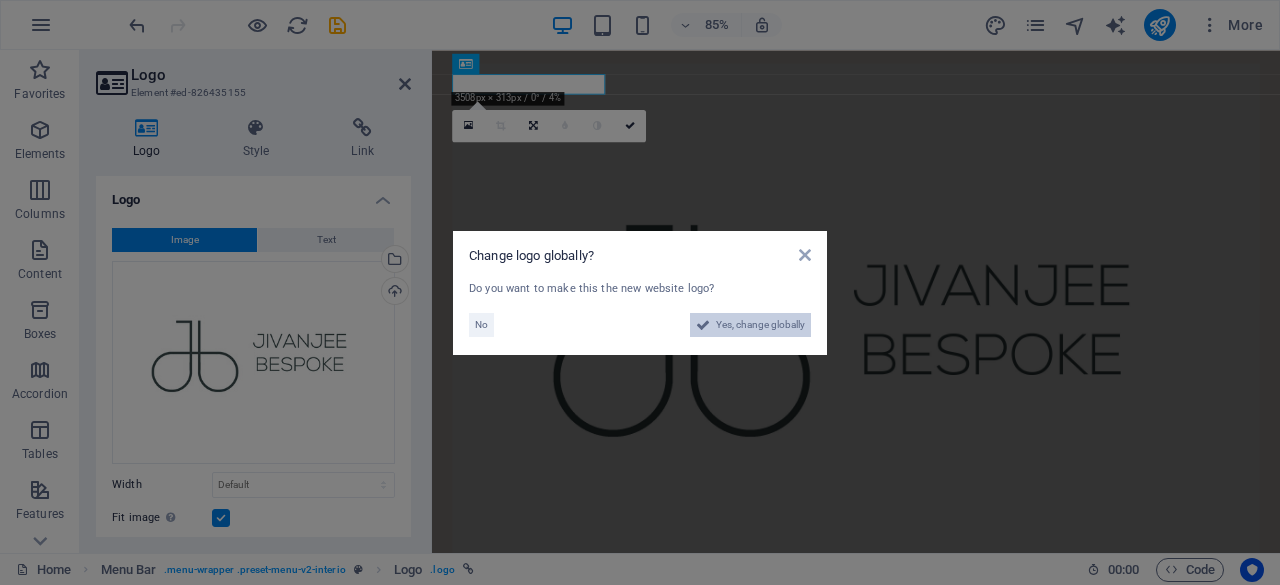 click on "Yes, change globally" at bounding box center [750, 325] 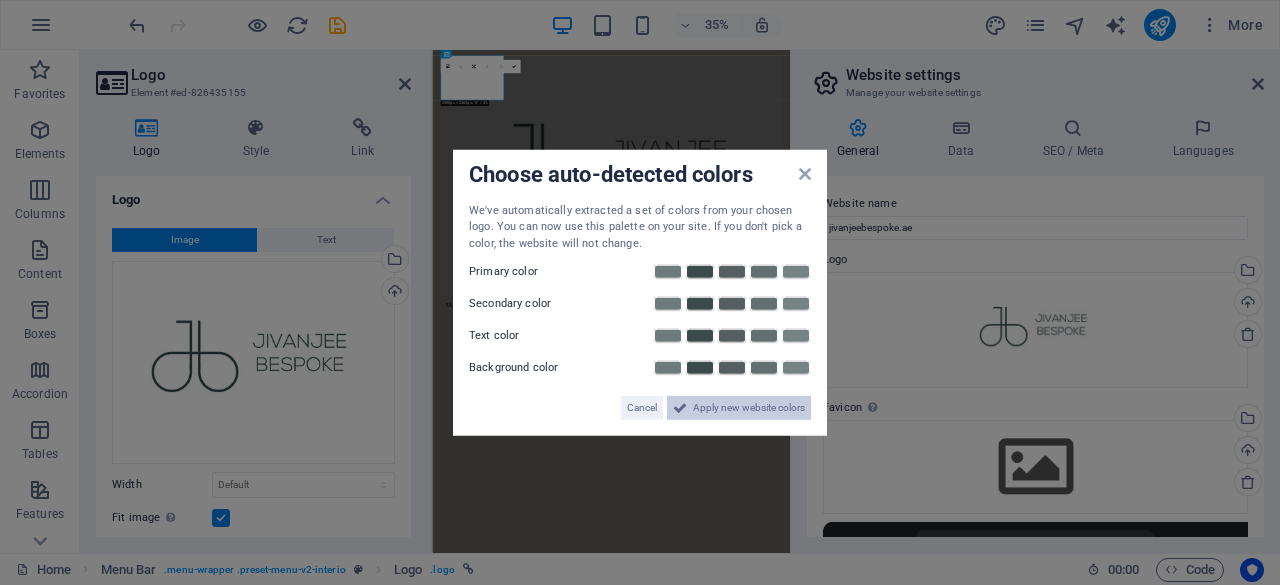 click on "Apply new website colors" at bounding box center (749, 408) 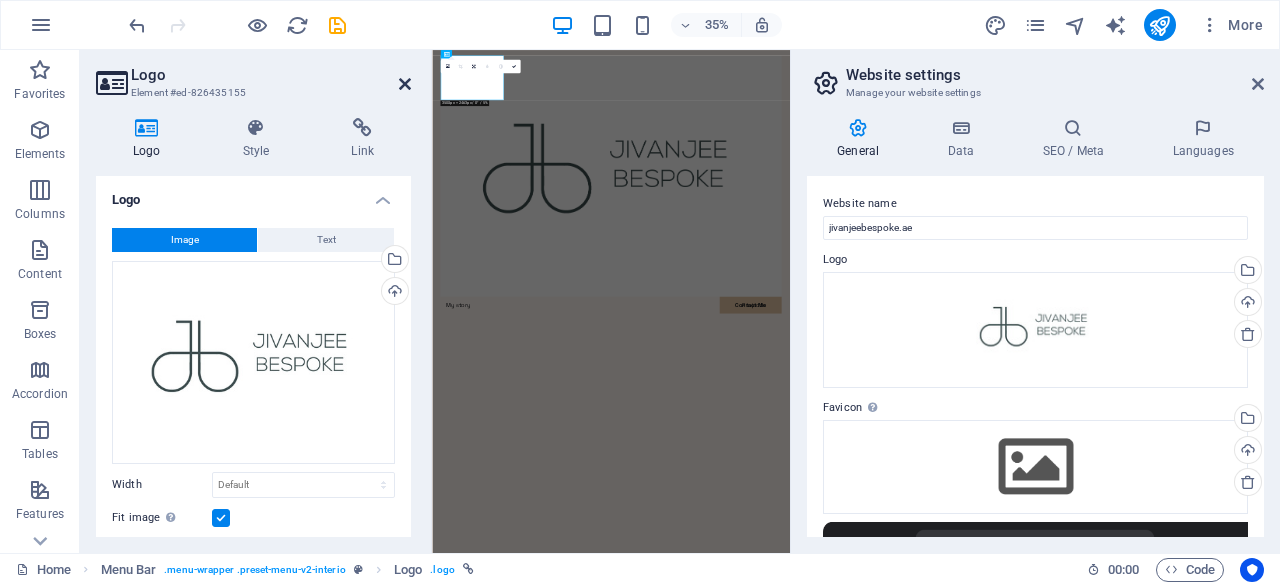 click at bounding box center (405, 84) 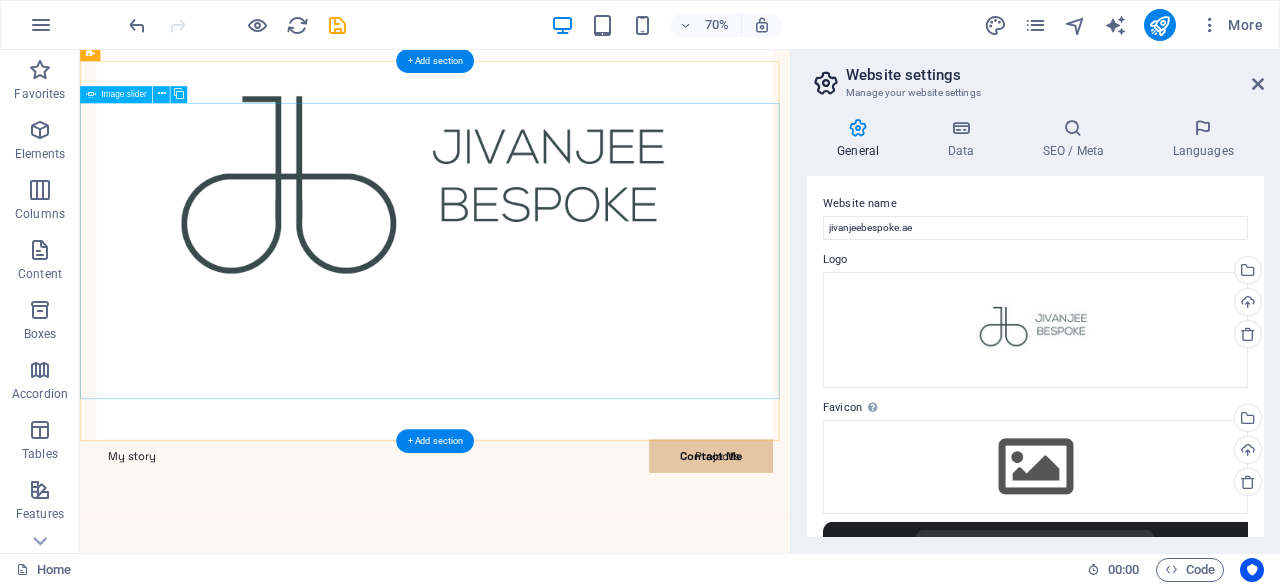 scroll, scrollTop: 0, scrollLeft: 0, axis: both 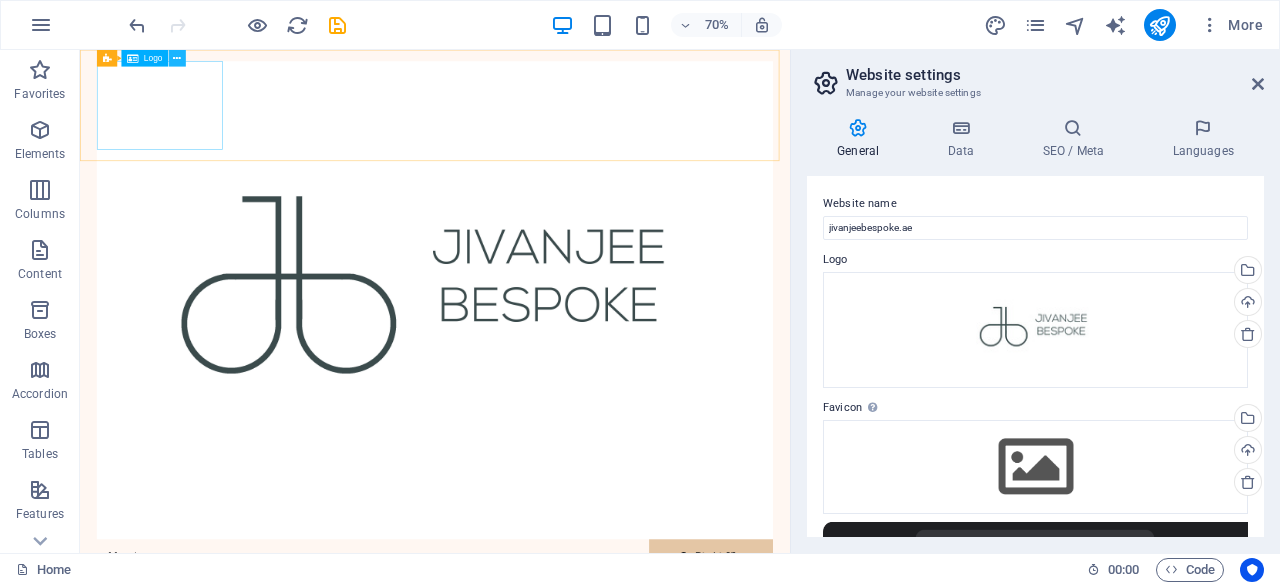 click at bounding box center [177, 58] 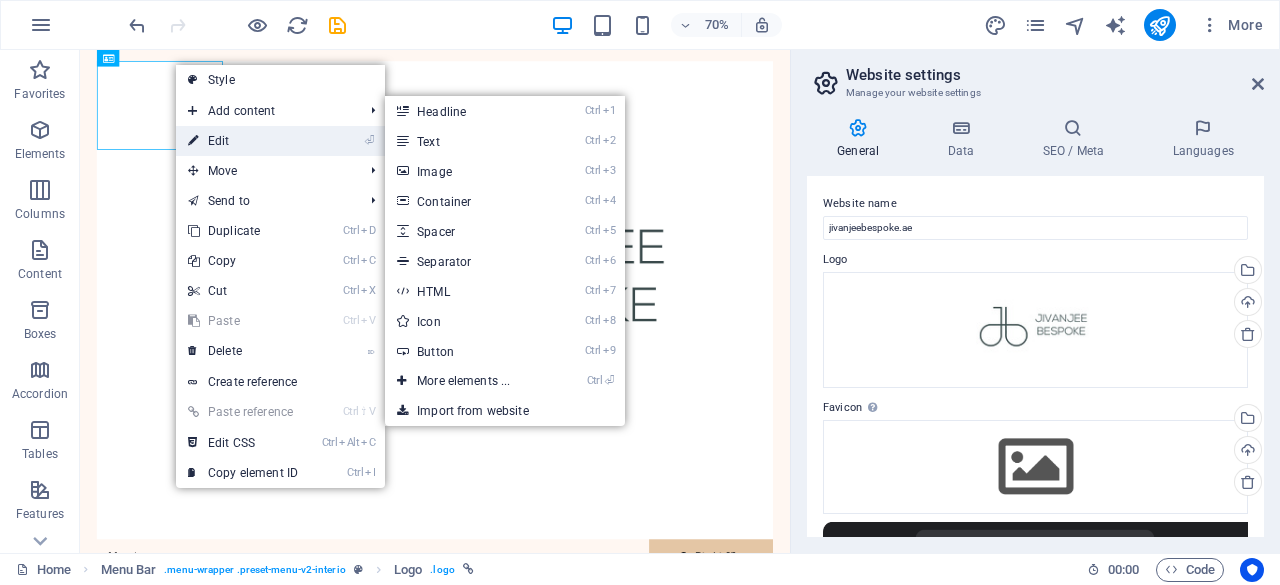 click on "⏎  Edit" at bounding box center [243, 141] 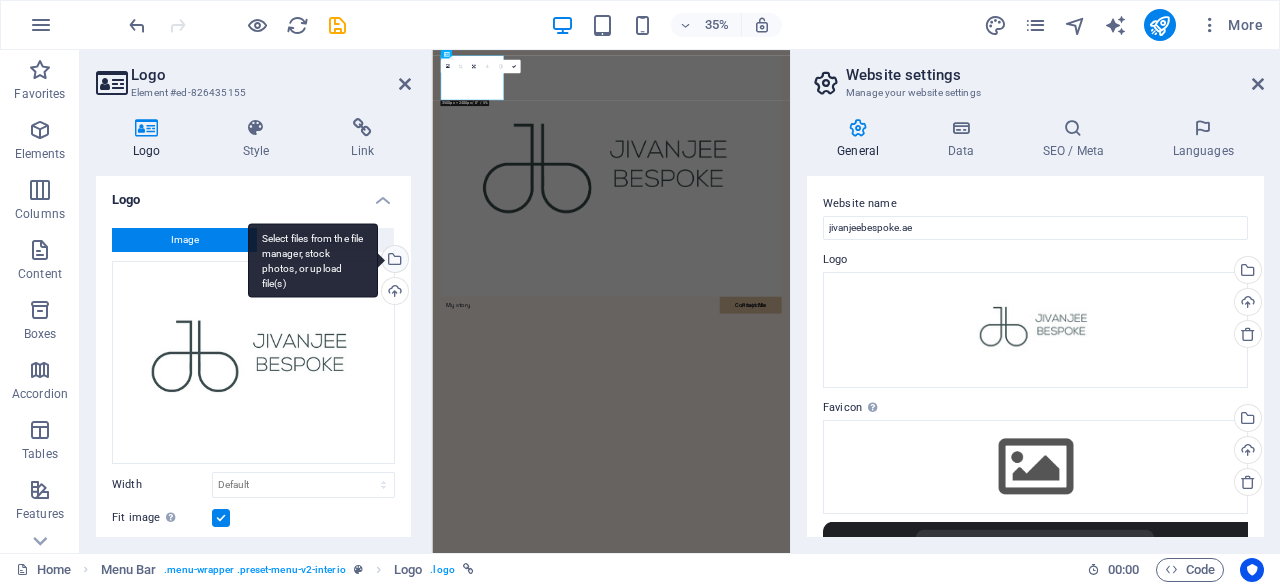 click on "Select files from the file manager, stock photos, or upload file(s)" at bounding box center (393, 261) 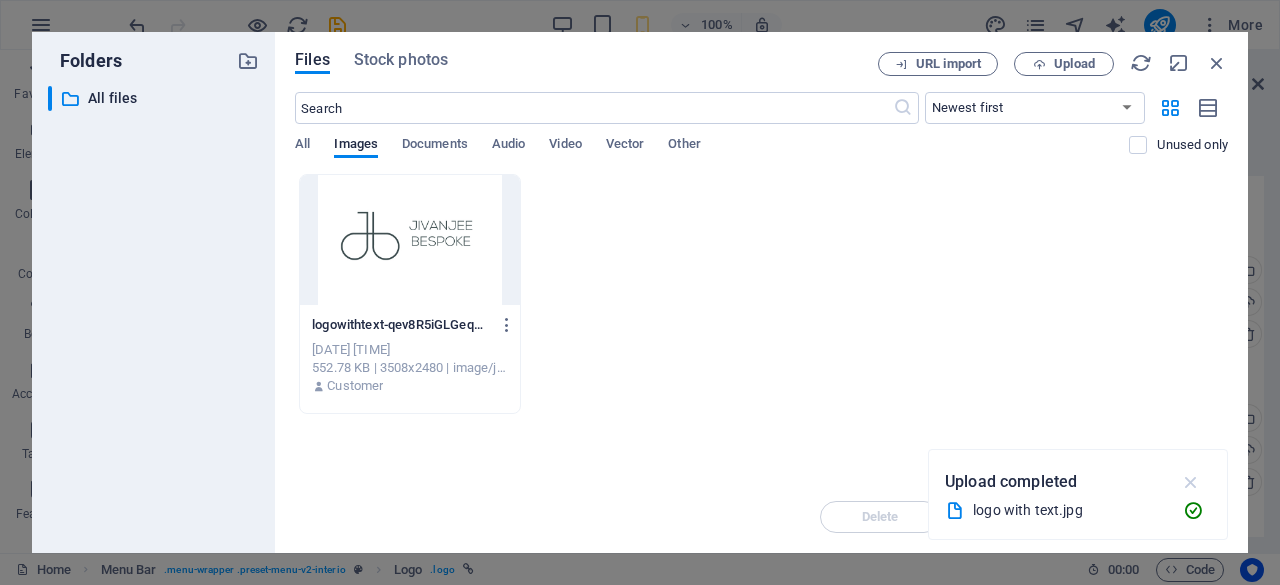 click at bounding box center [1191, 482] 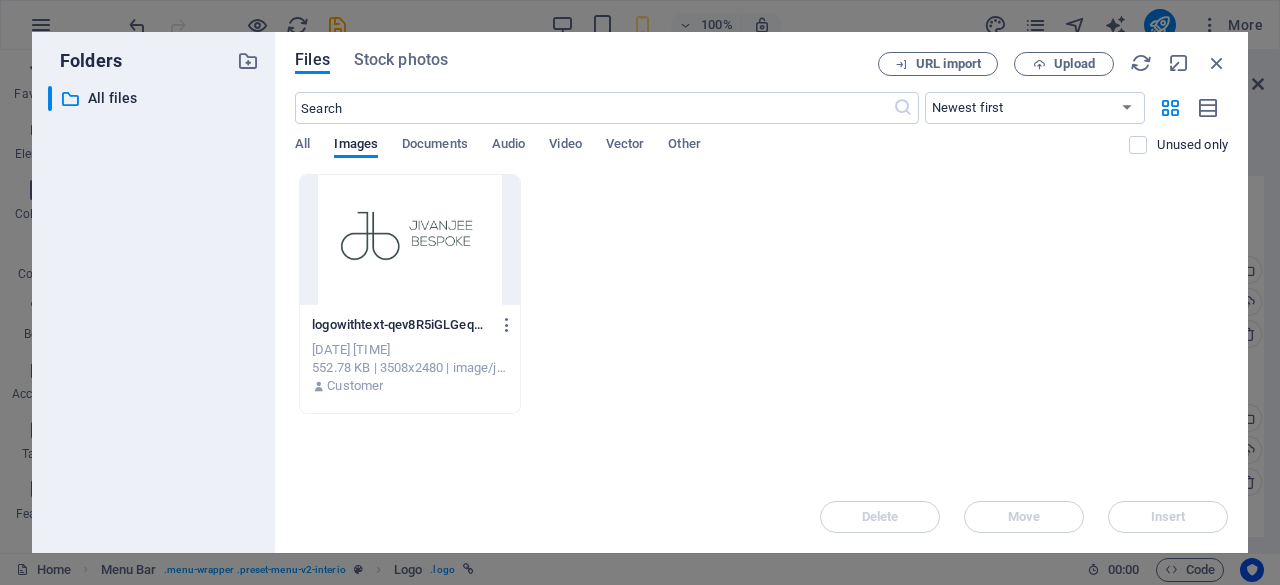 click at bounding box center [410, 240] 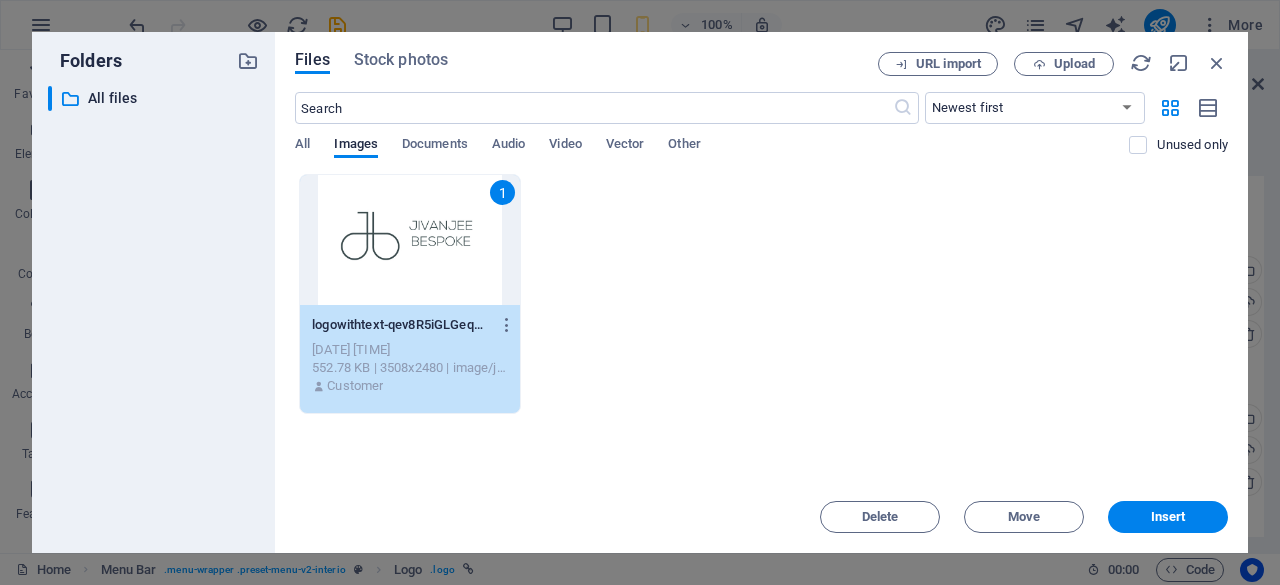 click on "1" at bounding box center (410, 240) 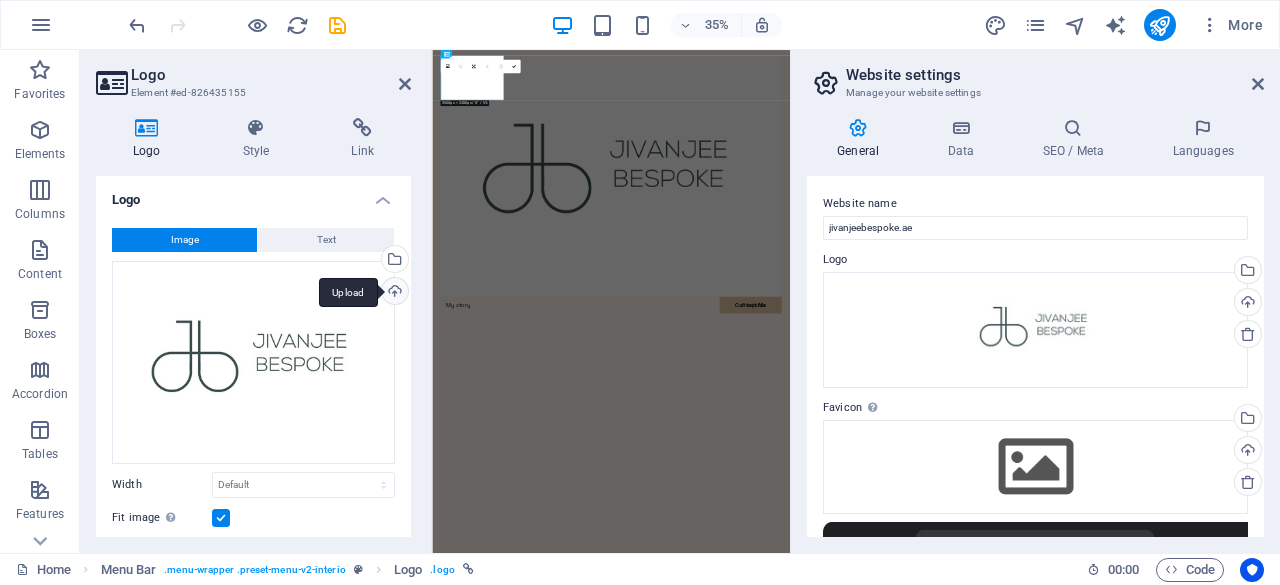 click on "Upload" at bounding box center (393, 293) 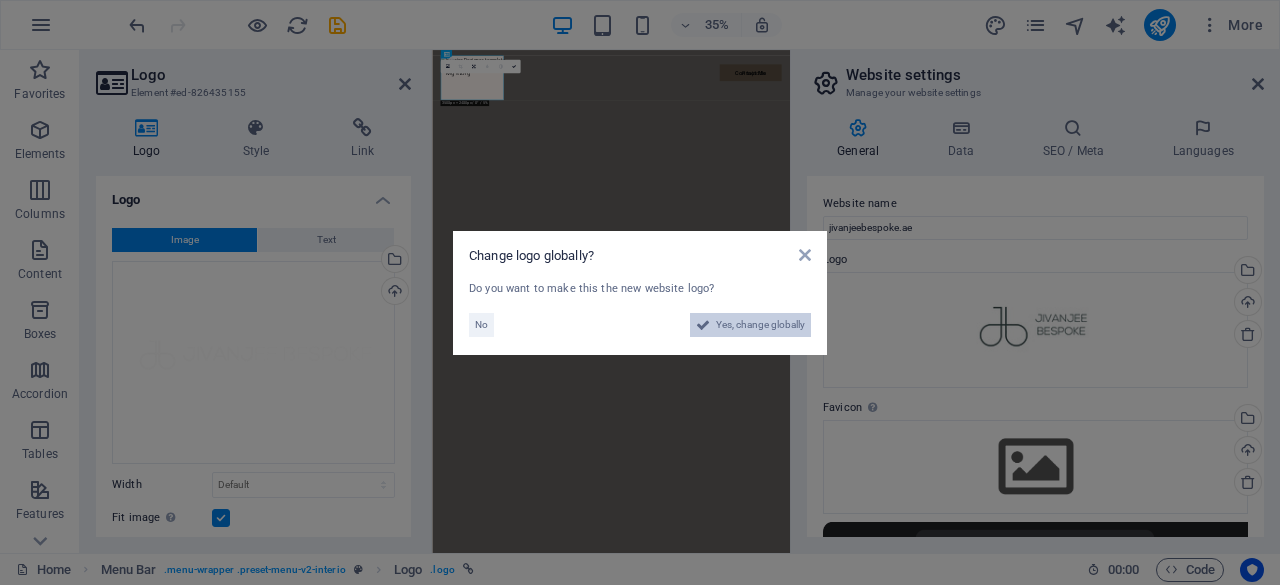 click on "Yes, change globally" at bounding box center (760, 325) 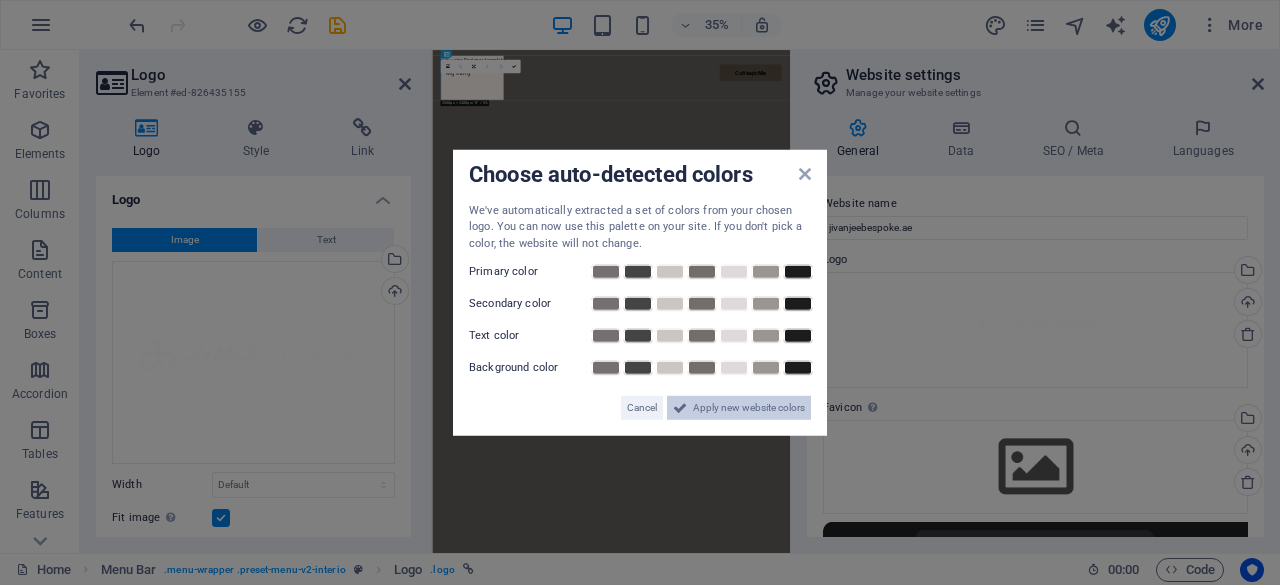 click on "Apply new website colors" at bounding box center (749, 408) 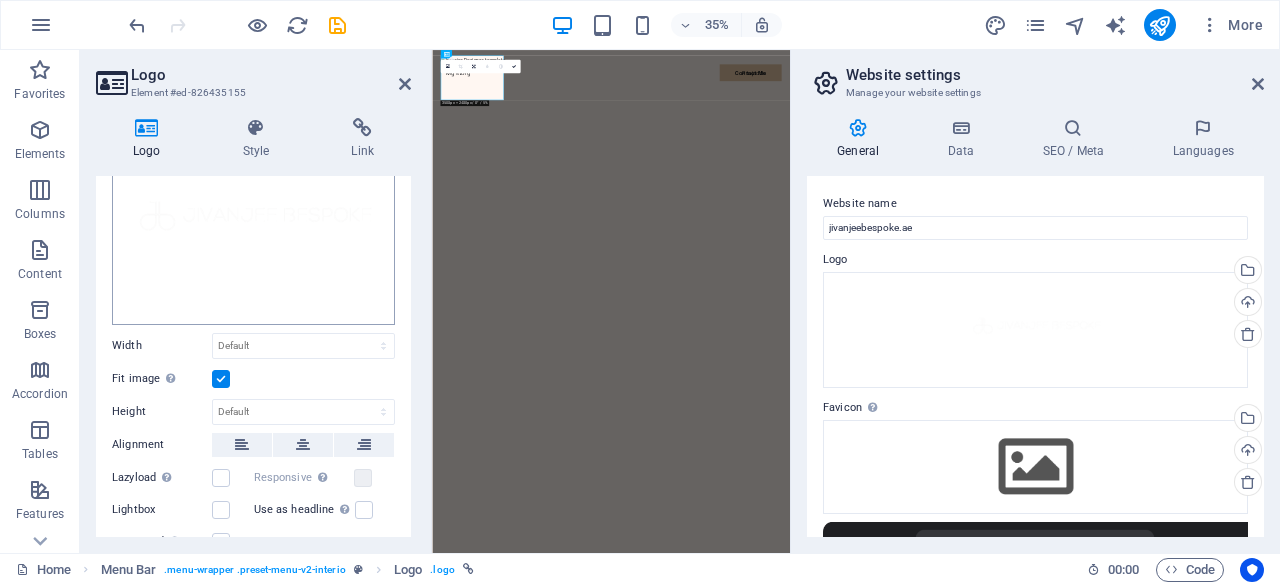 scroll, scrollTop: 0, scrollLeft: 0, axis: both 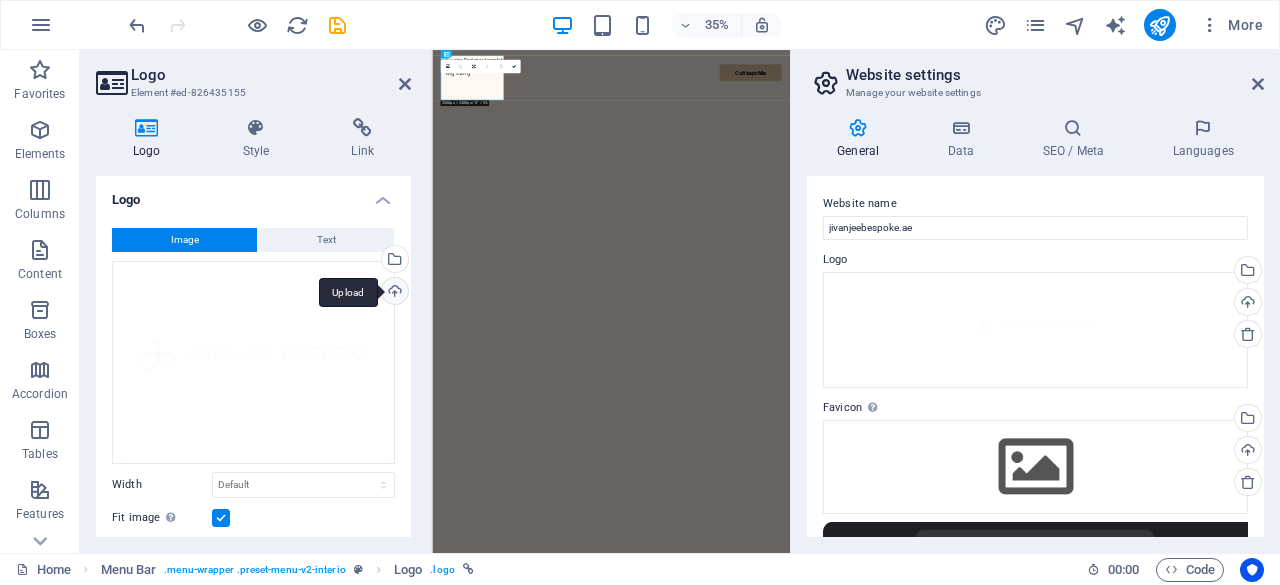 click on "Upload" at bounding box center [393, 293] 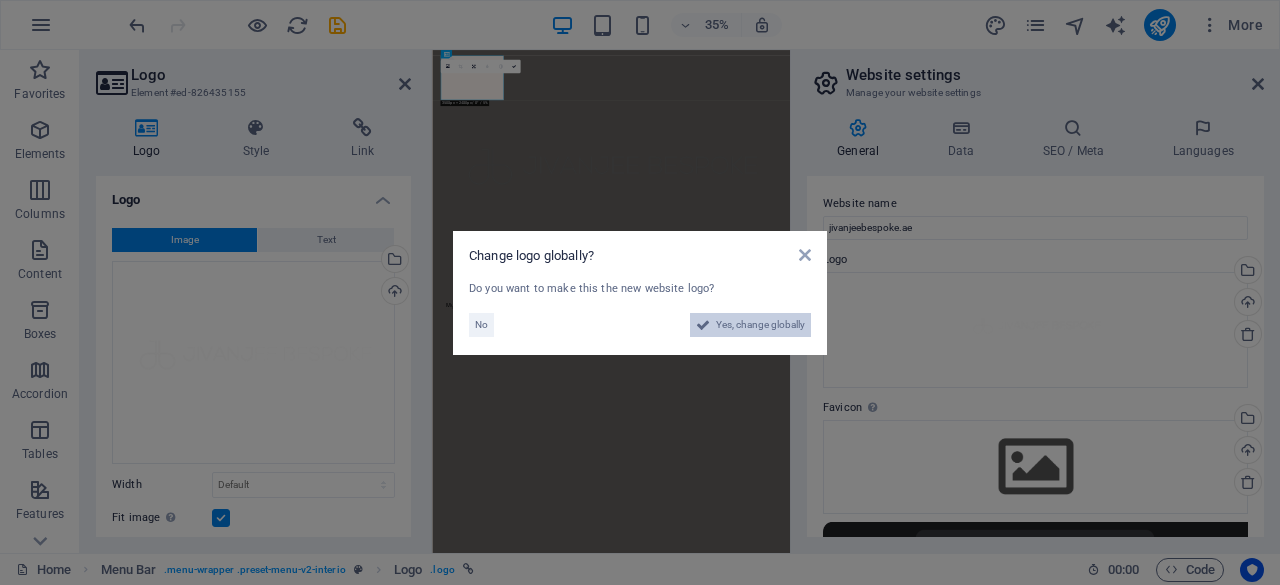 click on "Yes, change globally" at bounding box center (760, 325) 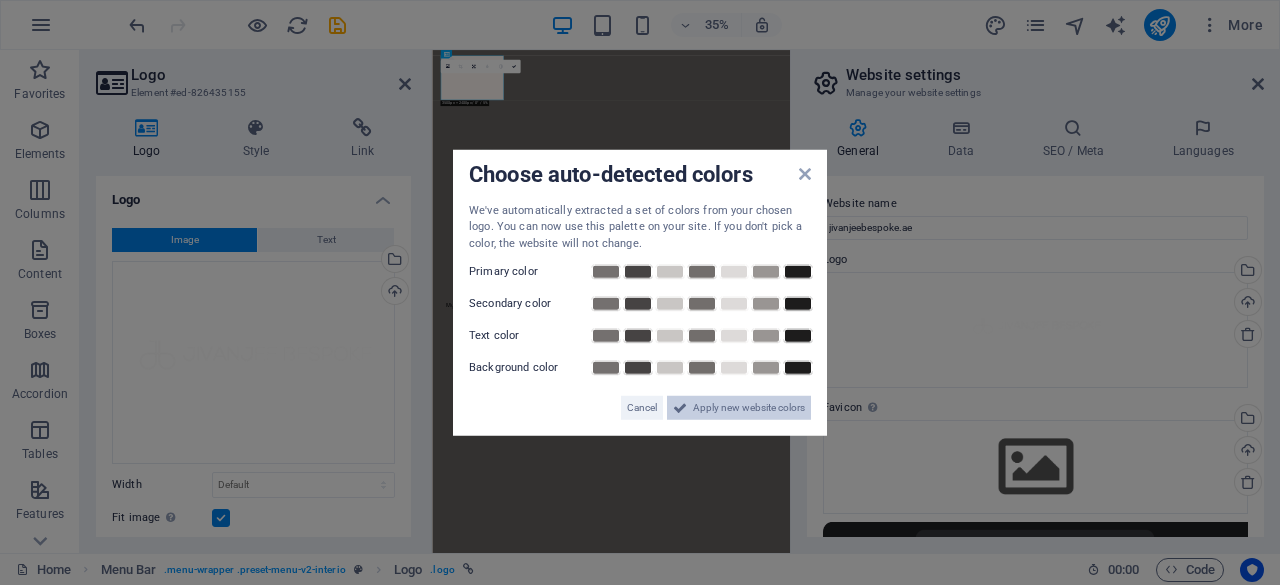 click on "Apply new website colors" at bounding box center (749, 408) 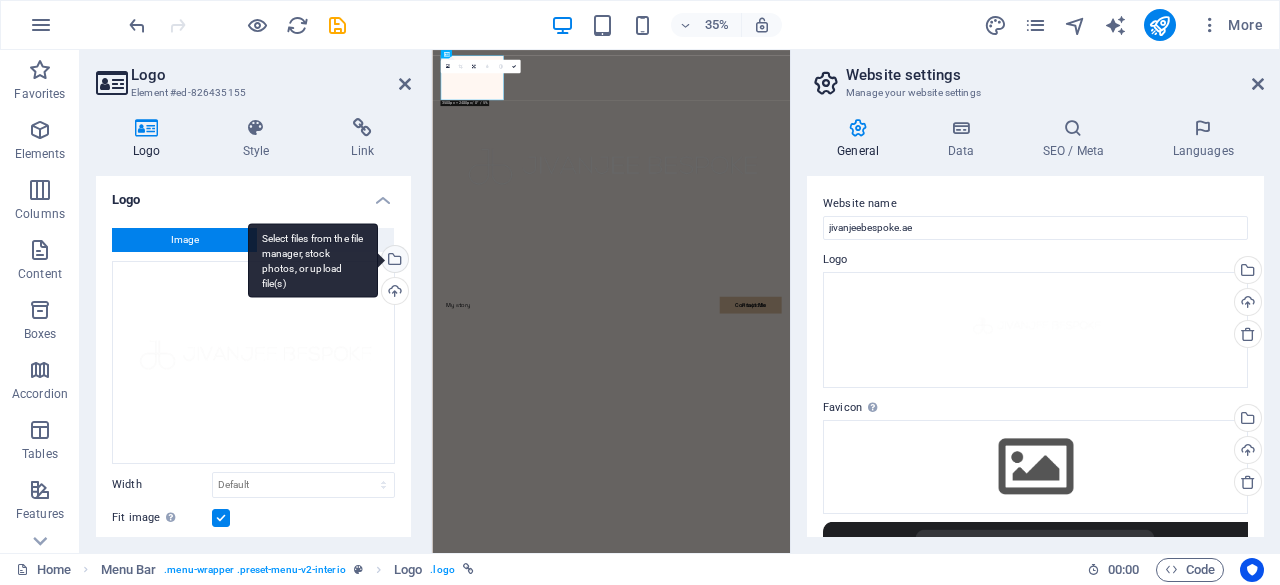 click on "Select files from the file manager, stock photos, or upload file(s)" at bounding box center (393, 261) 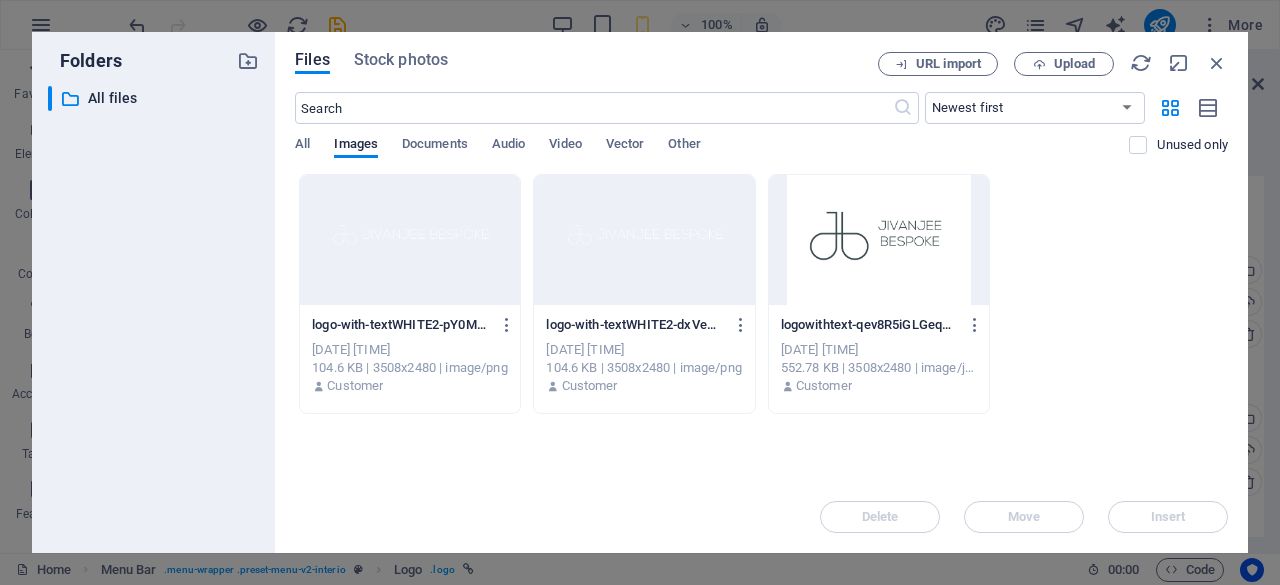 click at bounding box center [410, 240] 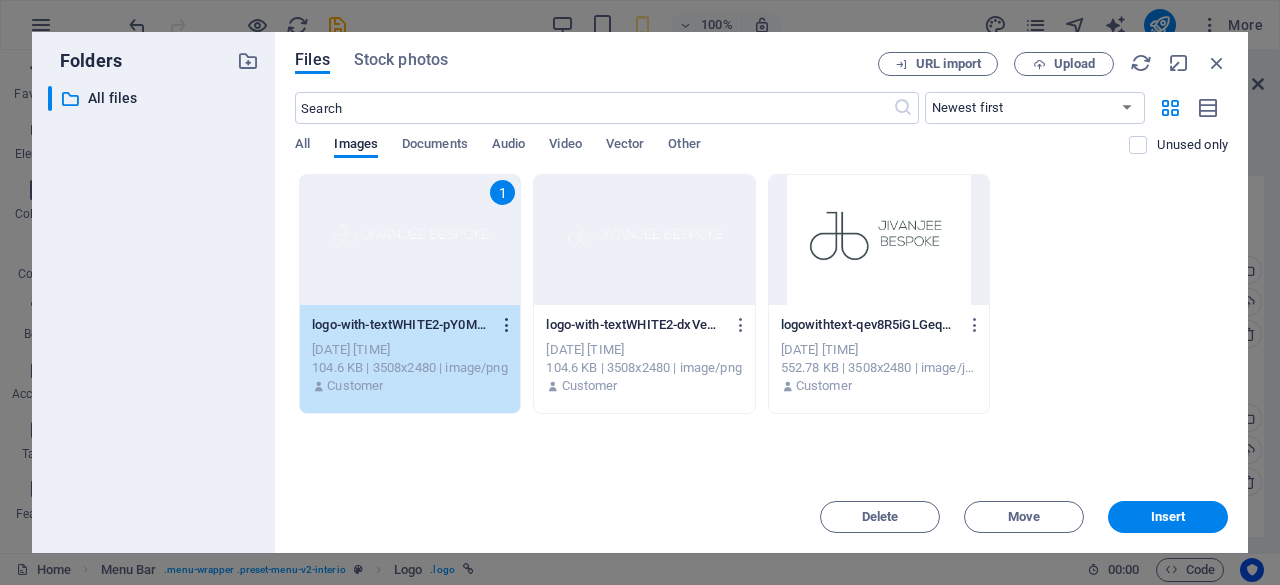 click at bounding box center (507, 325) 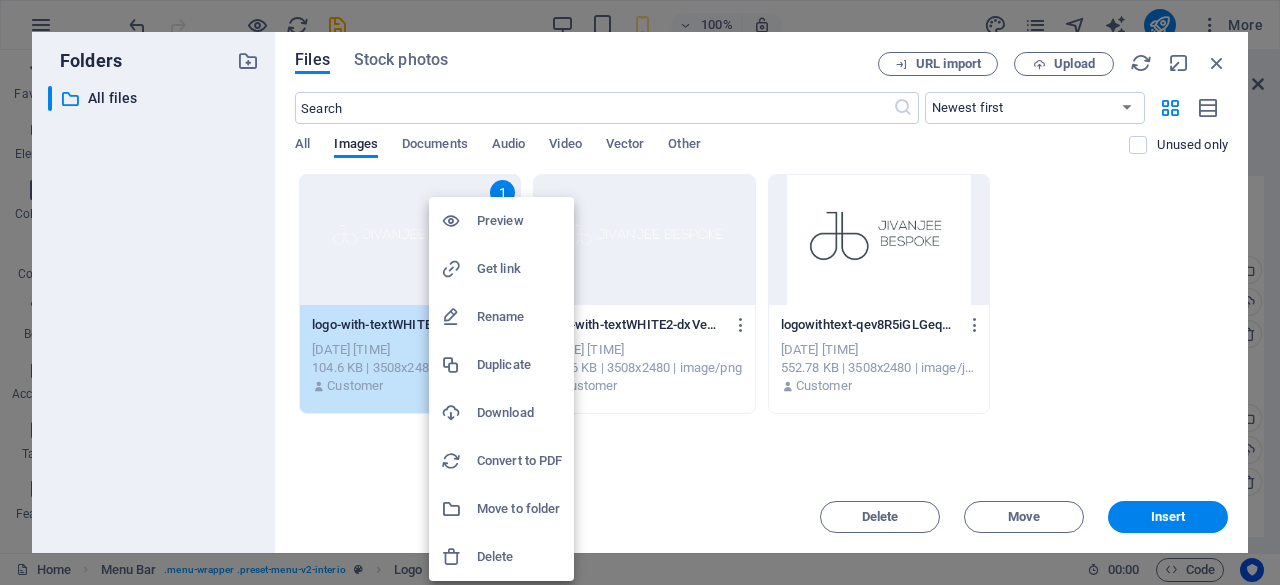 click on "Delete" at bounding box center [519, 557] 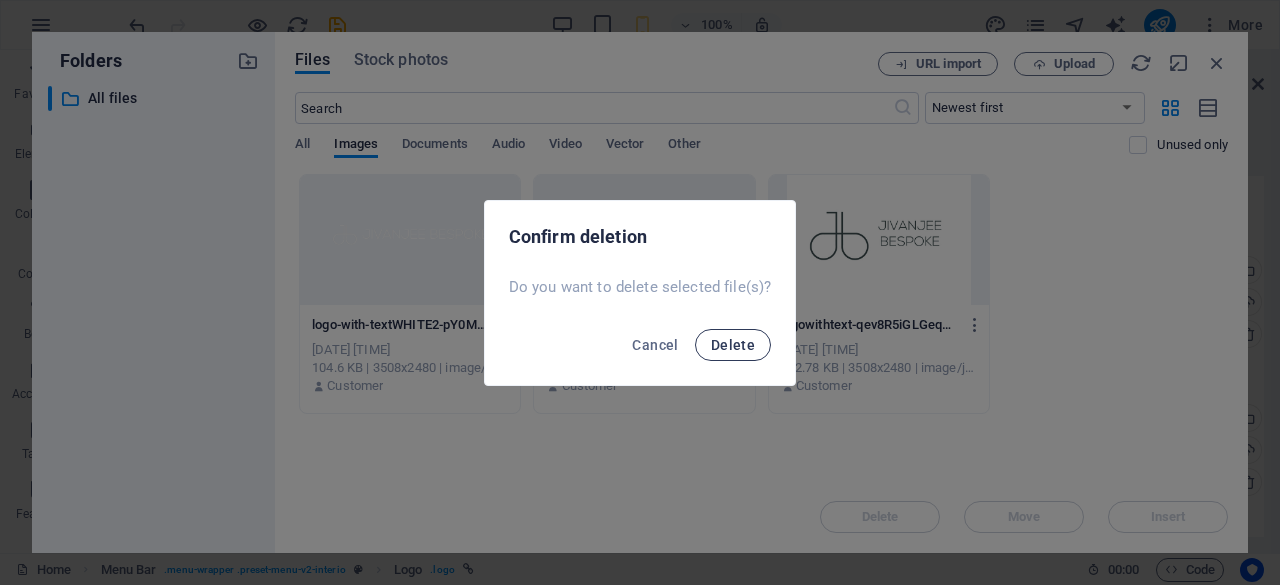 click on "Delete" at bounding box center (733, 345) 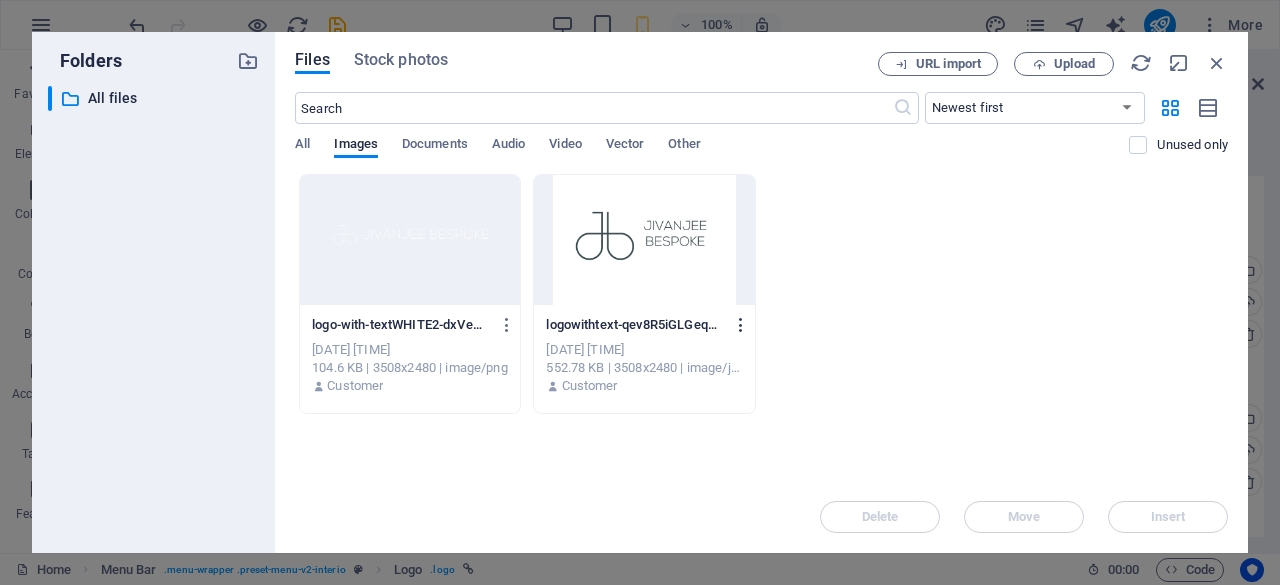 click at bounding box center [741, 325] 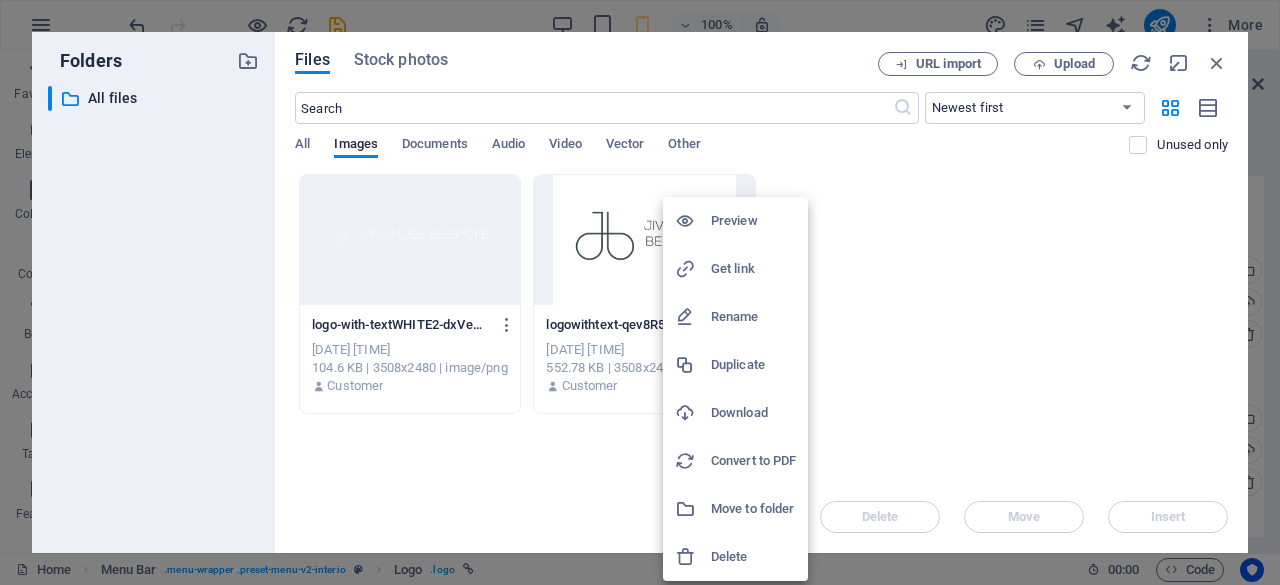 click on "Delete" at bounding box center [753, 557] 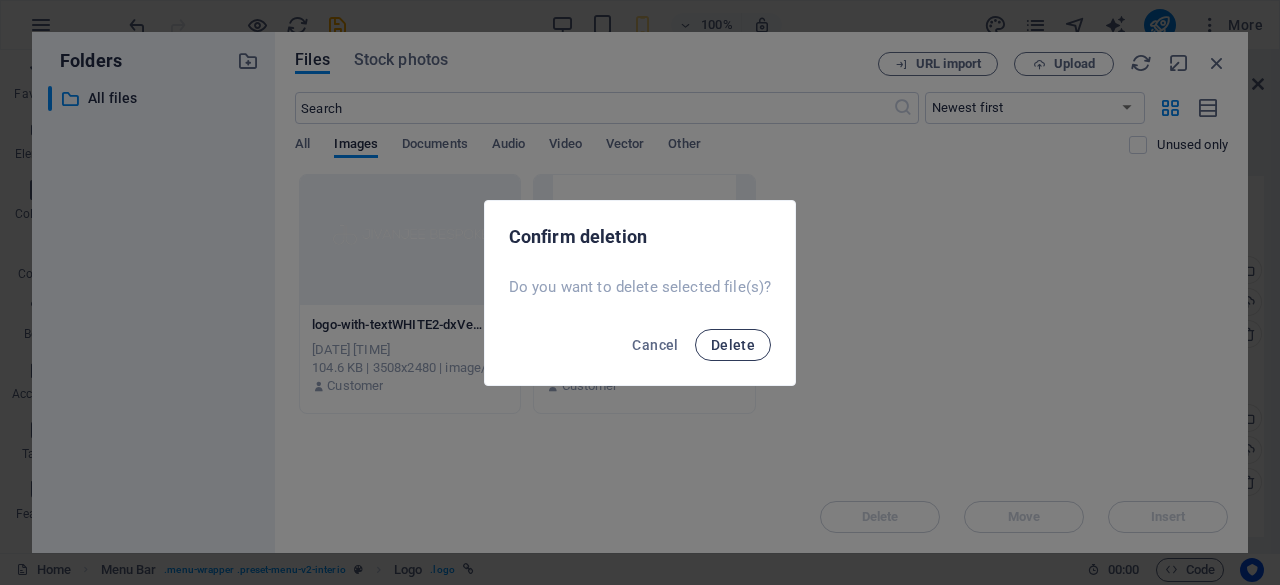 click on "Delete" at bounding box center (733, 345) 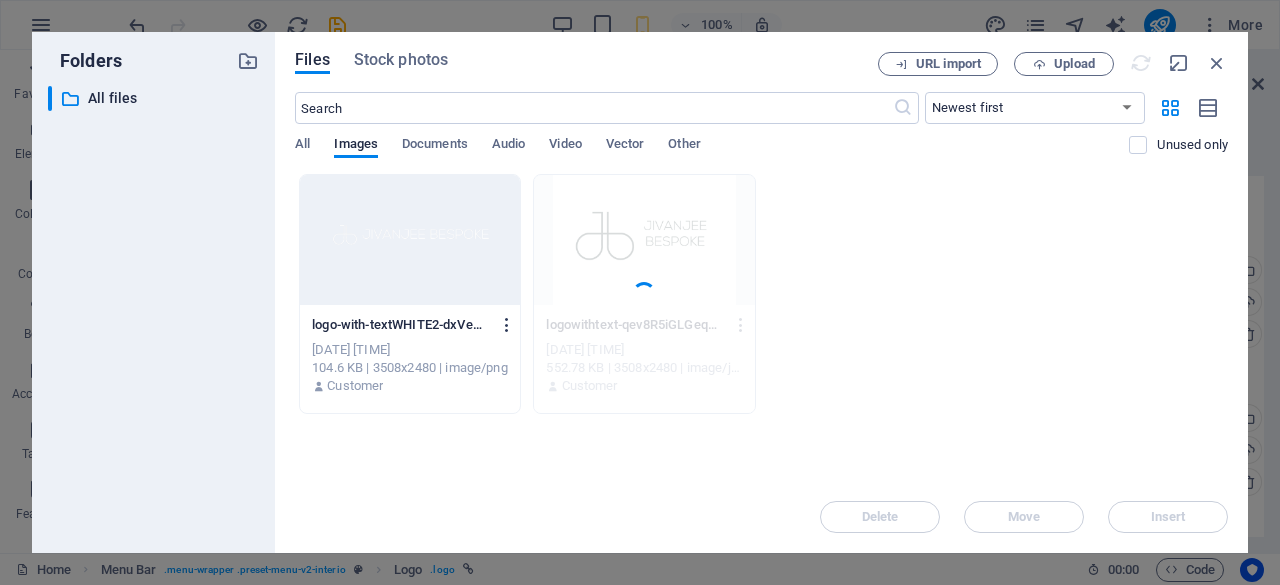 click at bounding box center [507, 325] 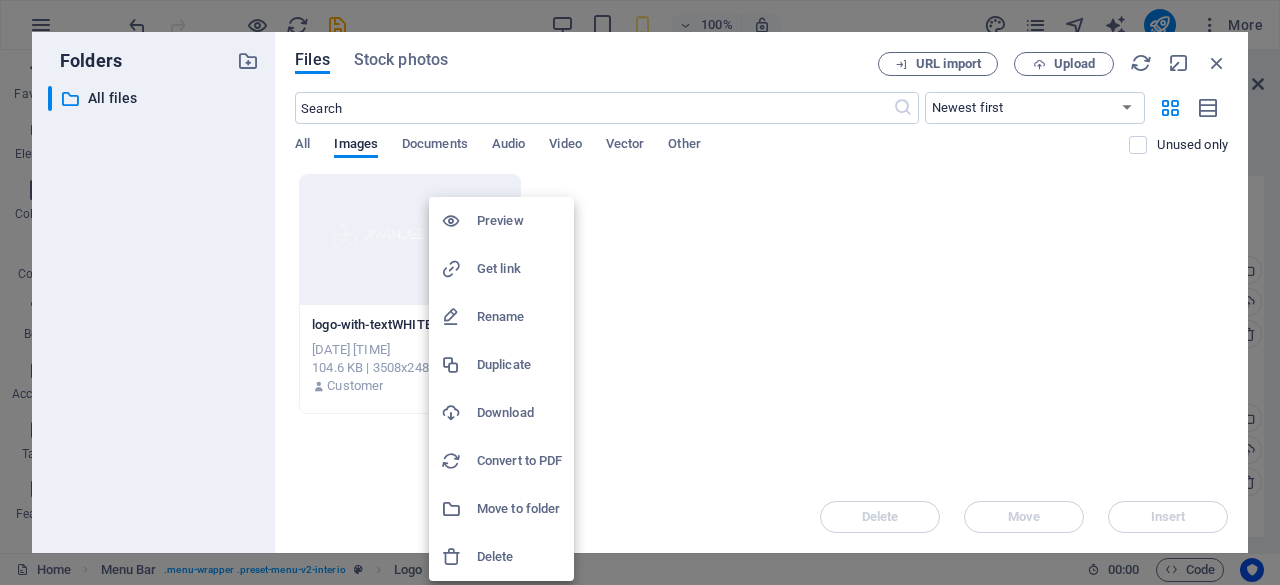 click on "Delete" at bounding box center (519, 557) 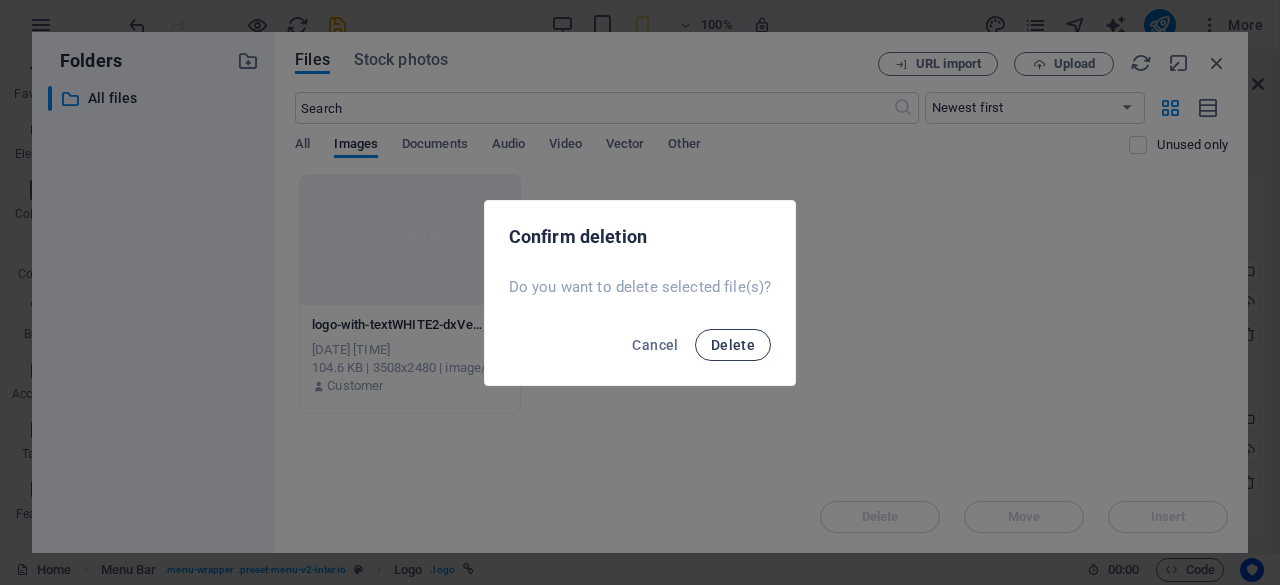 click on "Delete" at bounding box center (733, 345) 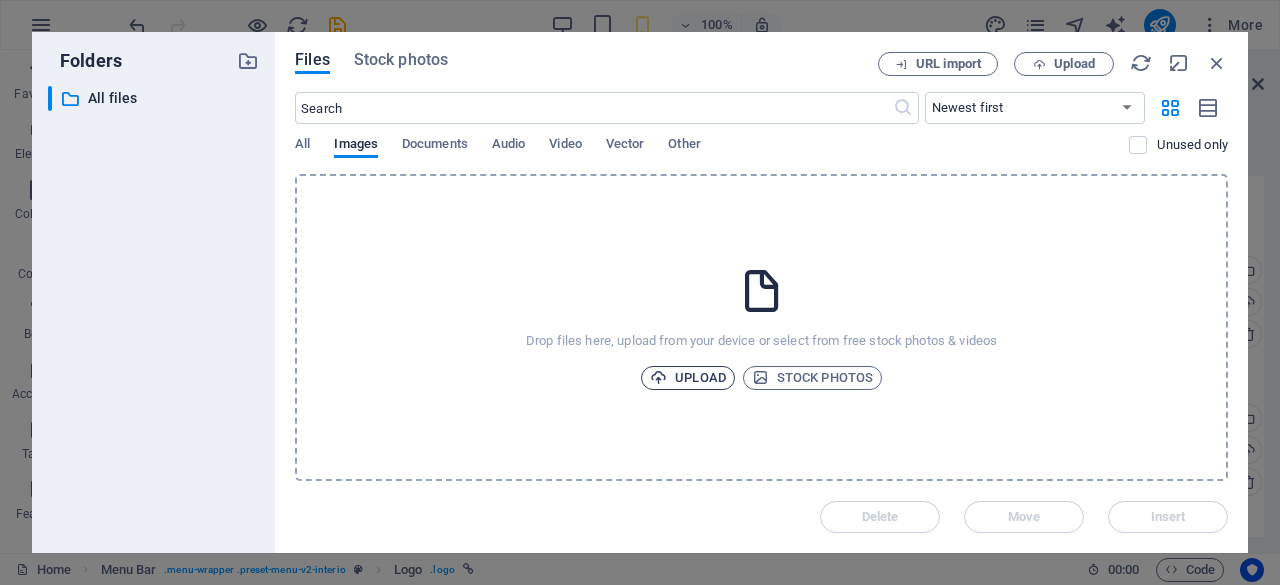 click on "Upload" at bounding box center [688, 378] 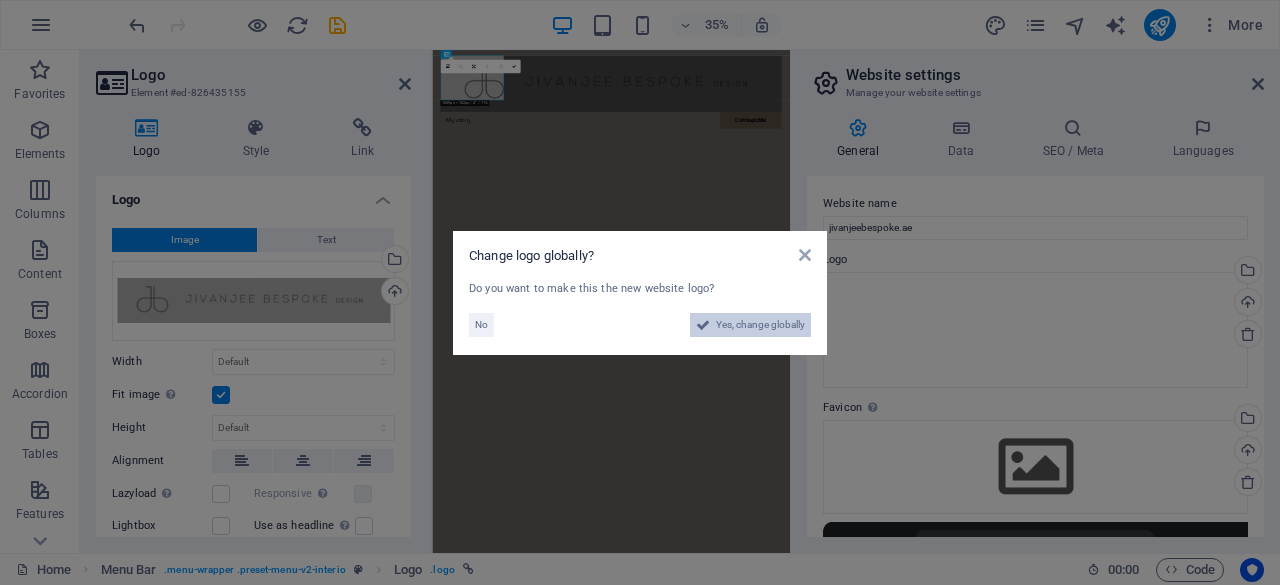 click on "Yes, change globally" at bounding box center [760, 325] 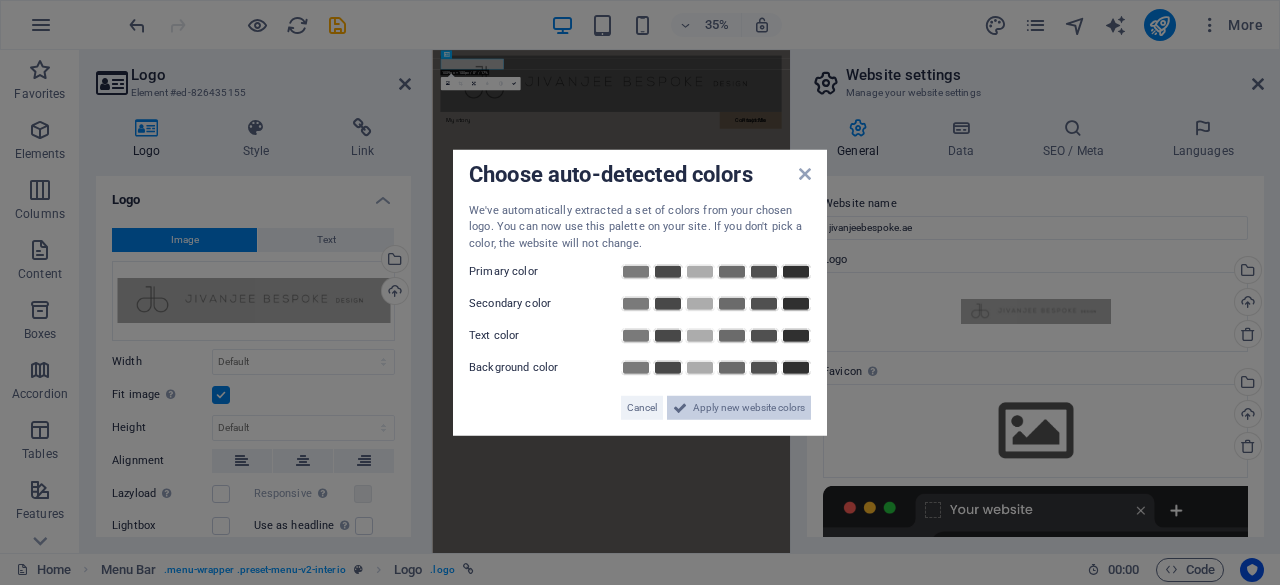 click on "Apply new website colors" at bounding box center [749, 408] 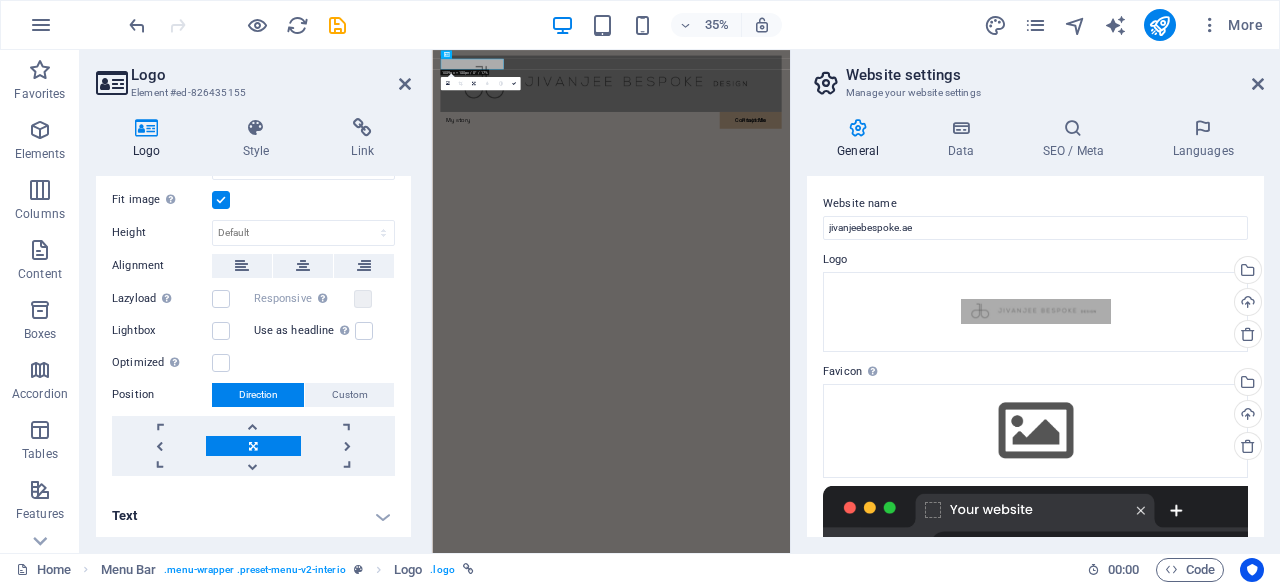 scroll, scrollTop: 196, scrollLeft: 0, axis: vertical 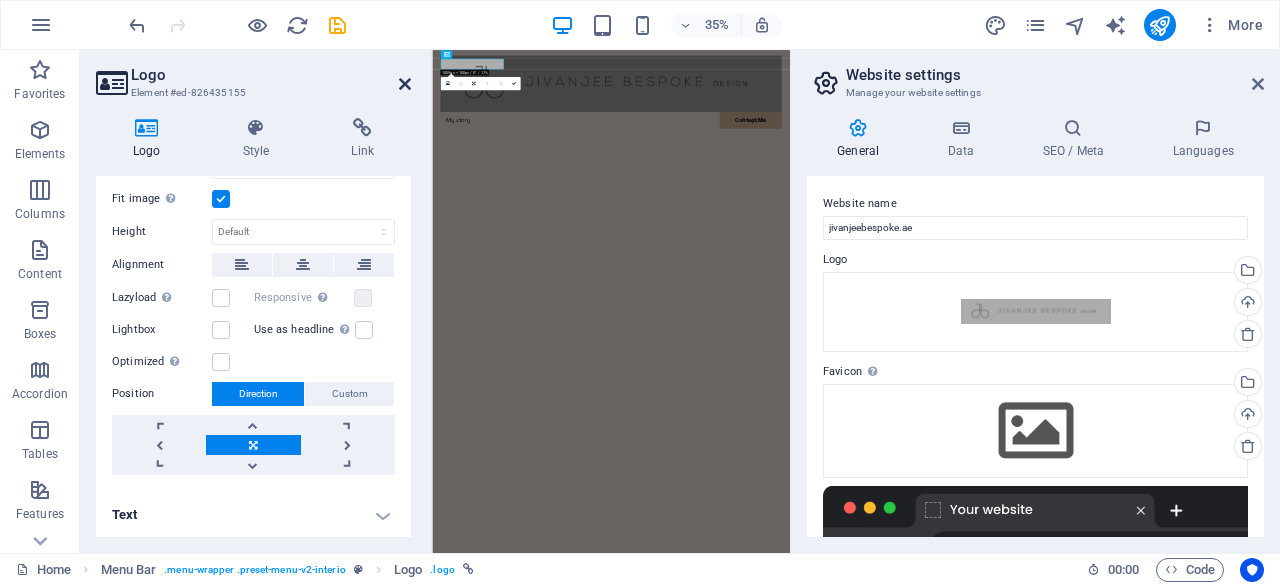 click at bounding box center (405, 84) 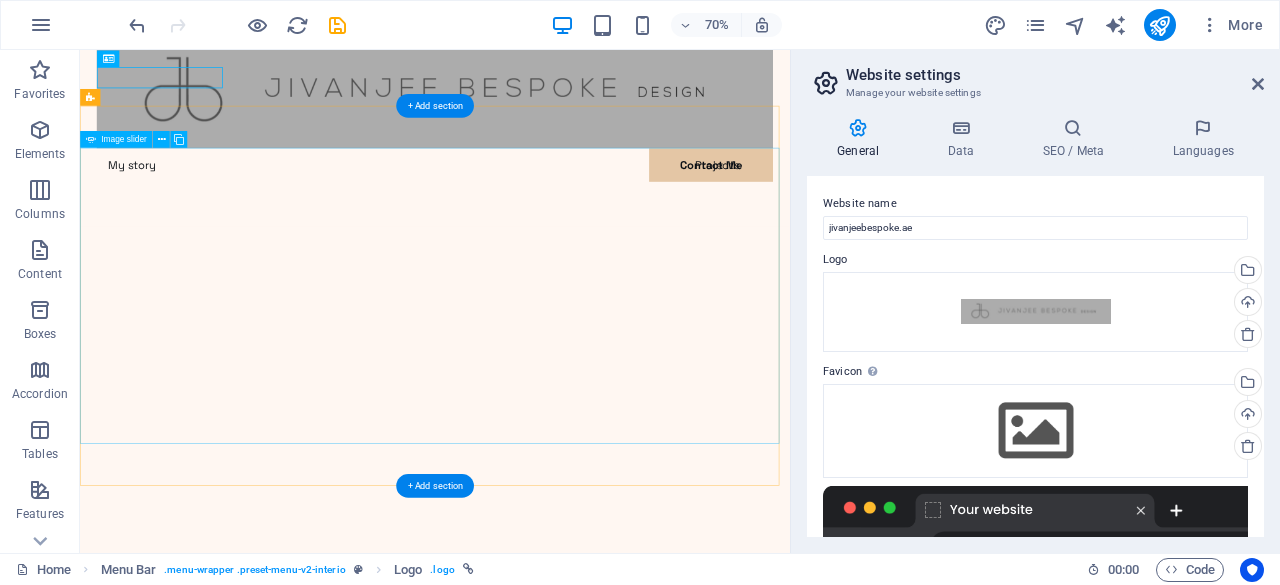 scroll, scrollTop: 0, scrollLeft: 0, axis: both 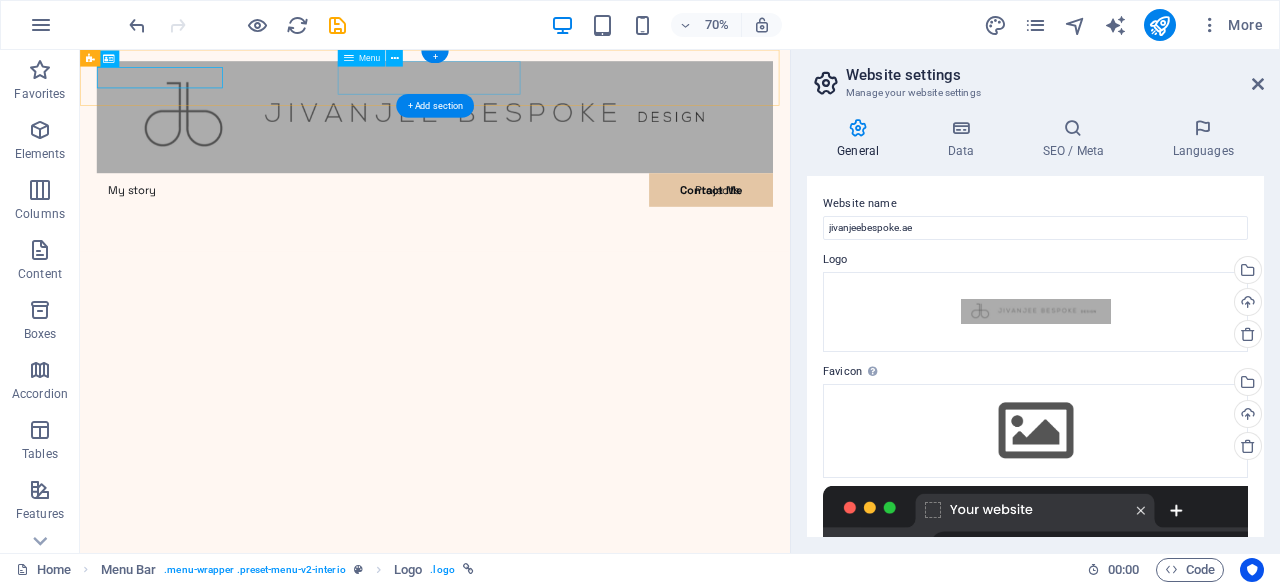 click on "My story Projects Contact Me" at bounding box center (587, 250) 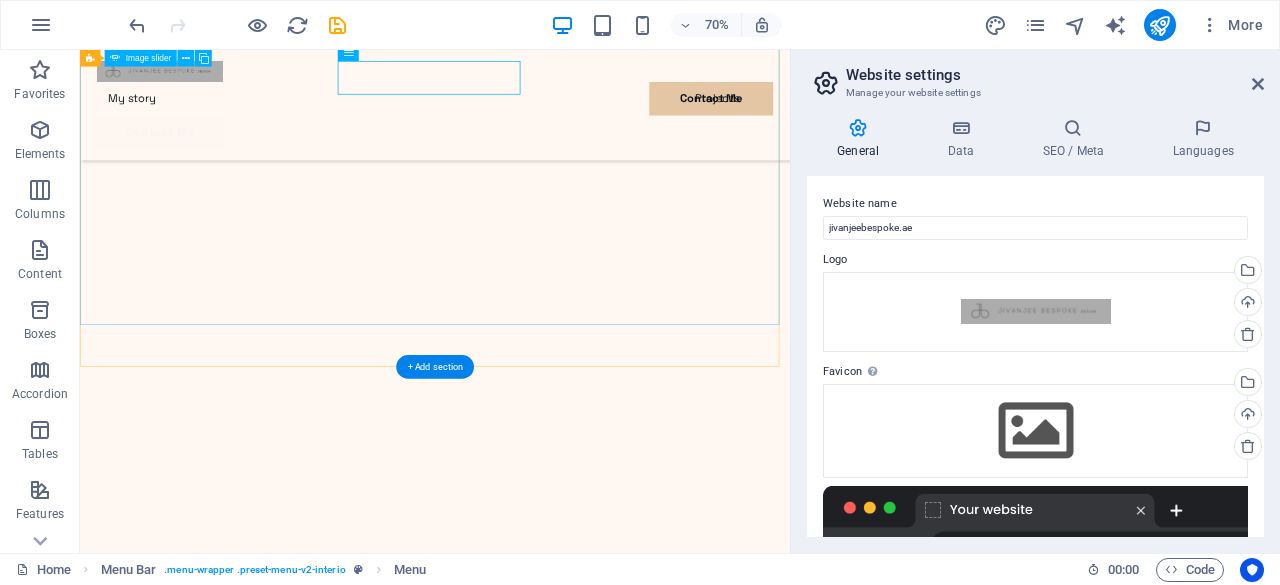 scroll, scrollTop: 0, scrollLeft: 0, axis: both 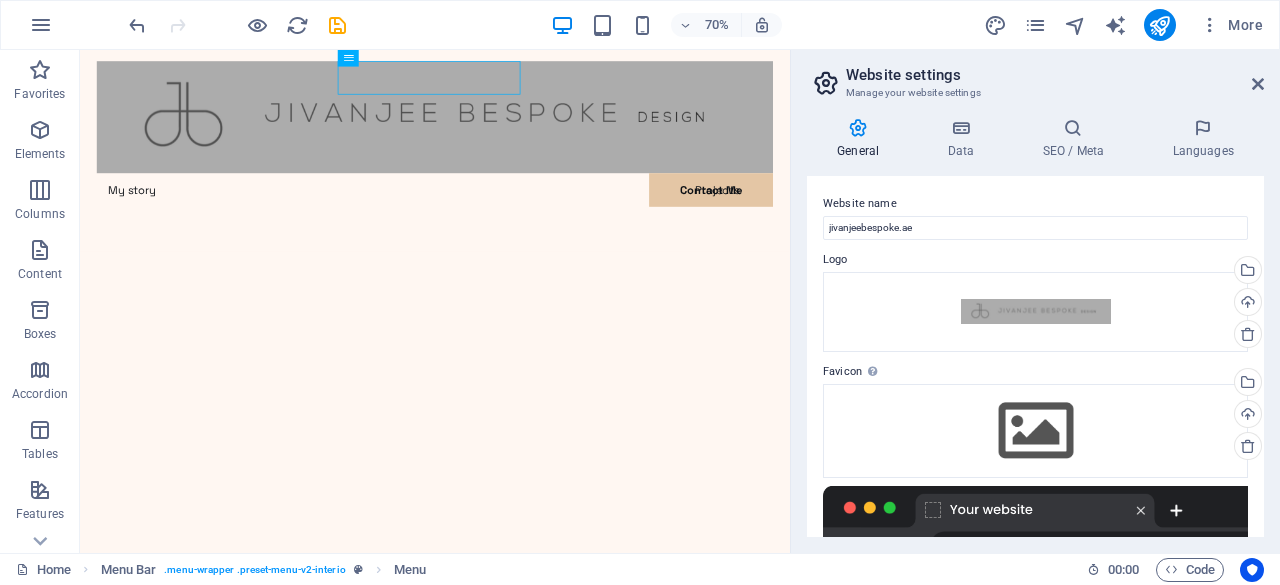 click at bounding box center (1035, 526) 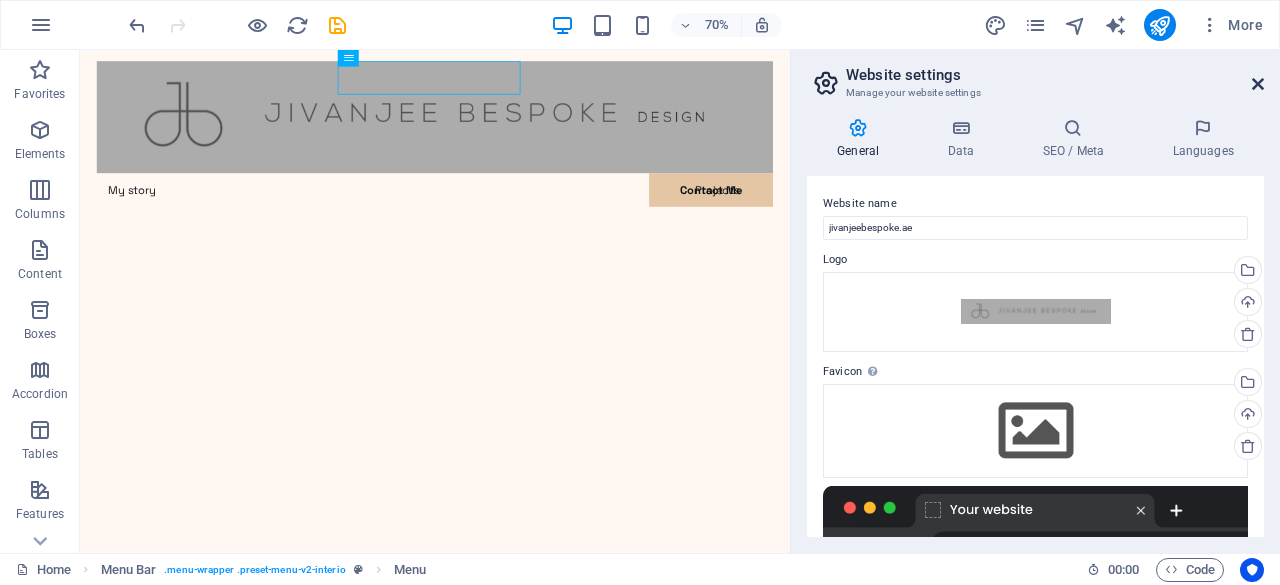 click at bounding box center [1258, 84] 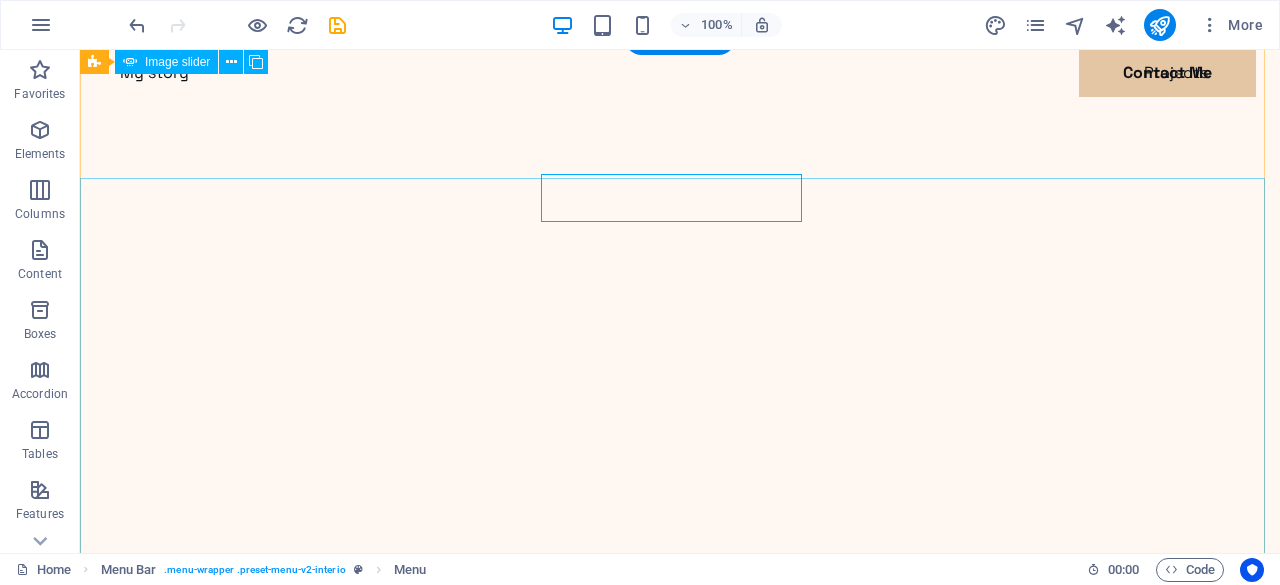 scroll, scrollTop: 0, scrollLeft: 0, axis: both 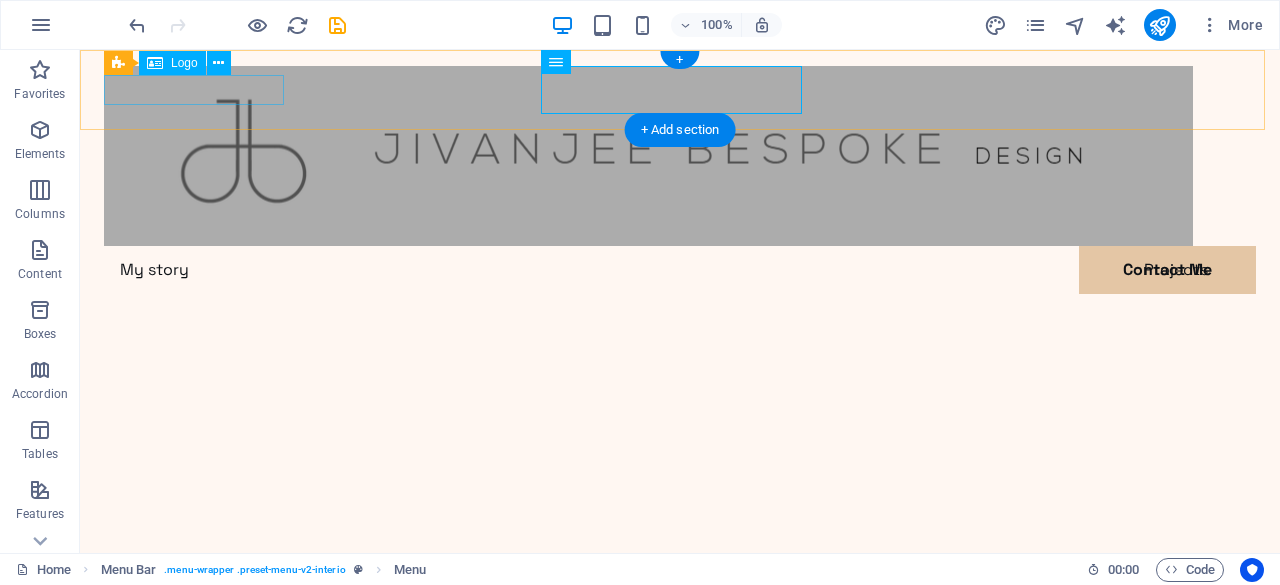 click at bounding box center (680, 156) 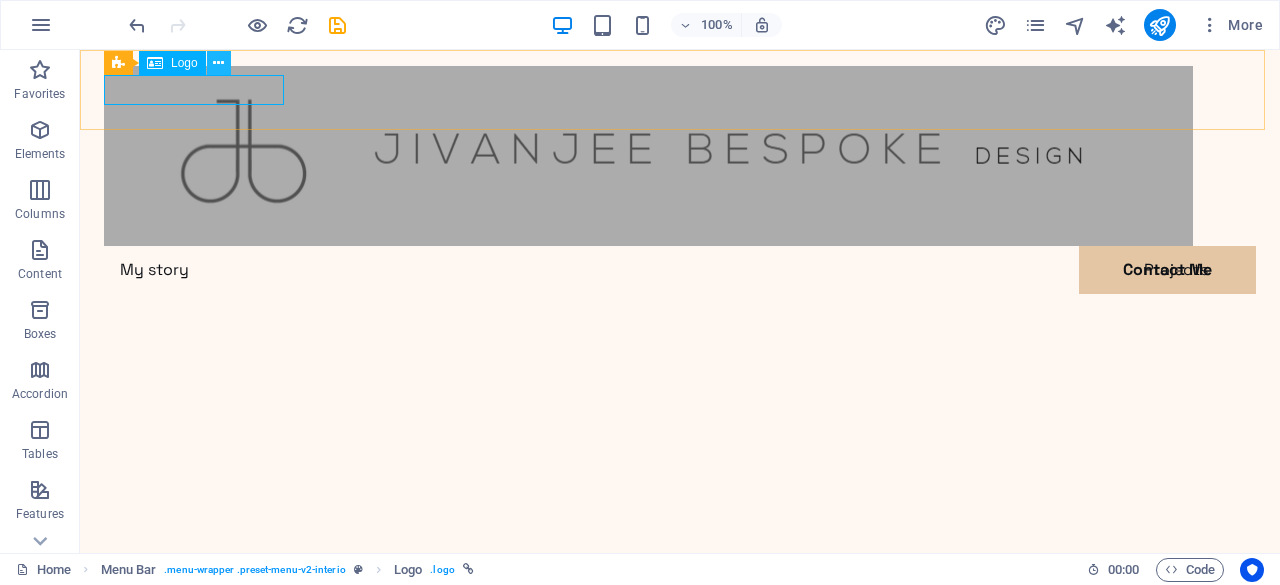 click at bounding box center (218, 63) 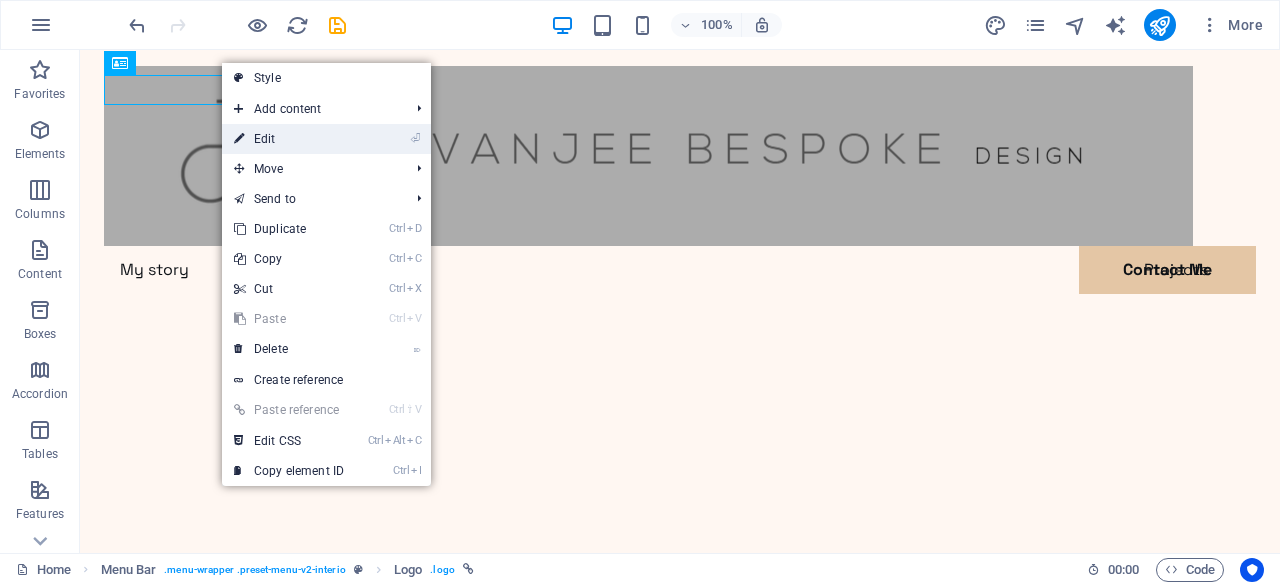 click on "⏎  Edit" at bounding box center [289, 139] 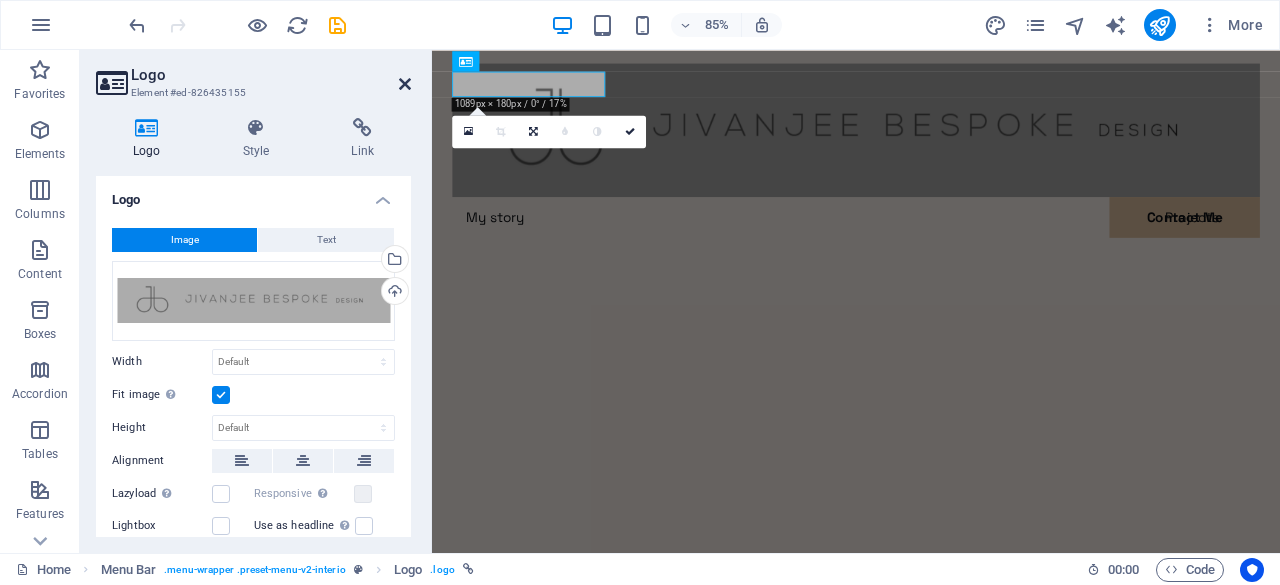 click on "Logo Element #ed-826435155" at bounding box center (253, 76) 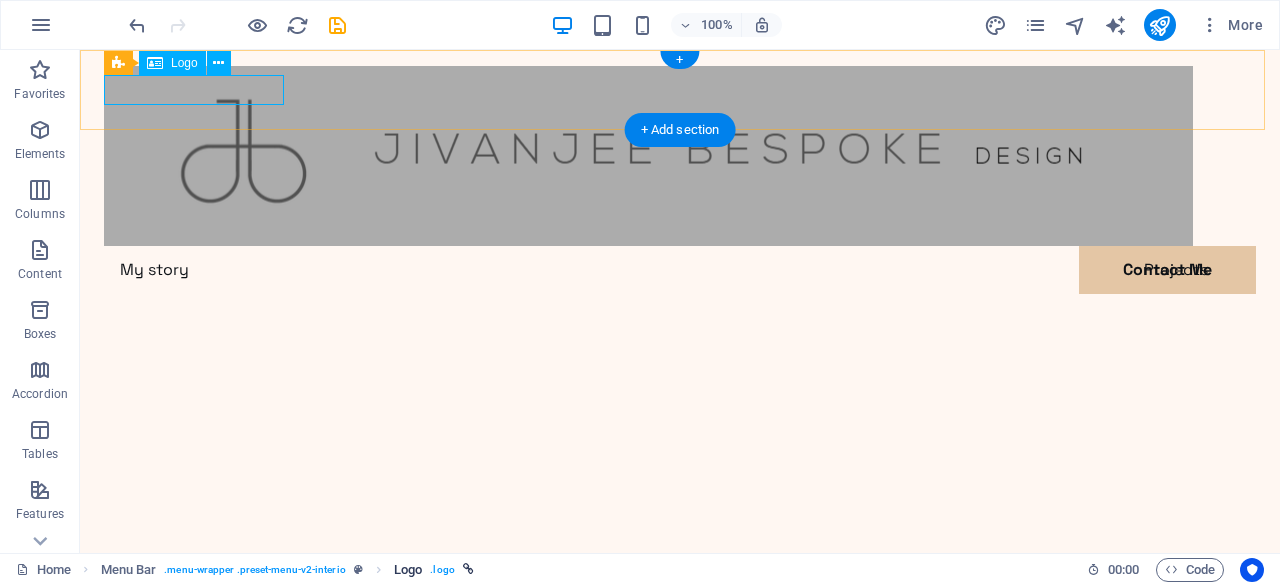 click on ". logo" at bounding box center (442, 570) 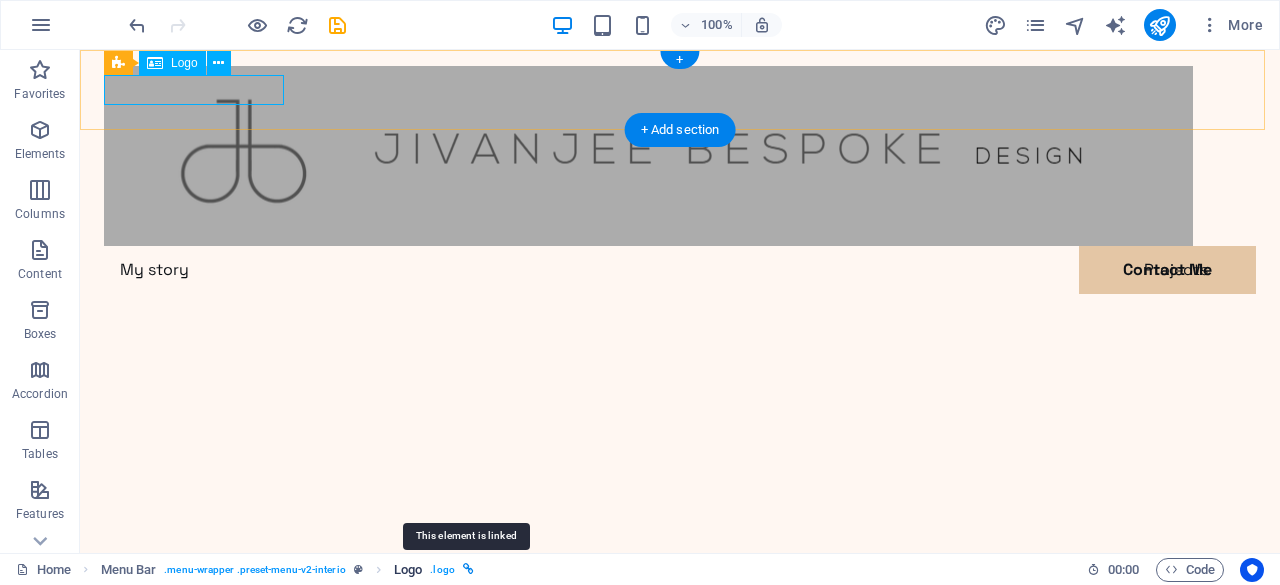 click at bounding box center (468, 569) 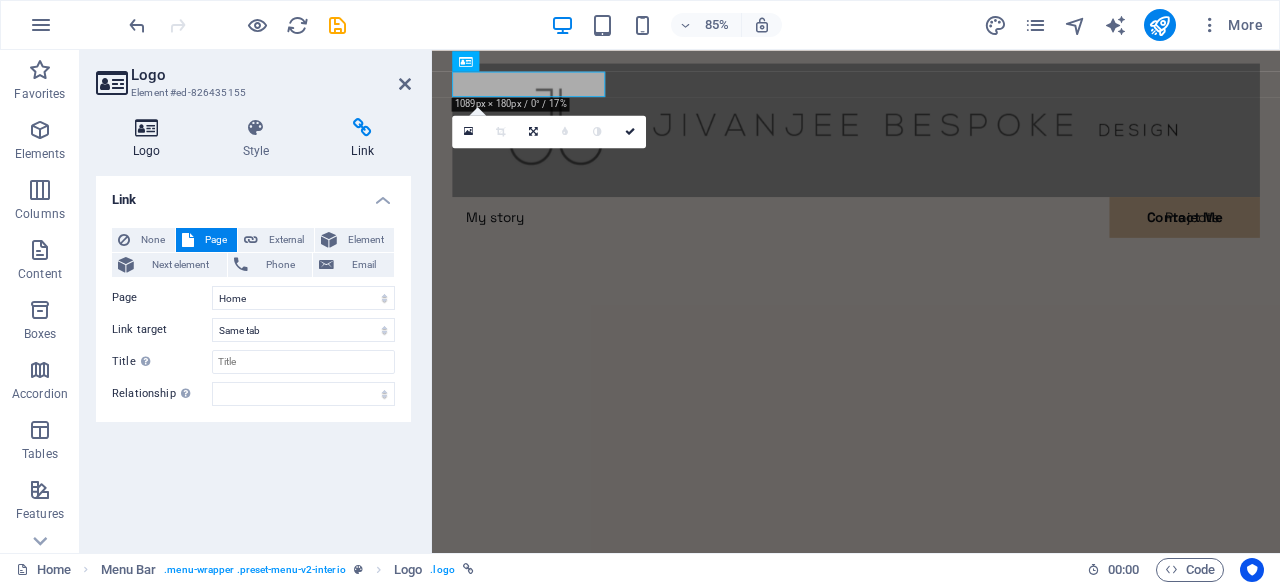 click on "Logo" at bounding box center [151, 139] 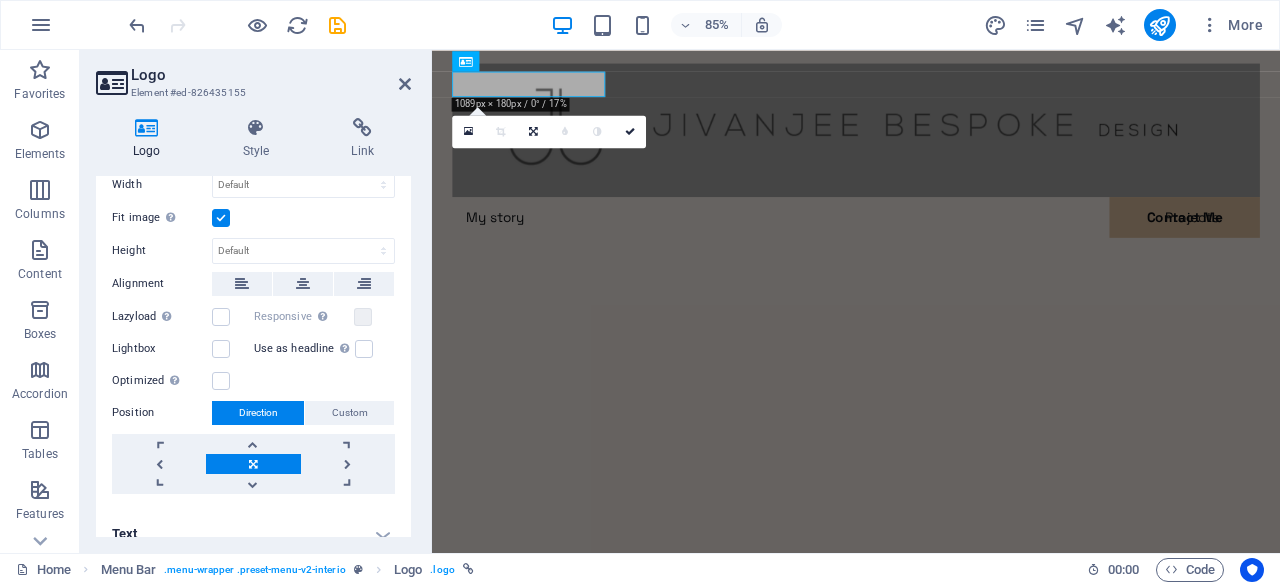 scroll, scrollTop: 196, scrollLeft: 0, axis: vertical 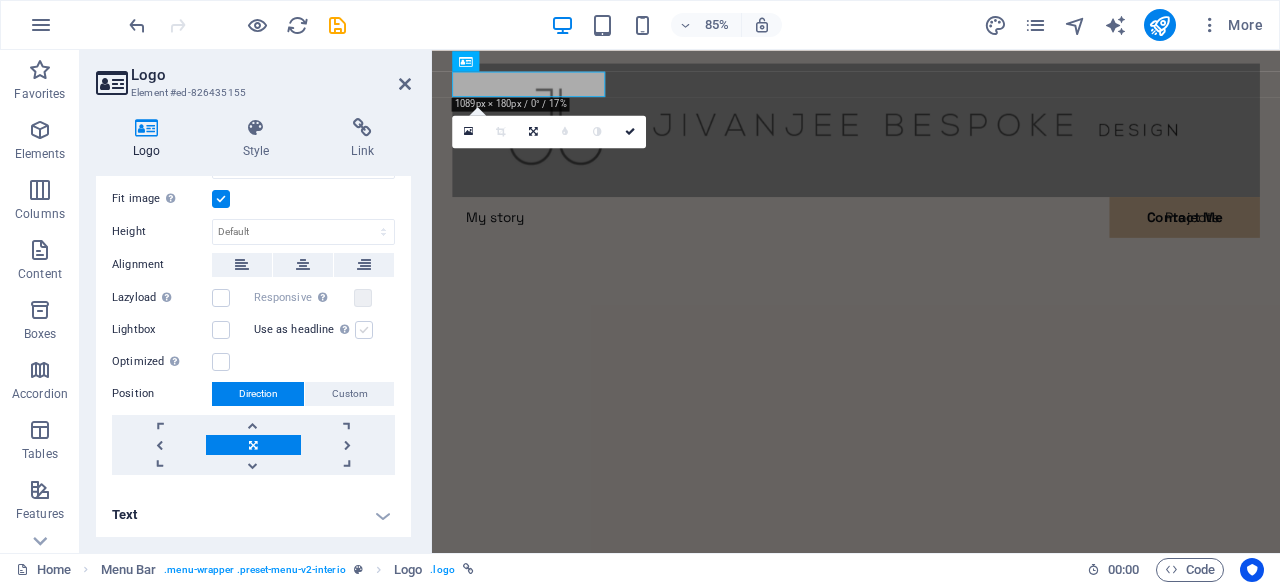 click at bounding box center [364, 330] 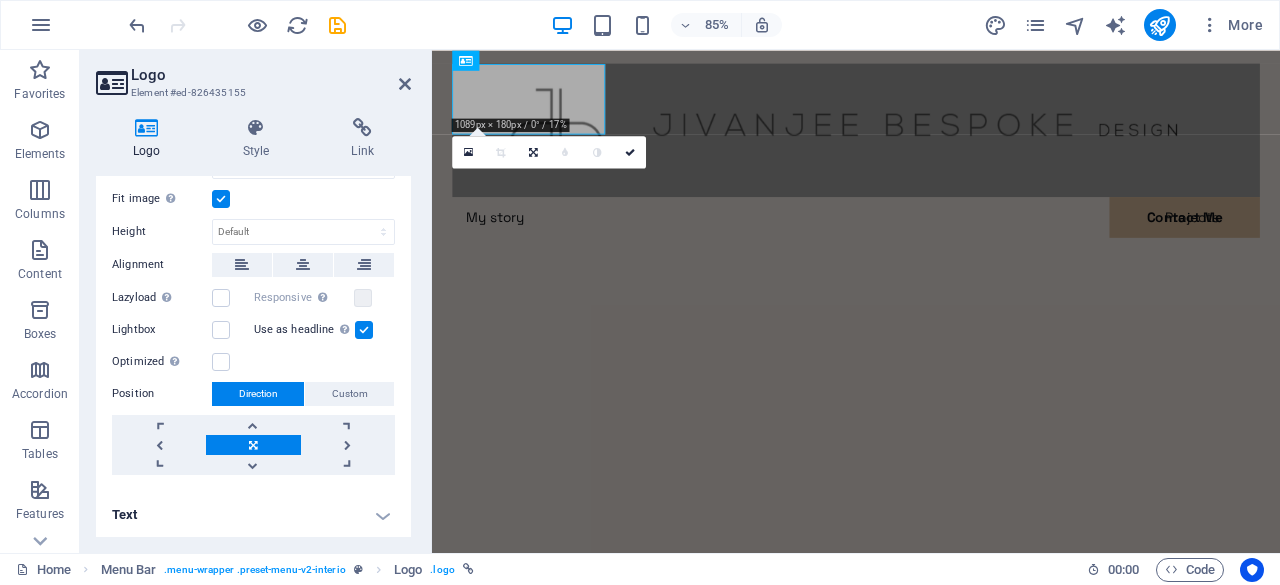 click on "Text" at bounding box center [253, 515] 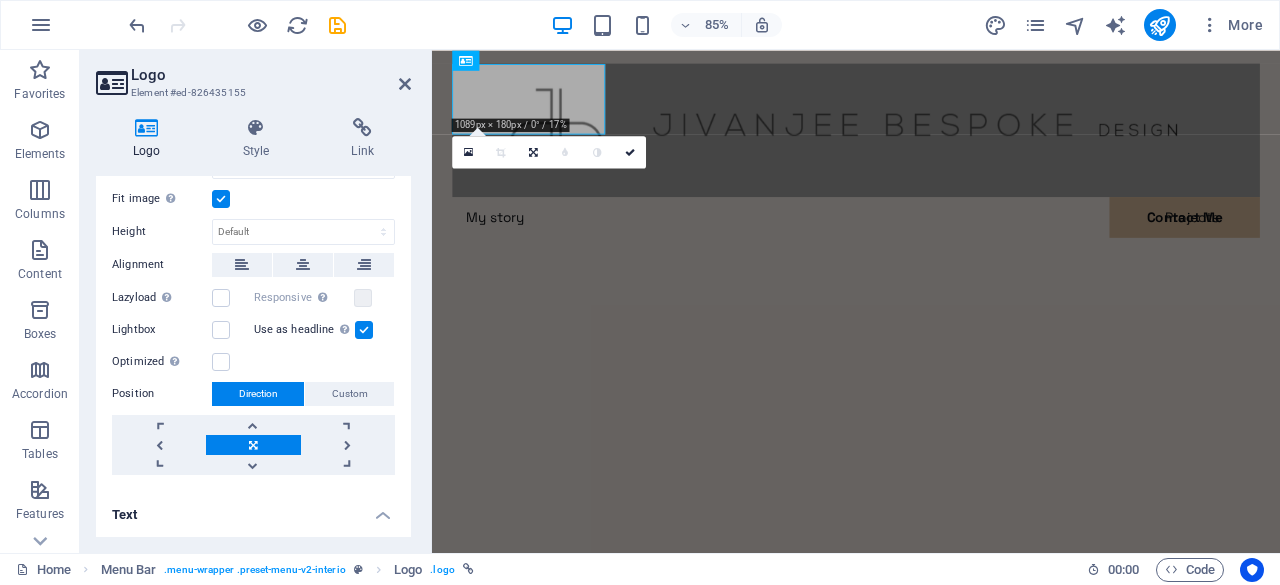 click on "Text" at bounding box center [253, 509] 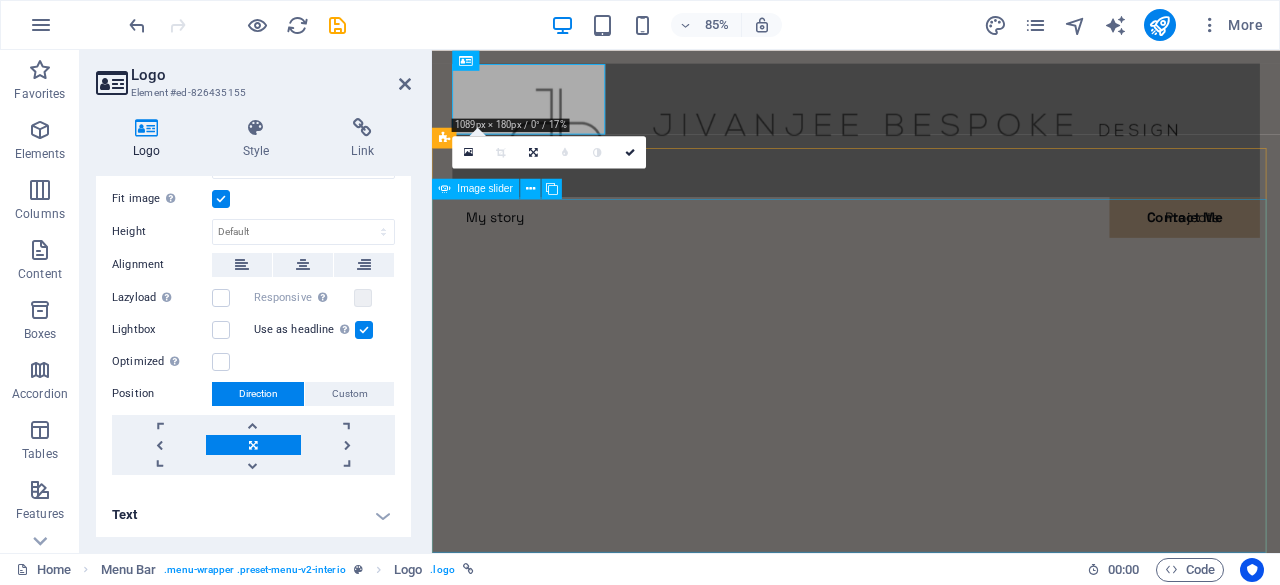 click at bounding box center (-844, 1685) 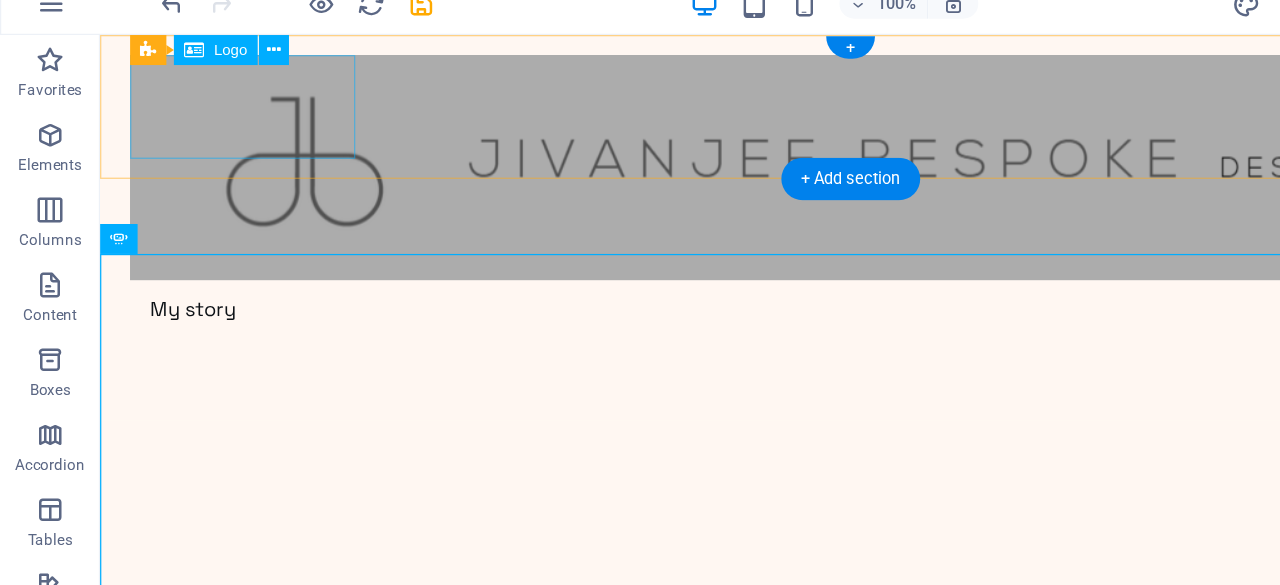 click at bounding box center (700, 141) 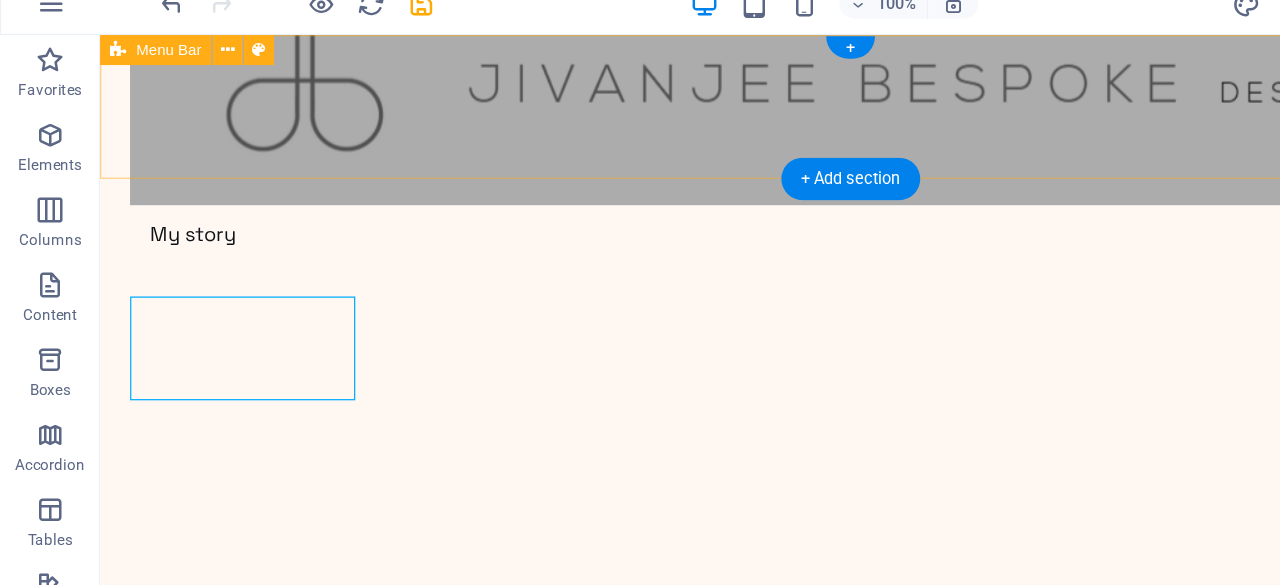 scroll, scrollTop: 0, scrollLeft: 0, axis: both 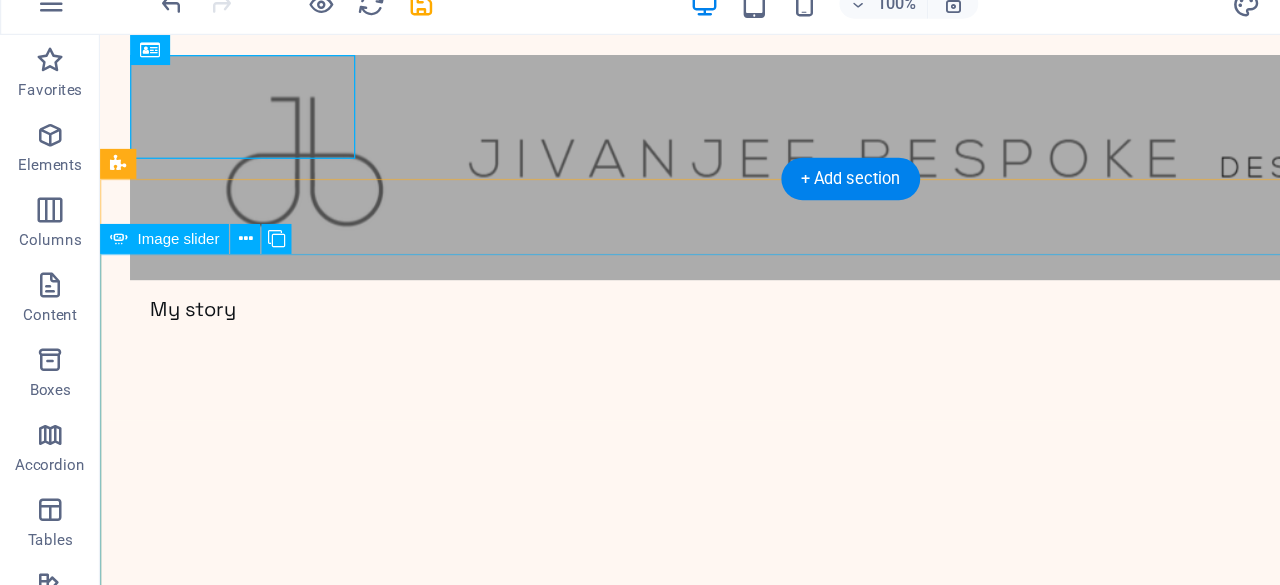 click at bounding box center (-3575, 3193) 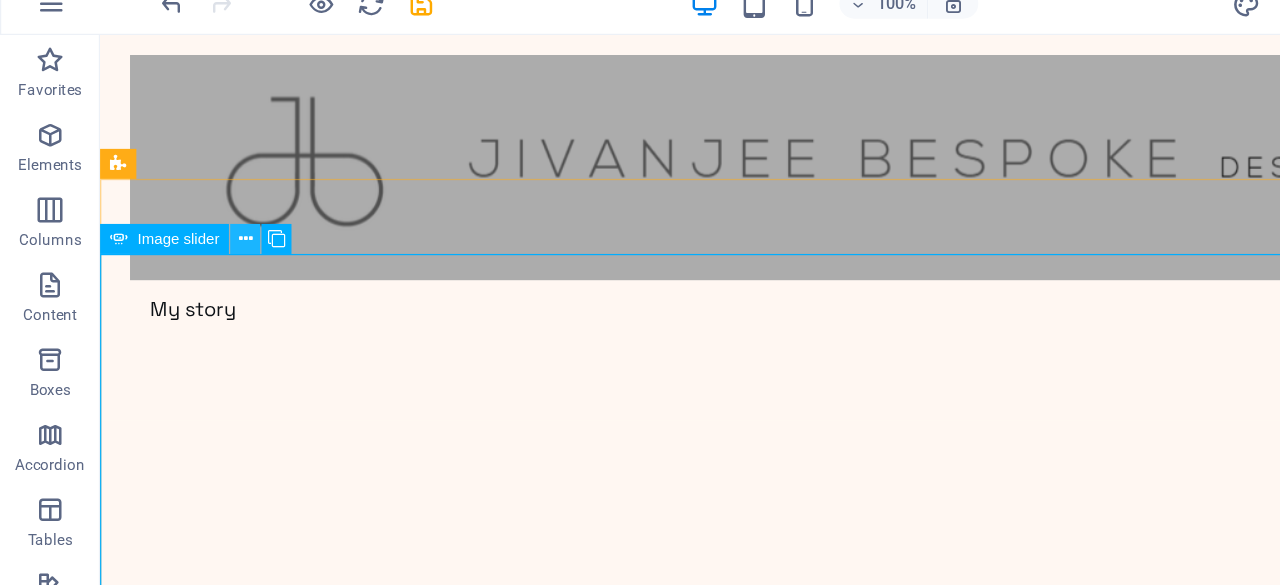 click at bounding box center (196, 213) 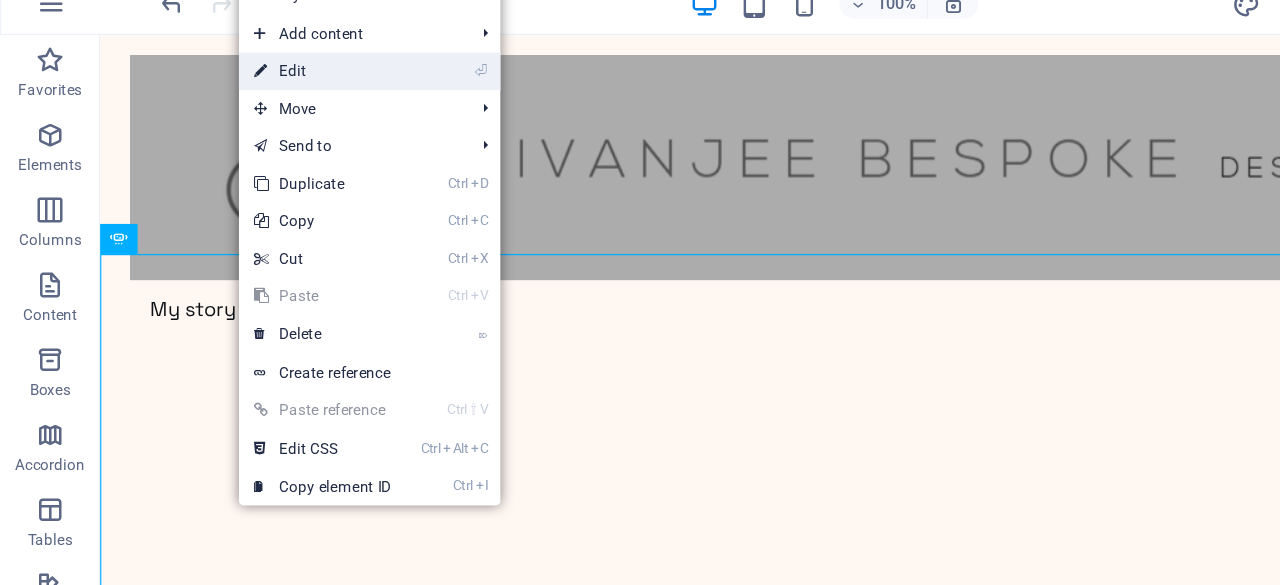 click on "⏎  Edit" at bounding box center (258, 79) 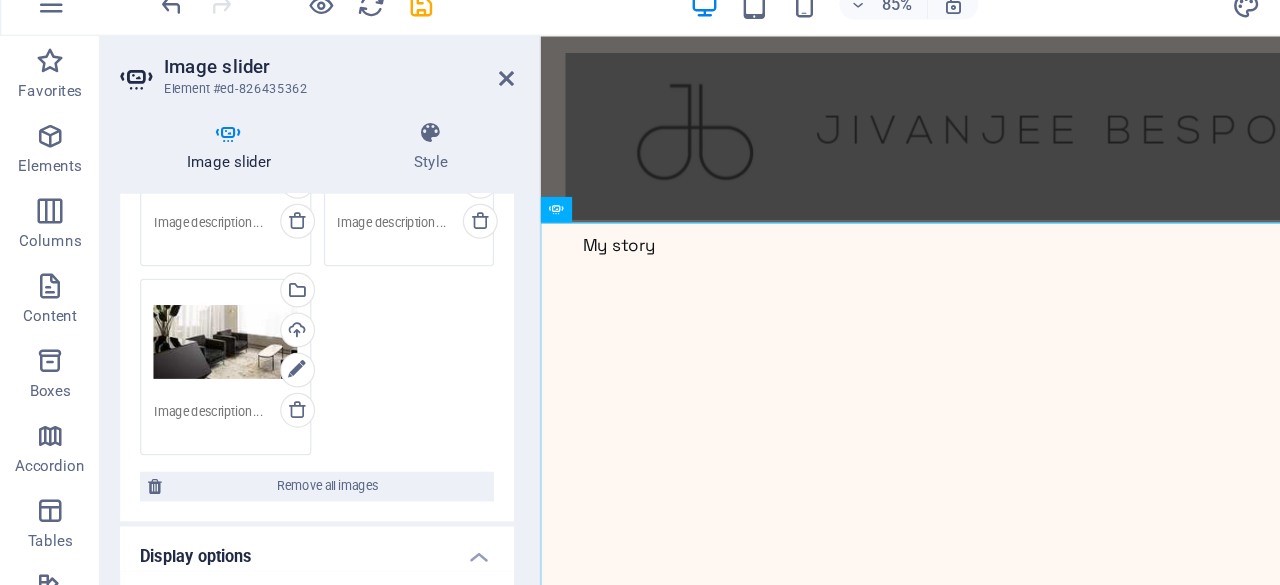 scroll, scrollTop: 115, scrollLeft: 0, axis: vertical 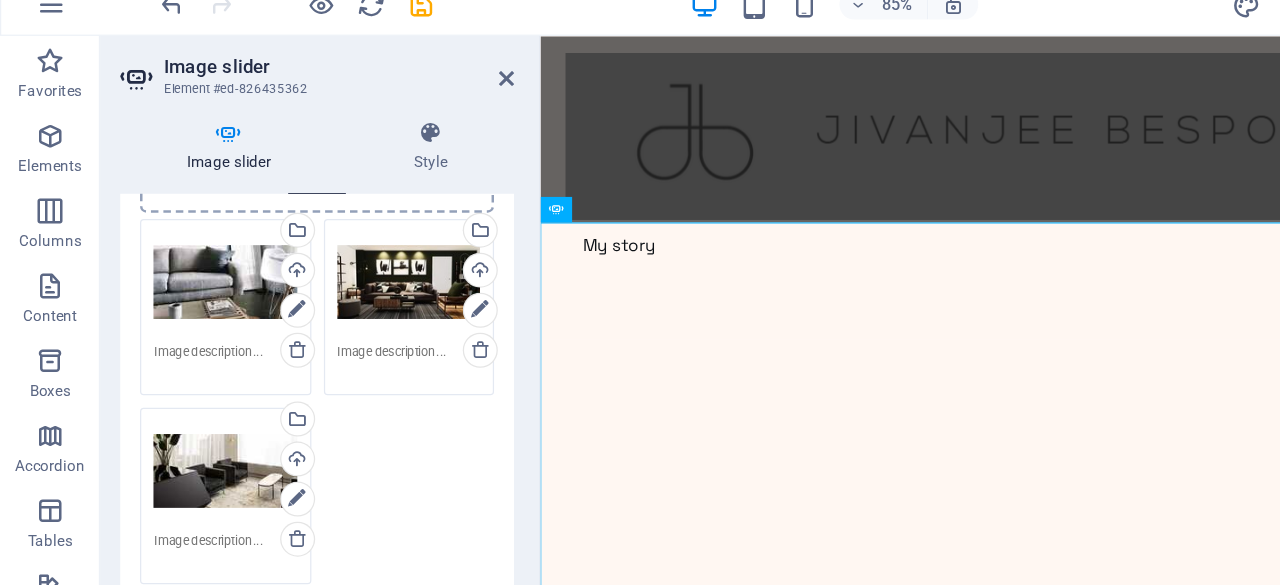 click on "Image slider Element #ed-826435362 Image slider Style Image slider Drag files here, click to choose files or select files from Files or our free stock photos & videos Drag files here, click to choose files or select files from Files or our free stock photos & videos Select files from the file manager, stock photos, or upload file(s) Upload Drag files here, click to choose files or select files from Files or our free stock photos & videos Select files from the file manager, stock photos, or upload file(s) Upload Drag files here, click to choose files or select files from Files or our free stock photos & videos Select files from the file manager, stock photos, or upload file(s) Upload Remove all images Display options Slides to show 1 Slides to scroll 1 Width Default px % rem em vw vh Height Default px rem em vw vh Adaptive height Automatically adjust the height for single slide horizontal sliders Enlarge on click Retina images Automatically load retina image and smartphone optimized sizes. Navigate
1" at bounding box center [256, 301] 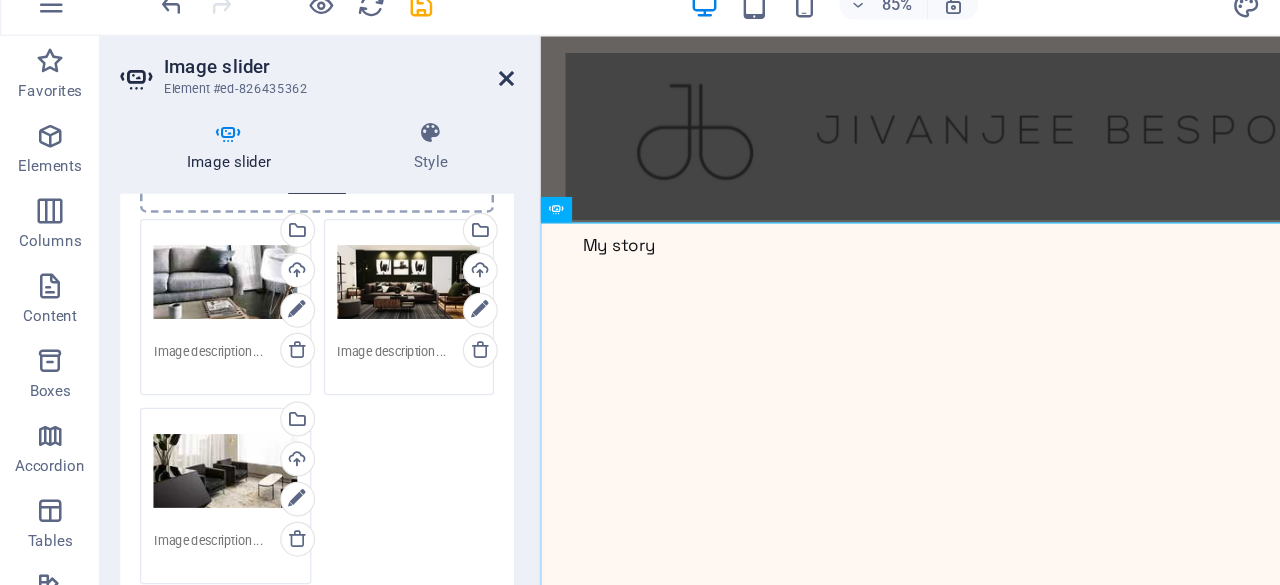 click at bounding box center [405, 84] 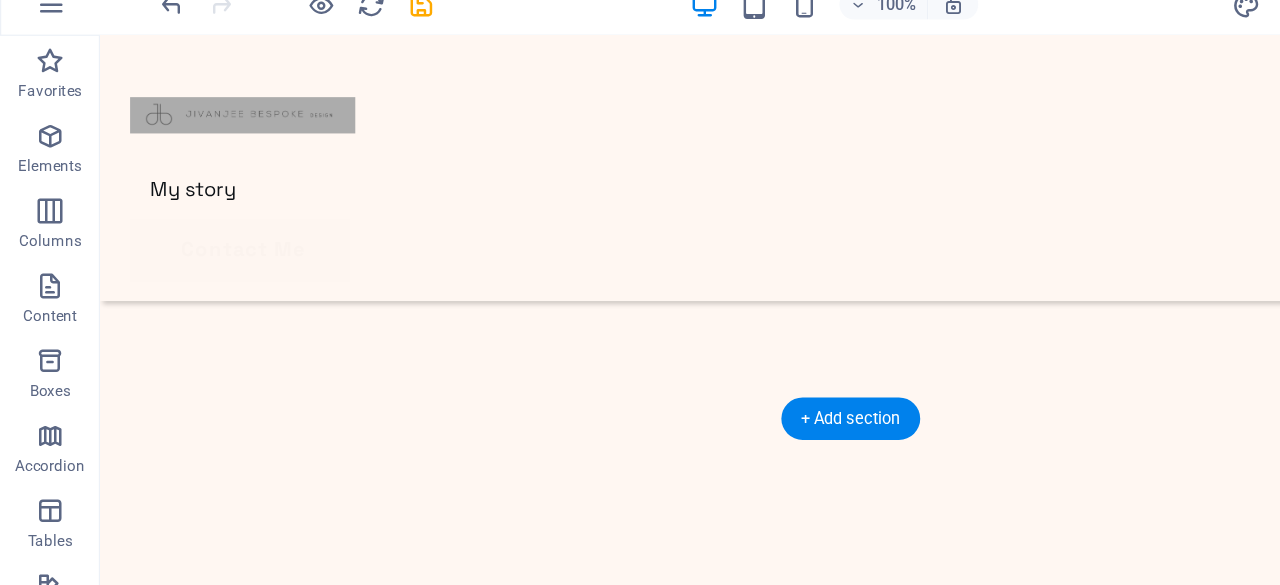 scroll, scrollTop: 1125, scrollLeft: 0, axis: vertical 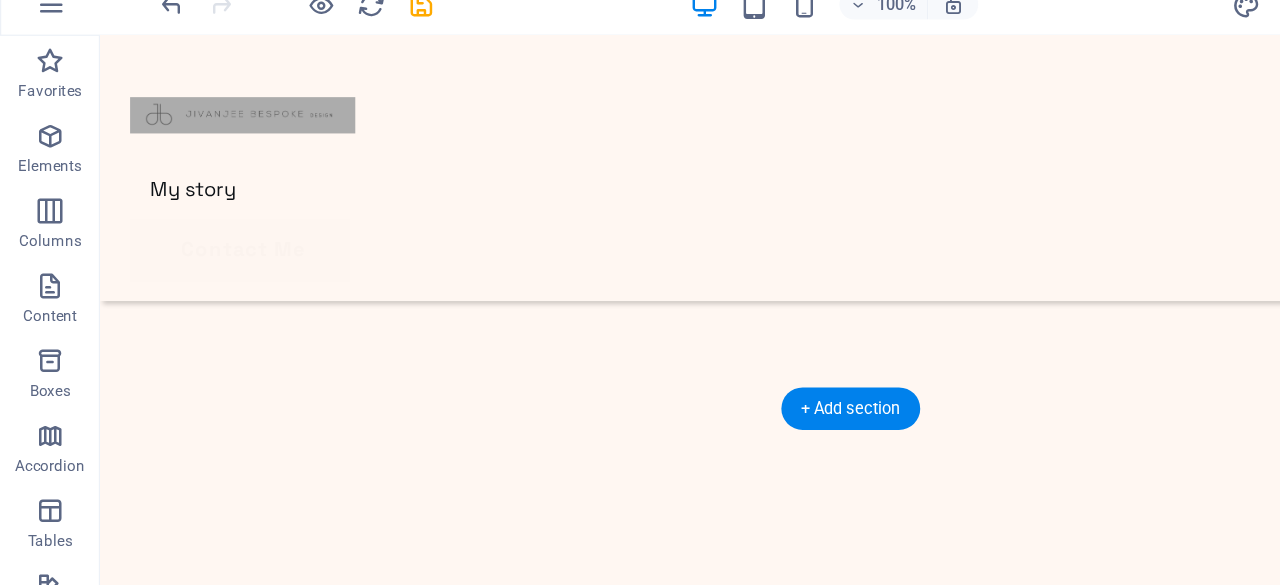 click at bounding box center (700, 3825) 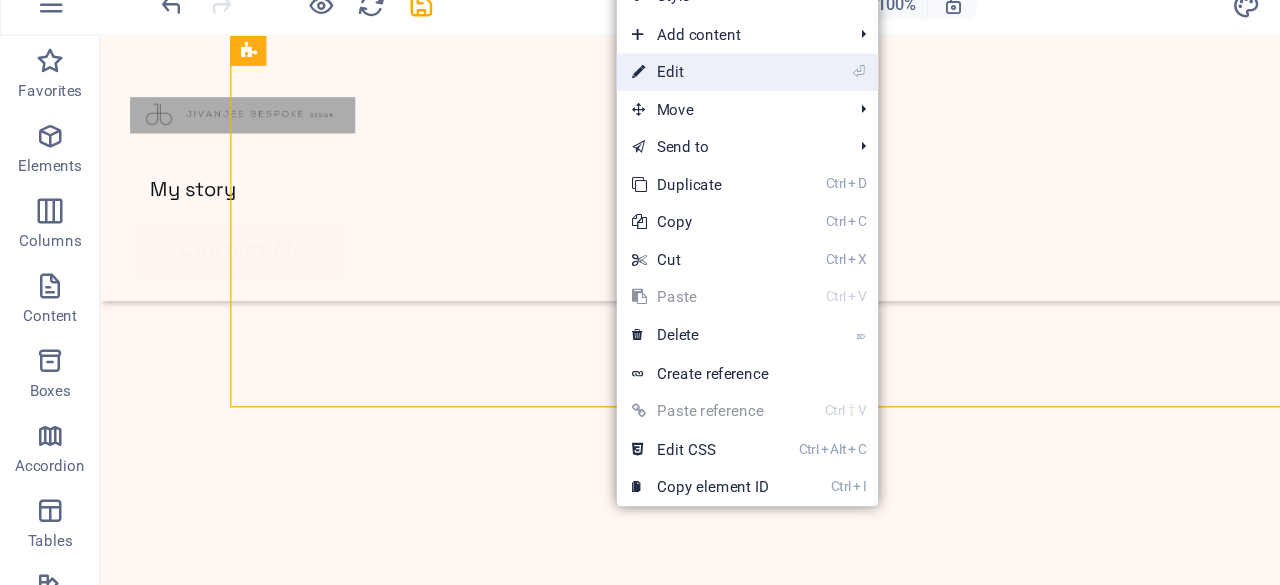 click on "⏎  Edit" at bounding box center (560, 79) 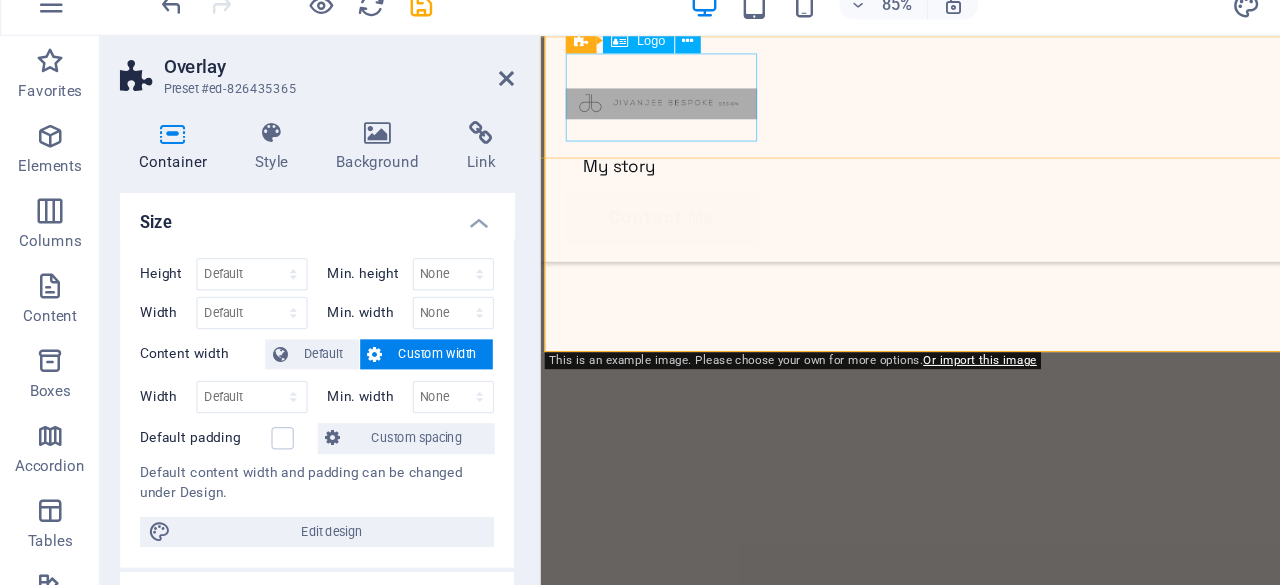 scroll, scrollTop: 1031, scrollLeft: 0, axis: vertical 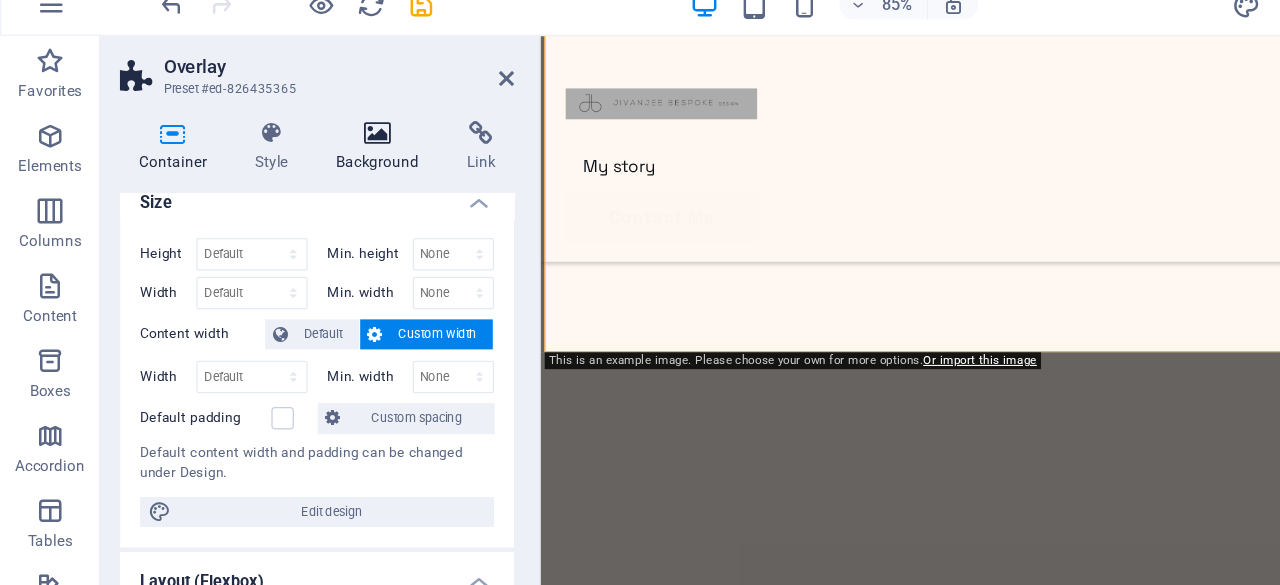 click at bounding box center [302, 128] 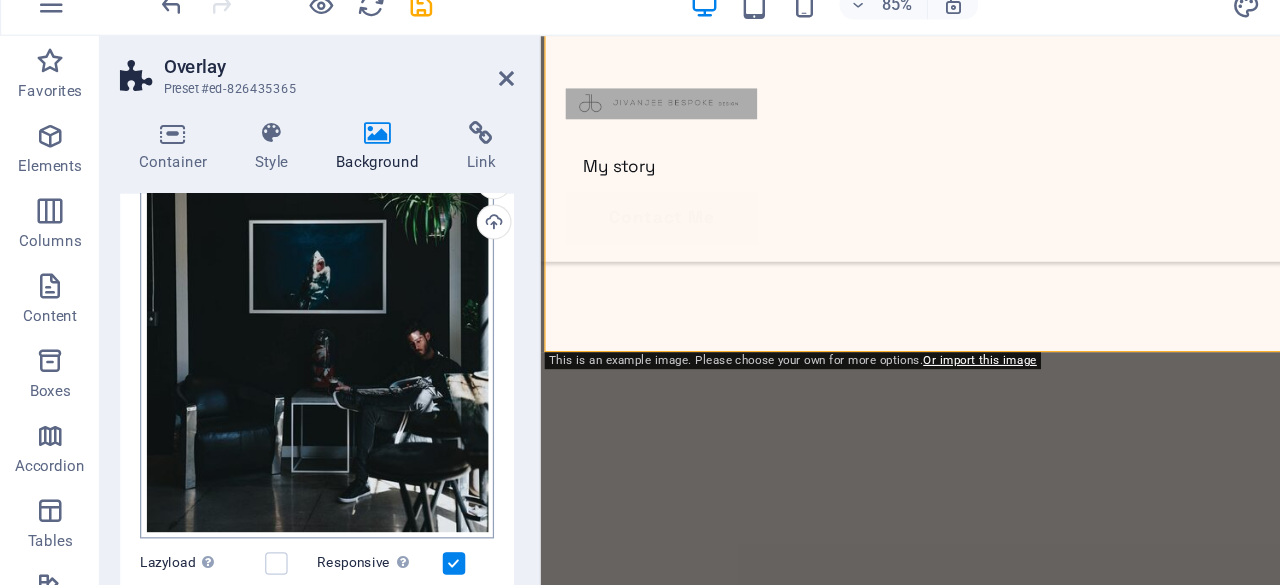scroll, scrollTop: 172, scrollLeft: 0, axis: vertical 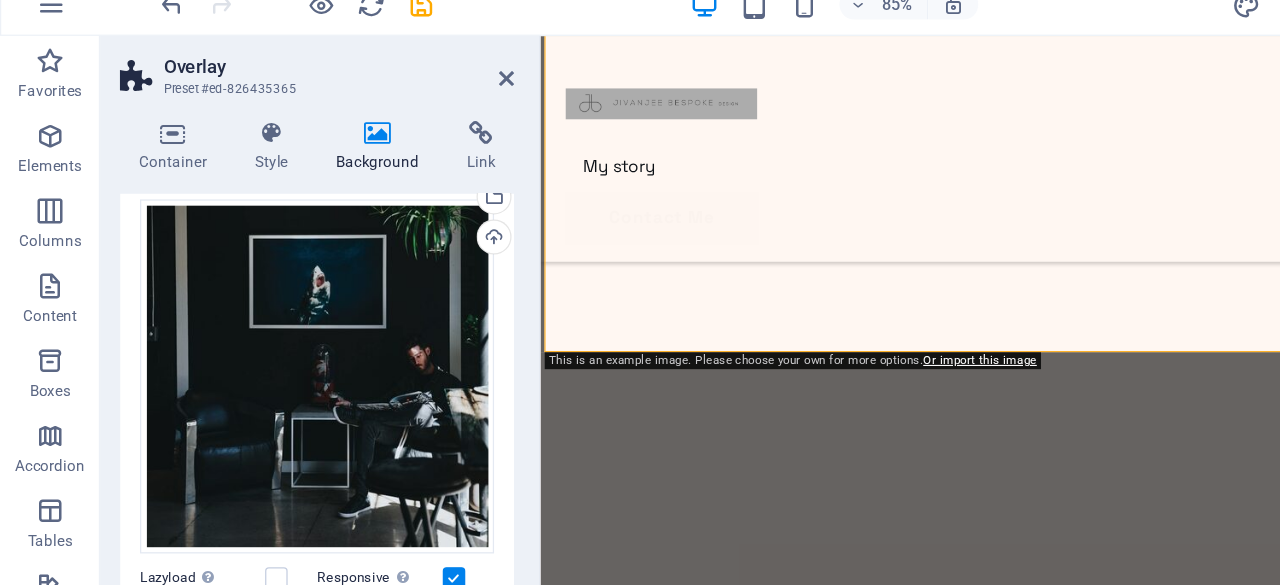 click at bounding box center (1039, 3188) 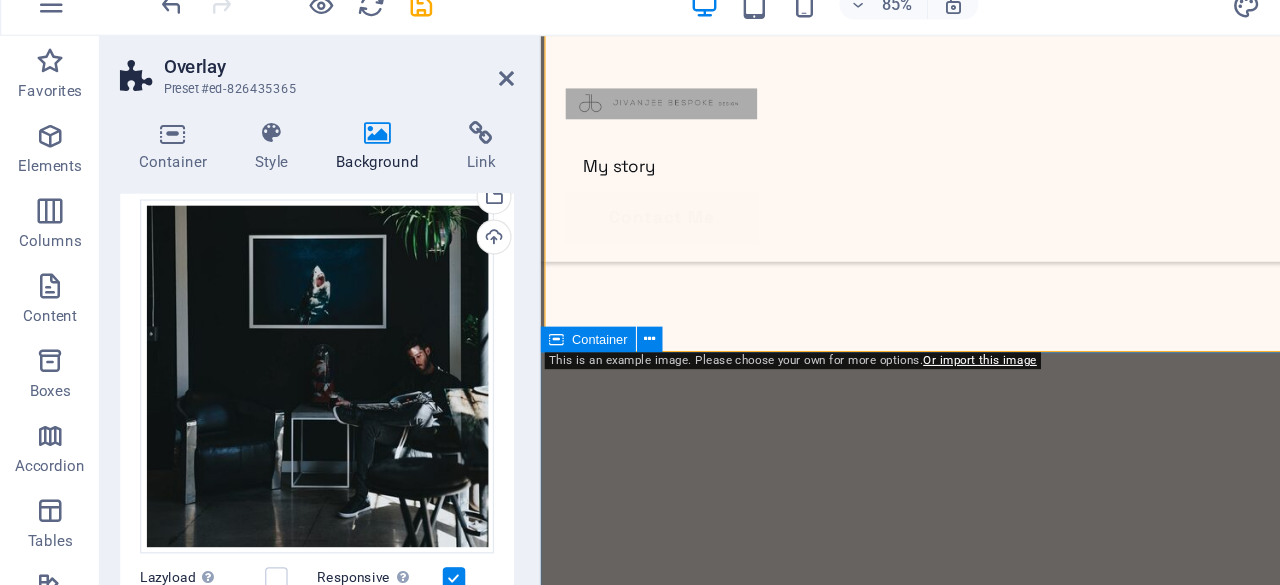 click on "JIVANJEE BESPOKE Jivanjee Bespoke established in 1998, in Dubai, United Arab Emirates. Renowned for its creative, detailed and professional approach for private clients both in the Middle East and globally. A boutique design practice, led by Moiz Jivanjee, comprises a team of interior and architectural professionals, combined with an extensive network of skilled artisans, worldwide suppliers and committed contractors. Lorem ipsum dolor sit amet consectetur. Bibendum adipiscing morbi orci nibh eget posuere arcu volutpat nulla. Tortor cras suscipit augue sodales risus auctor. Fusce nunc vitae non dui ornare tellus nibh purus lectus. Pulvinar pellentesque nam vel nec eget ligula vel bibendum eget. Lorem ipsum dolor sit amet consectetur. Bibendum adipiscing morbi orci nibh eget posuere arcu volutpat nulla. Tortor cras suscipit augue sodales risus auctor." at bounding box center [1039, 4538] 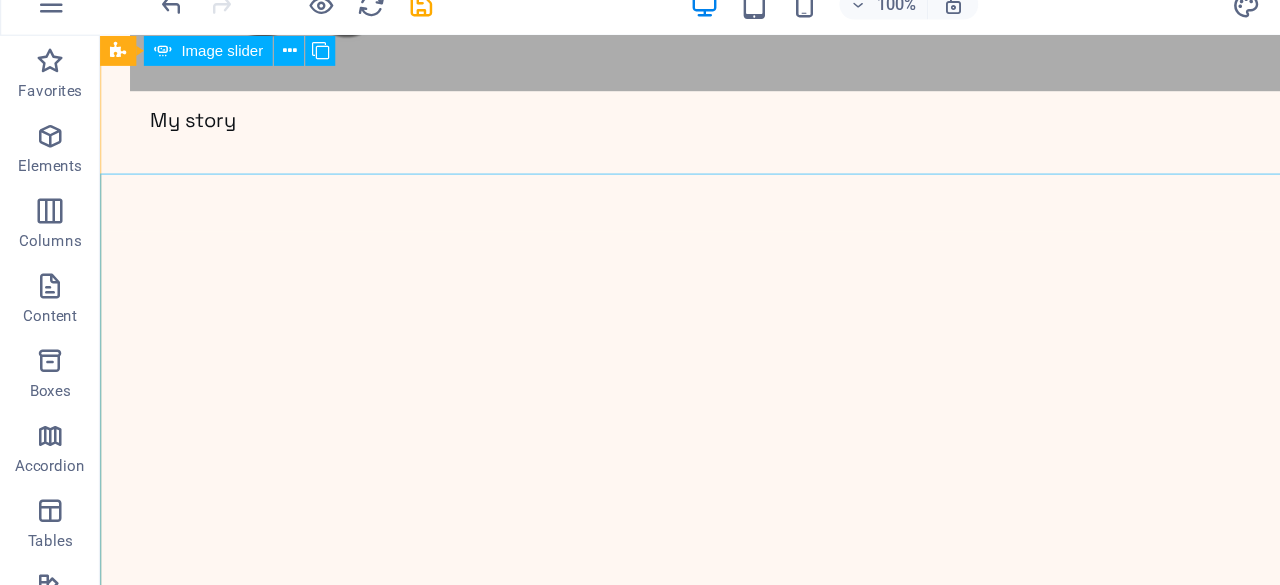 scroll, scrollTop: 0, scrollLeft: 0, axis: both 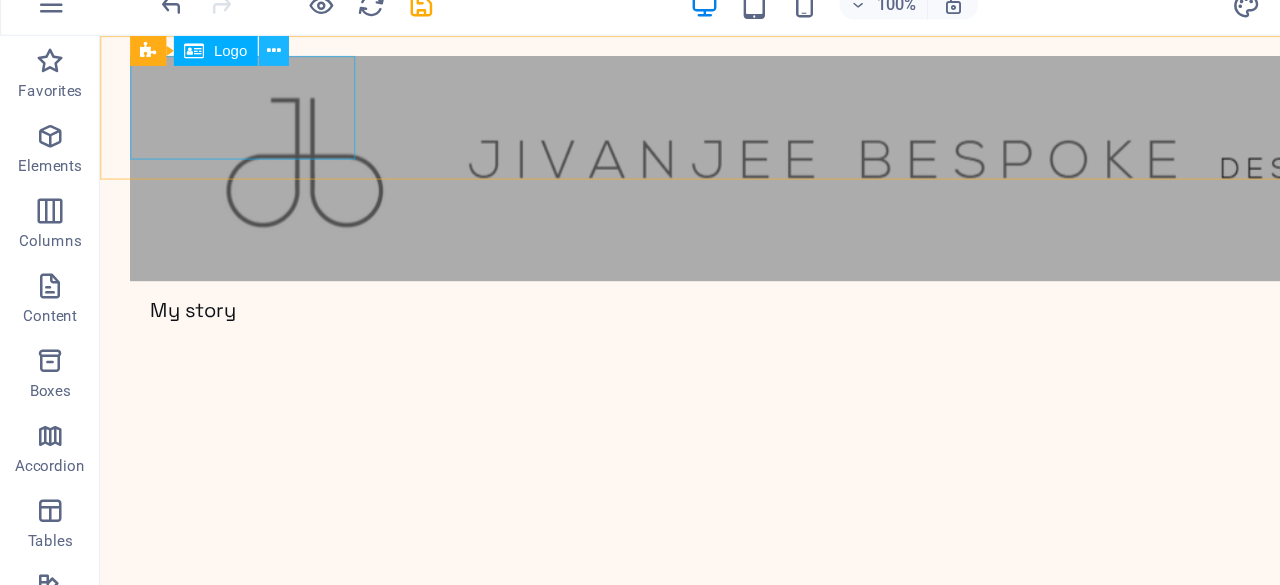 click at bounding box center [218, 62] 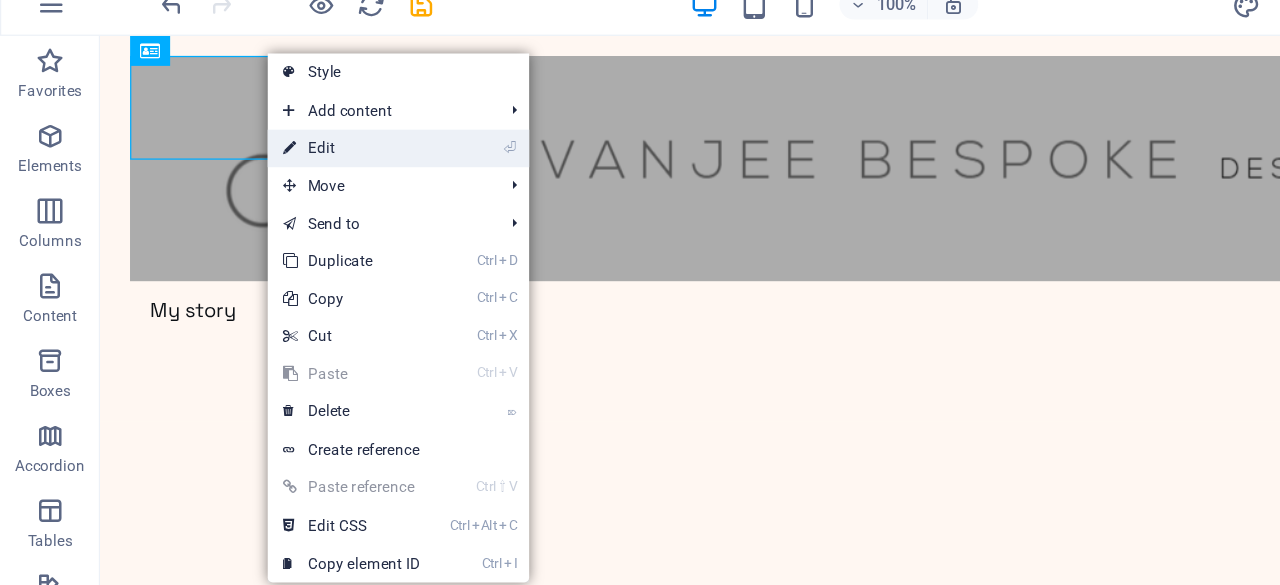click on "⏎  Edit" at bounding box center [281, 140] 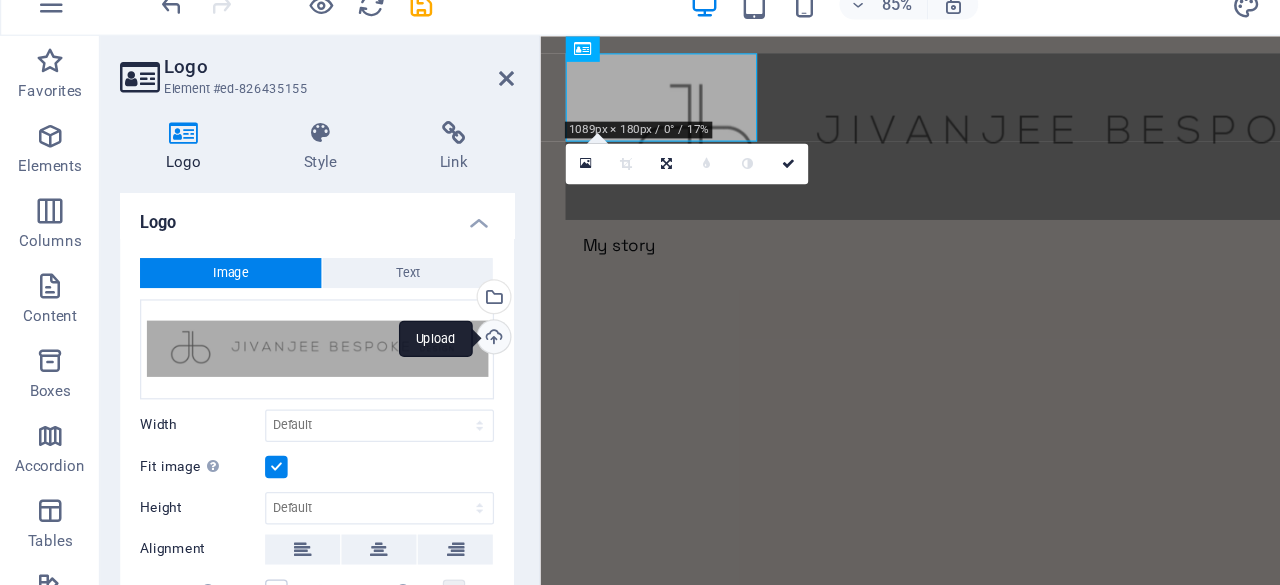 click on "Upload" at bounding box center (393, 293) 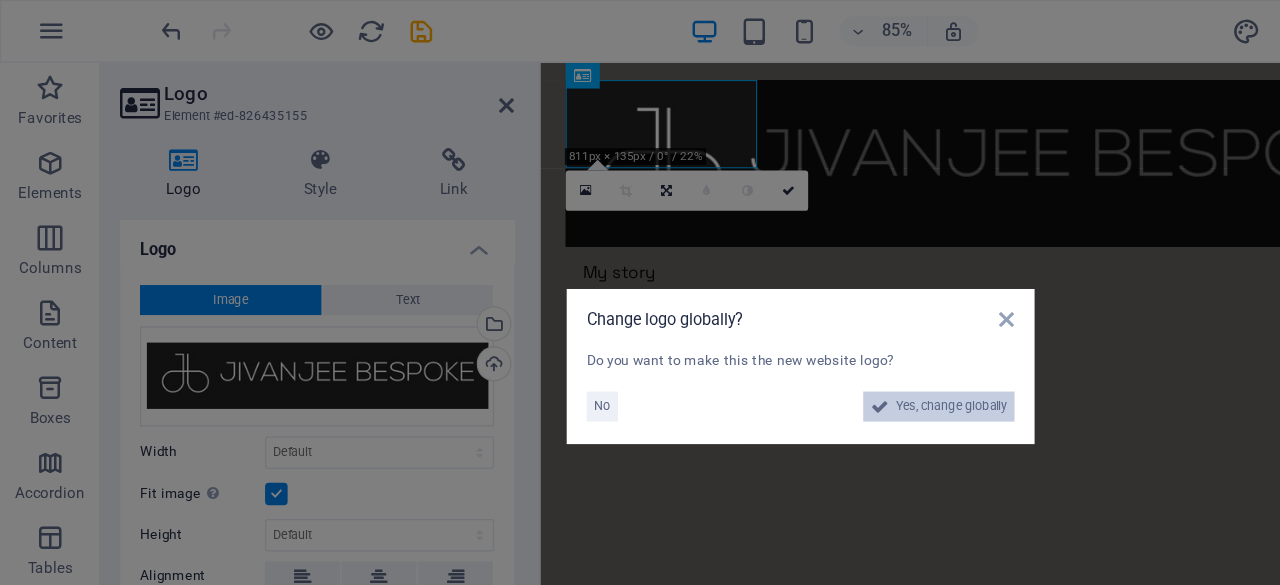 click on "Yes, change globally" at bounding box center (760, 325) 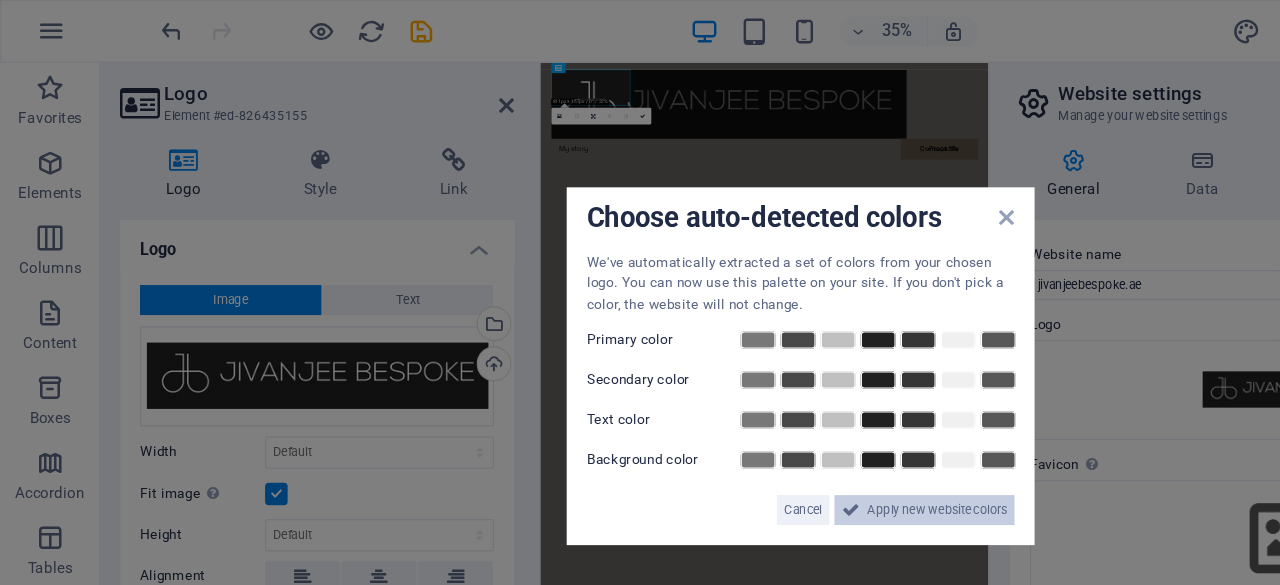 click on "Apply new website colors" at bounding box center [749, 408] 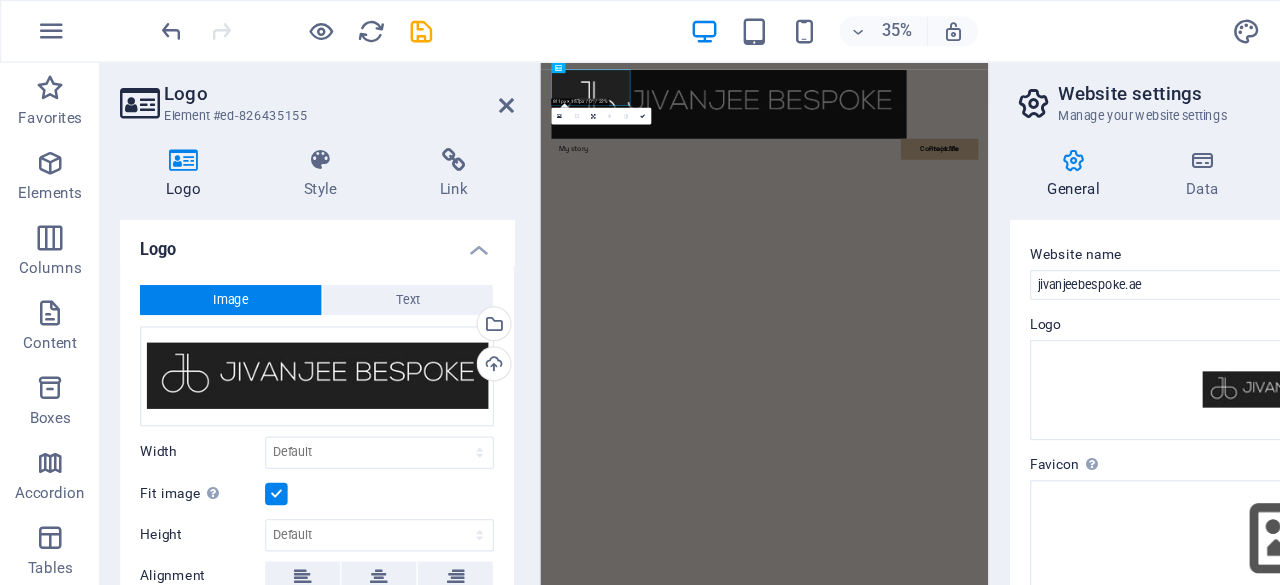 click at bounding box center (1052, 4507) 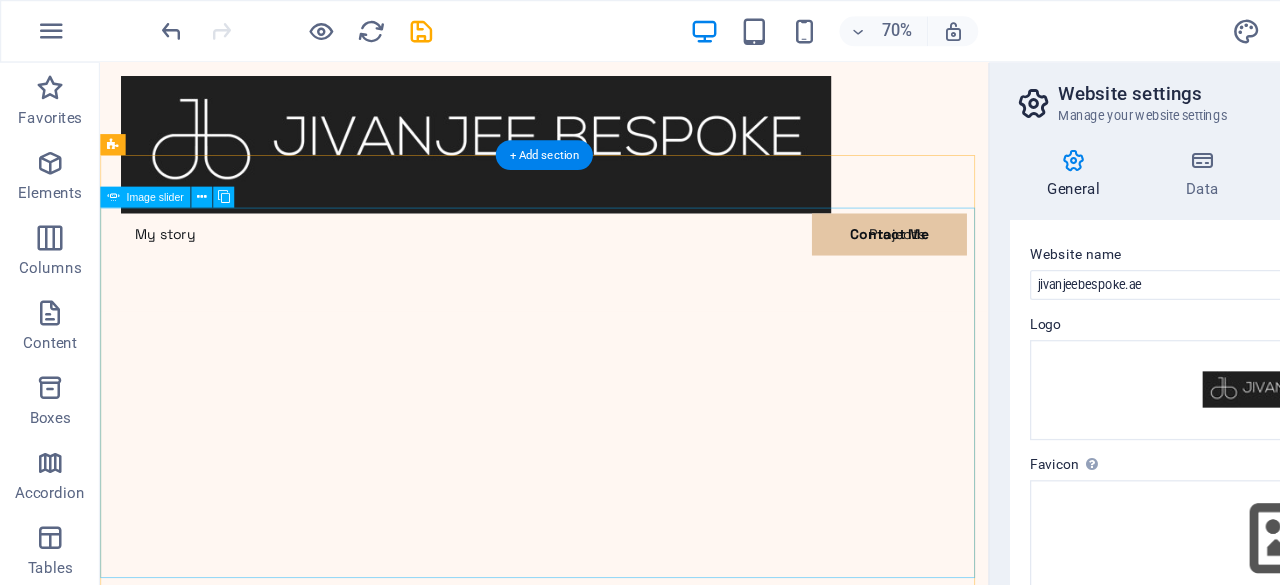 scroll, scrollTop: 9, scrollLeft: 0, axis: vertical 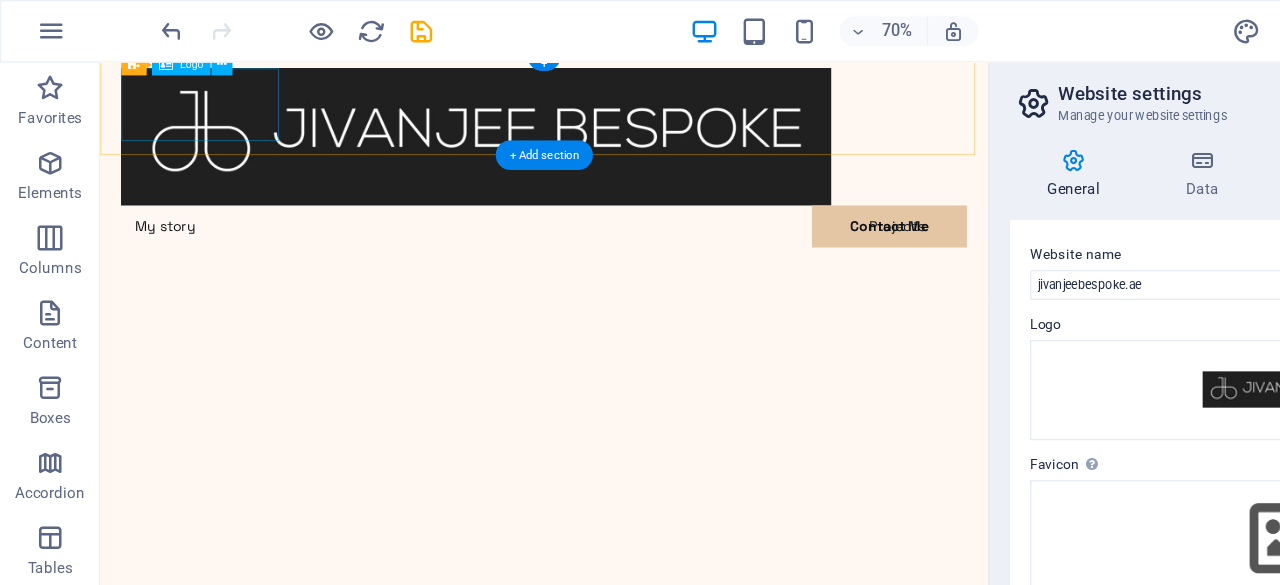 click at bounding box center [607, 147] 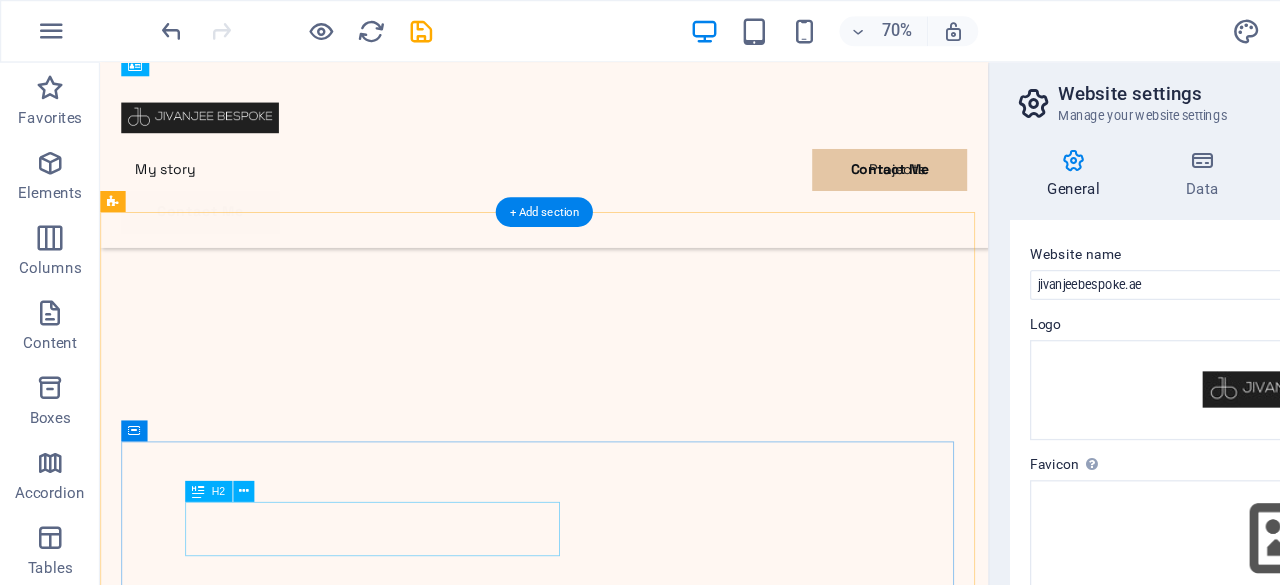 scroll, scrollTop: 1863, scrollLeft: 0, axis: vertical 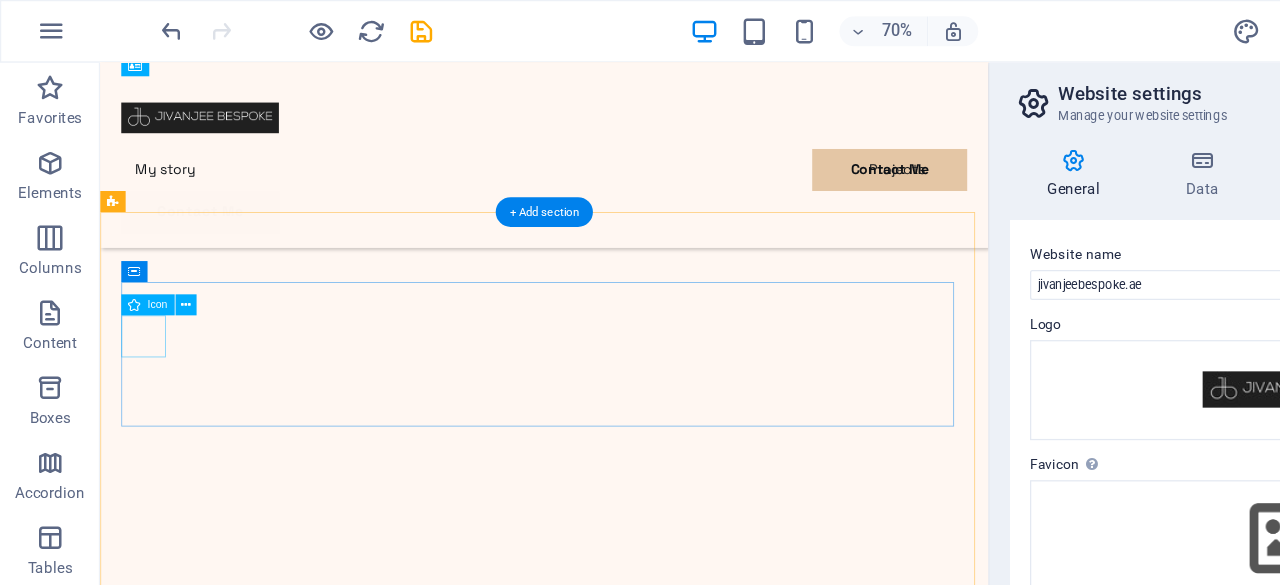 click at bounding box center [607, 4194] 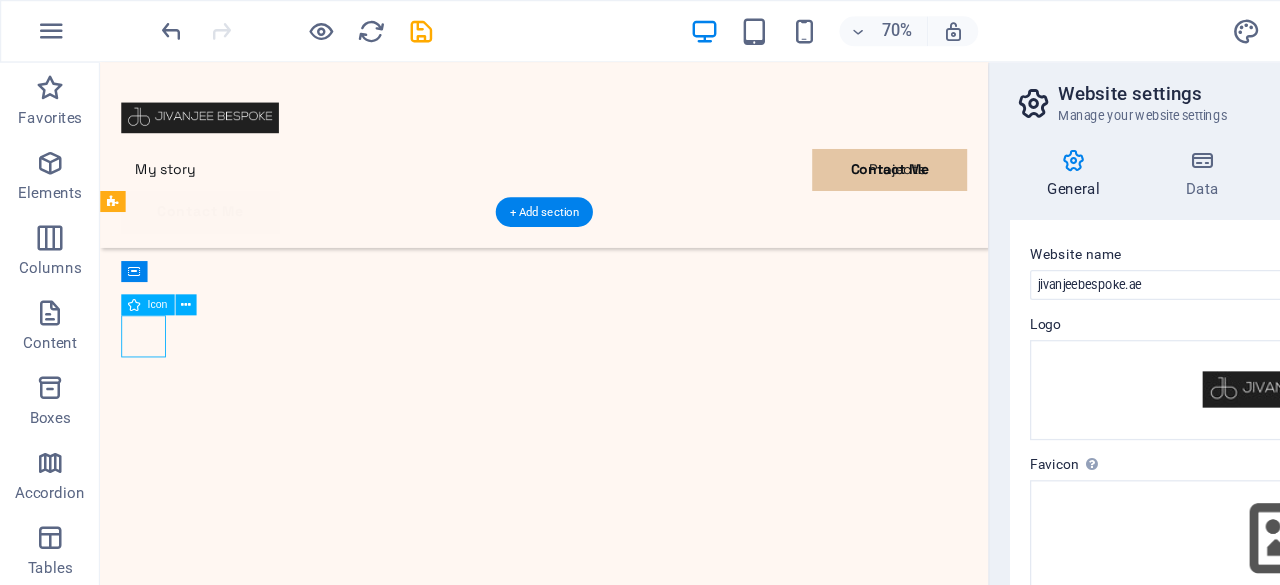 click at bounding box center (607, 4194) 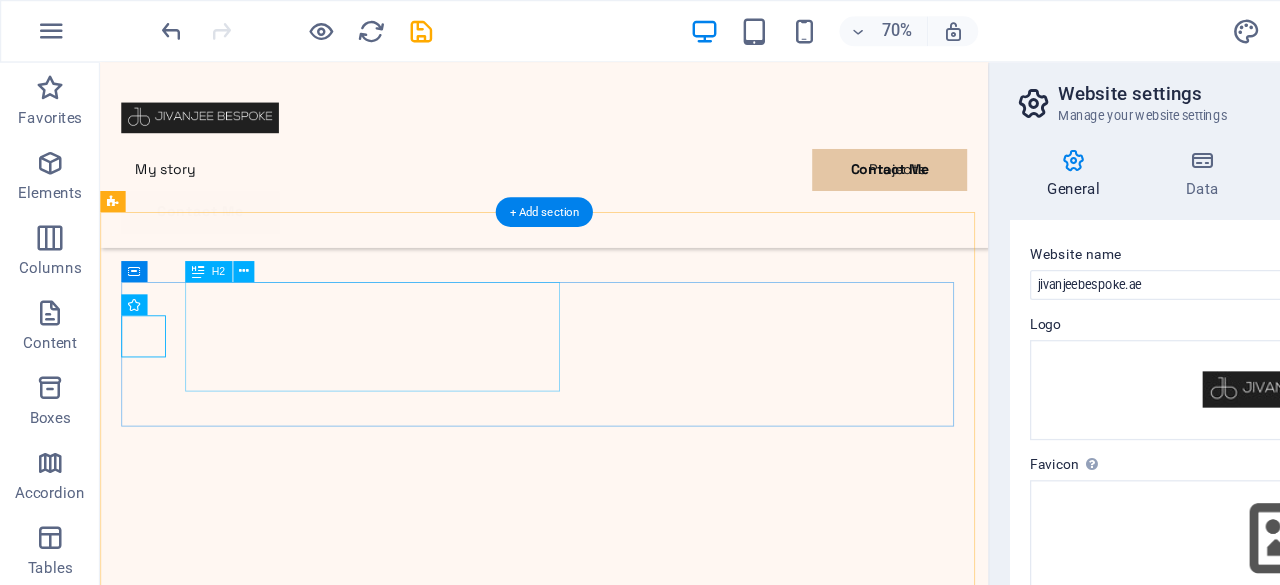 click on "Making of the vision" at bounding box center (607, 4253) 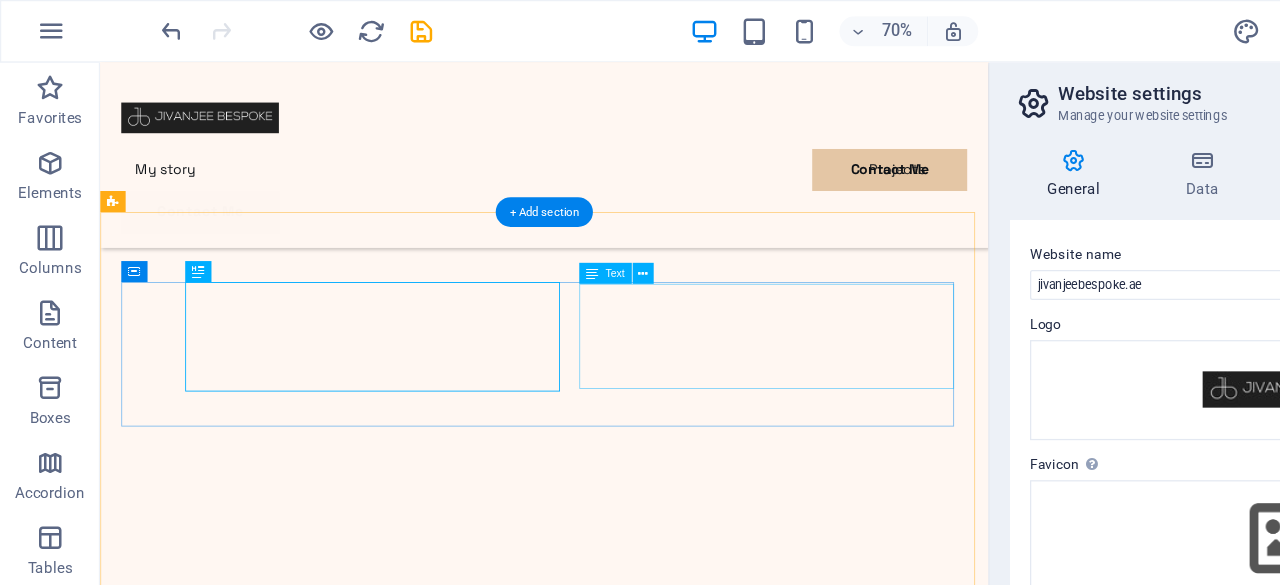 click on "Lorem ipsum dolor sit amet consectetur. Bibendum adipiscing morbi orci nibh eget posuere arcu volutpat nulla. Tortor cras suscipit augue sodales risus auctor. Fusce nunc vitae non dui ornare tellus nibh purus lectus. Pulvinar pellentesque nam vel nec eget ligula vel bibendum eget." at bounding box center [607, 4309] 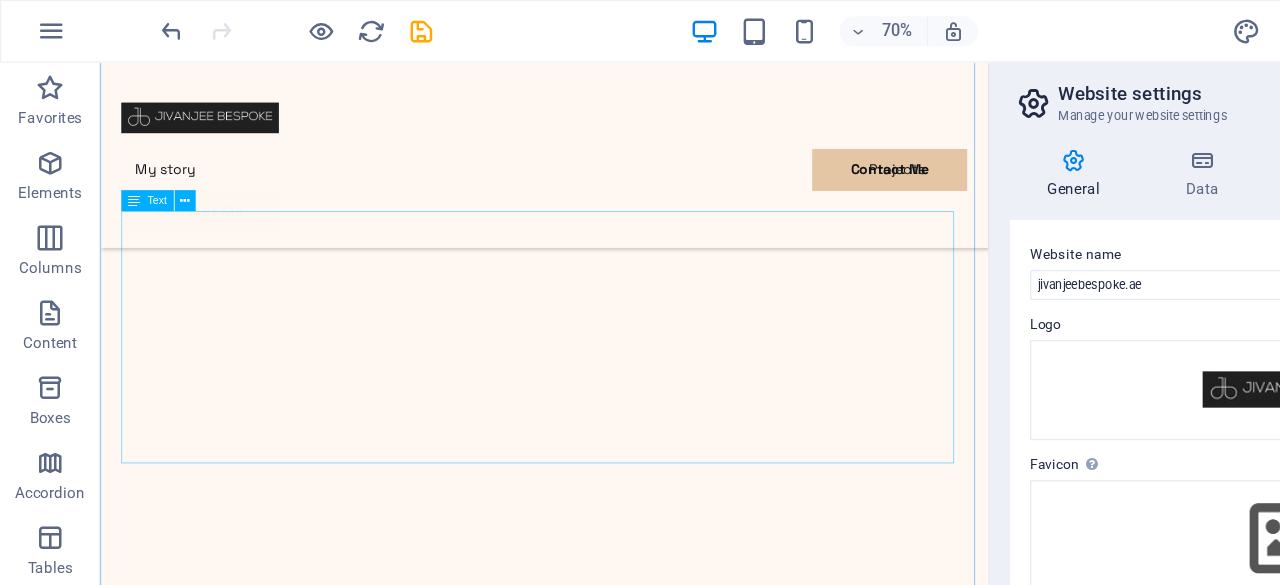 scroll, scrollTop: 1413, scrollLeft: 0, axis: vertical 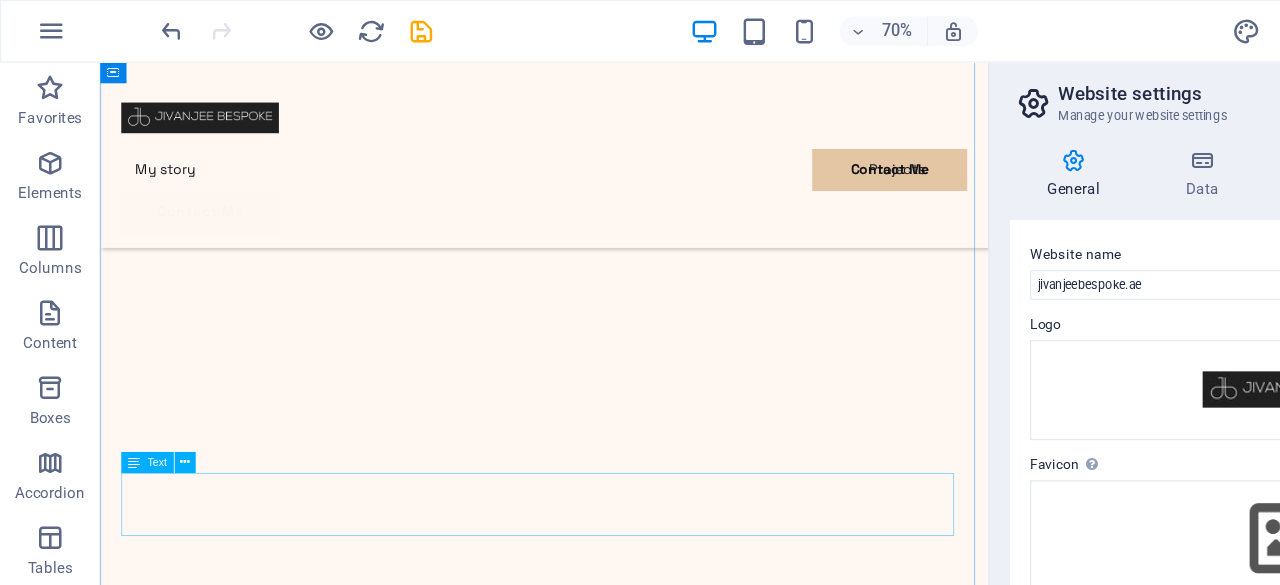 click on "Lorem ipsum dolor sit amet consectetur. Bibendum adipiscing morbi orci nibh eget posuere arcu volutpat nulla. Tortor cras suscipit augue sodales risus auctor. Fusce nunc vitae non dui ornare tellus nibh purus lectus. Pulvinar pellentesque nam vel nec eget ligula vel bibendum eget. Lorem ipsum dolor sit amet consectetur. Bibendum adipiscing morbi orci nibh eget posuere arcu volutpat nulla. Tortor cras suscipit augue sodales risus auctor." at bounding box center (607, 4421) 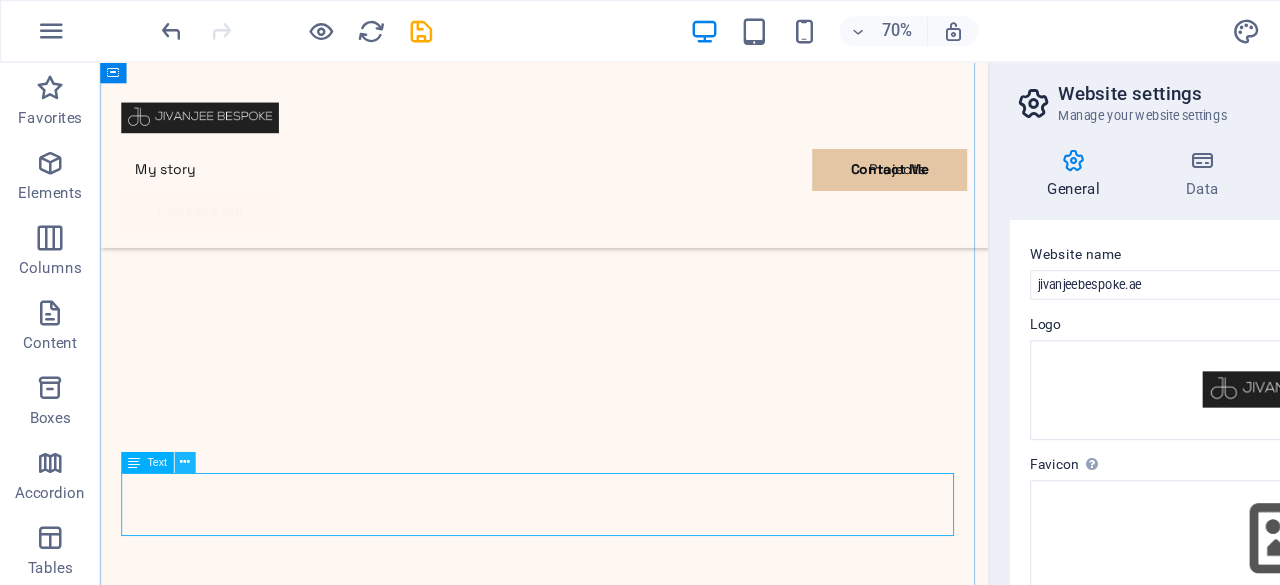 click at bounding box center [148, 369] 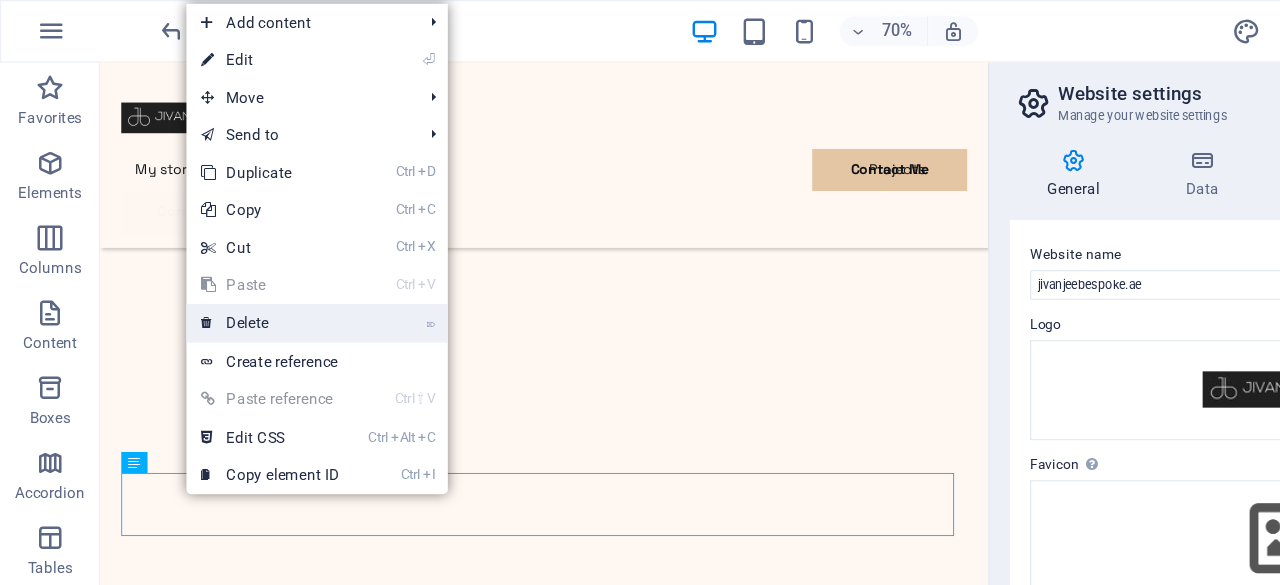 click on "⌦  Delete" at bounding box center [216, 258] 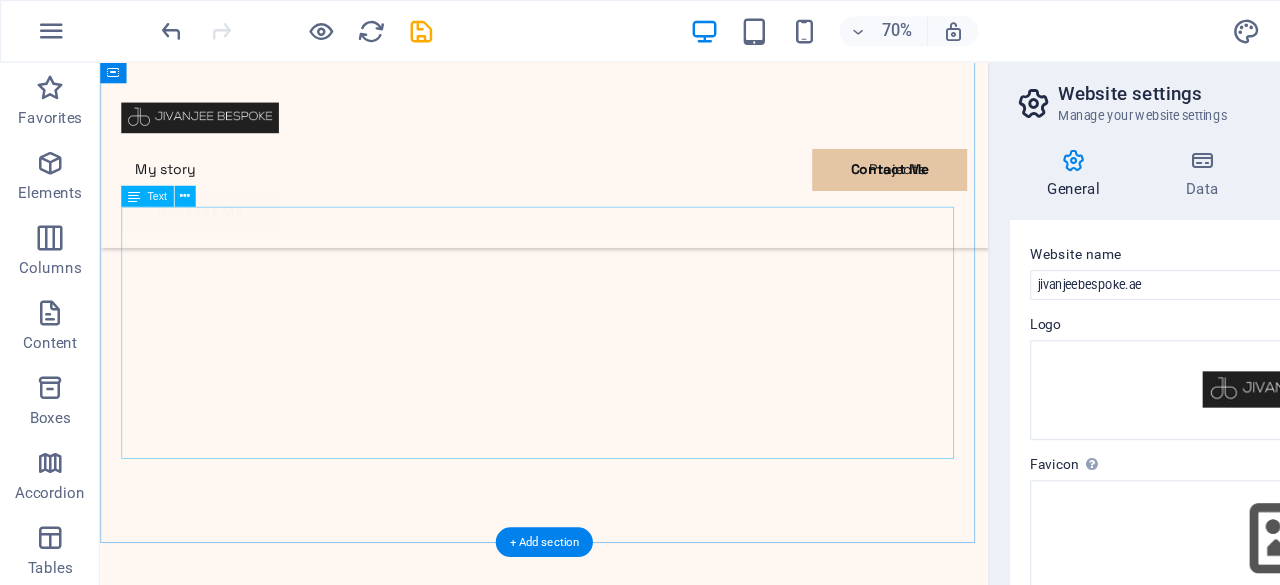 click on "Jivanjee Bespoke established in 1998, in Dubai, United Arab Emirates. Renowned for its creative, detailed and professional approach for private clients both in the Middle East and globally. A boutique design practice, led by Moiz Jivanjee, comprises a team of interior and architectural professionals, combined with an extensive network of skilled artisans, worldwide suppliers and committed contractors." at bounding box center [607, 4225] 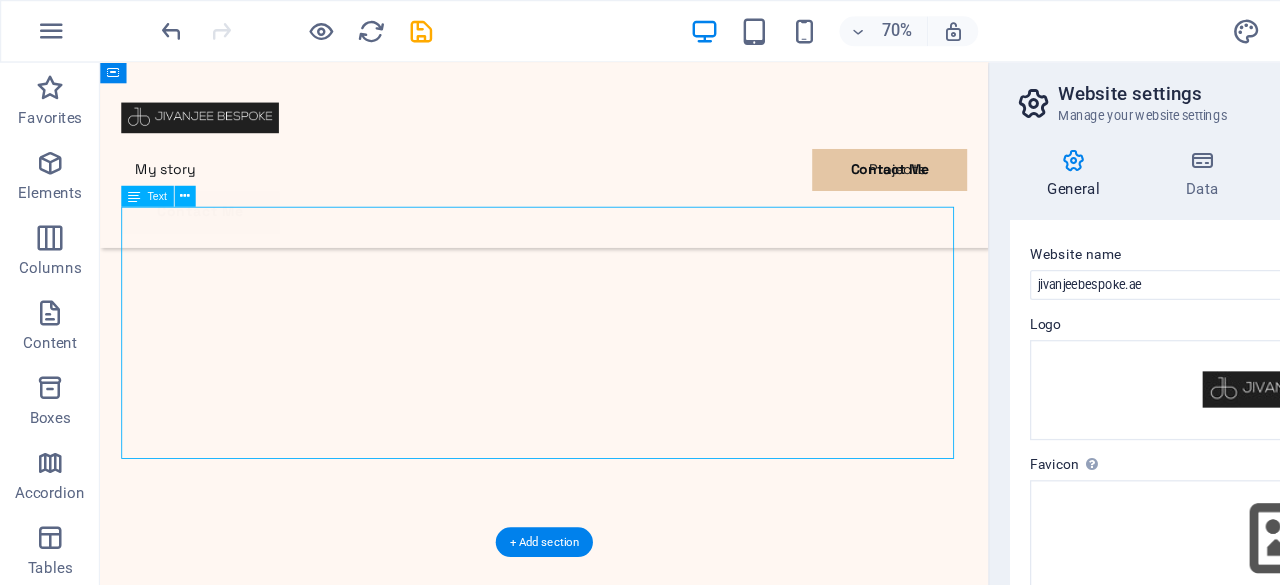 click on "Jivanjee Bespoke established in 1998, in Dubai, United Arab Emirates. Renowned for its creative, detailed and professional approach for private clients both in the Middle East and globally. A boutique design practice, led by Moiz Jivanjee, comprises a team of interior and architectural professionals, combined with an extensive network of skilled artisans, worldwide suppliers and committed contractors." at bounding box center (607, 4225) 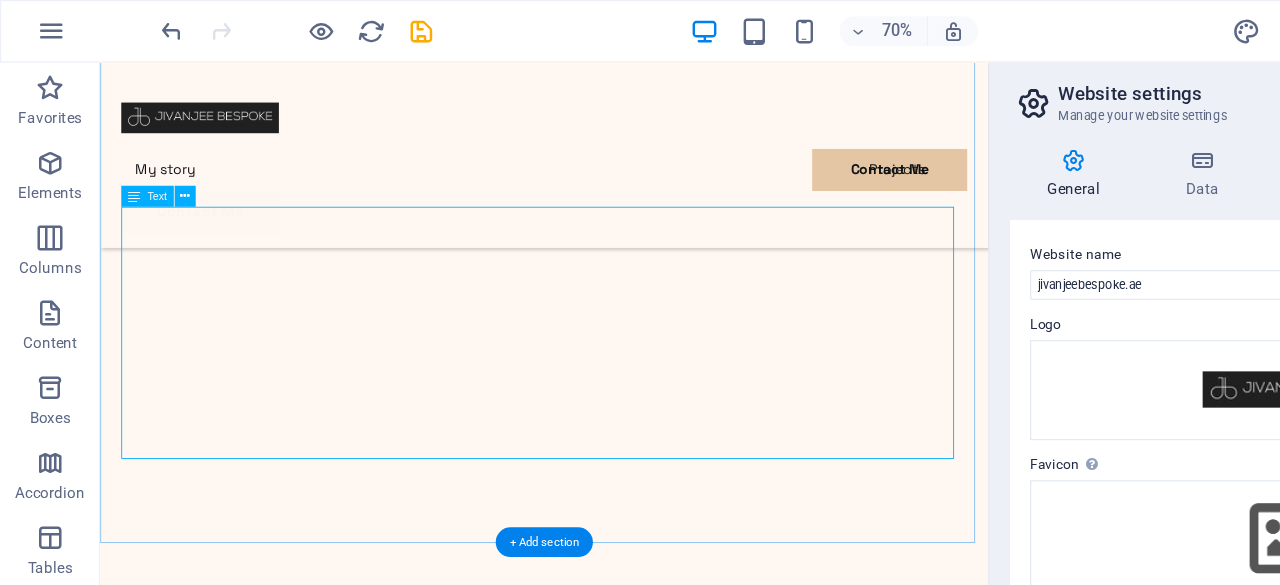 click on "Jivanjee Bespoke established in 1998, in Dubai, United Arab Emirates. Renowned for its creative, detailed and professional approach for private clients both in the Middle East and globally. A boutique design practice, led by Moiz Jivanjee, comprises a team of interior and architectural professionals, combined with an extensive network of skilled artisans, worldwide suppliers and committed contractors." at bounding box center (607, 4225) 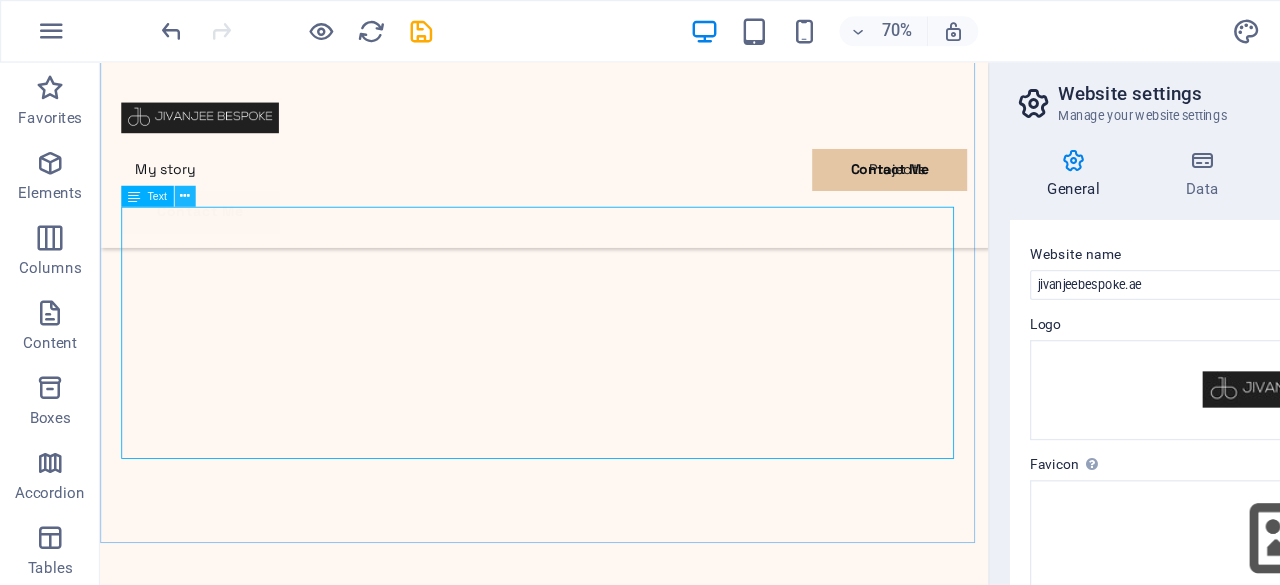 click at bounding box center (148, 157) 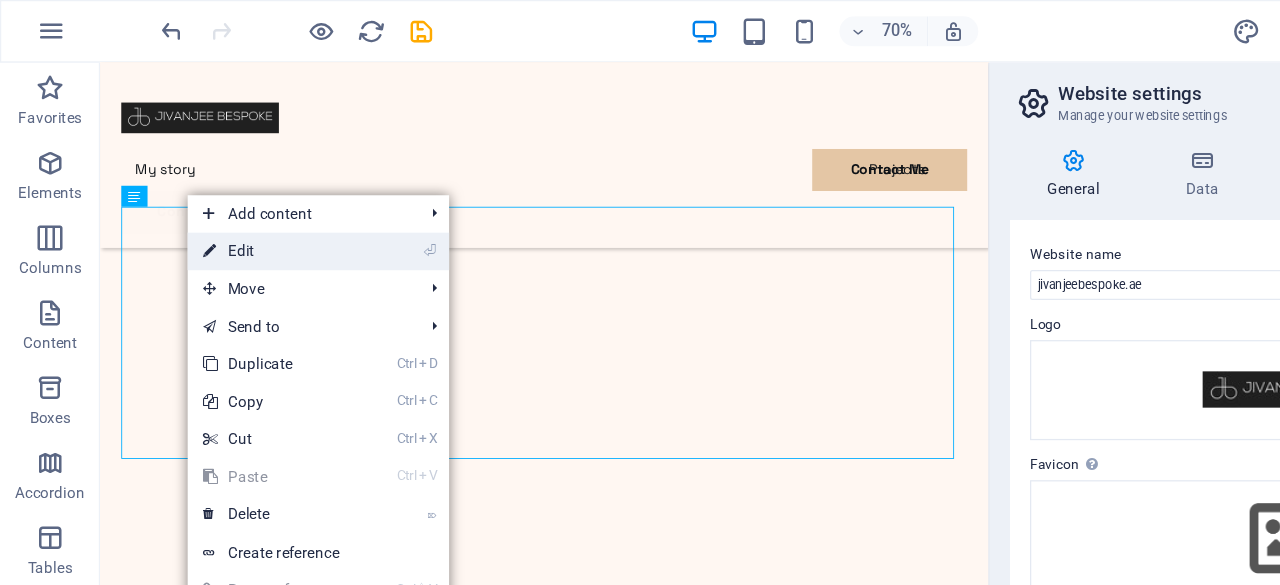click on "⏎  Edit" at bounding box center (217, 201) 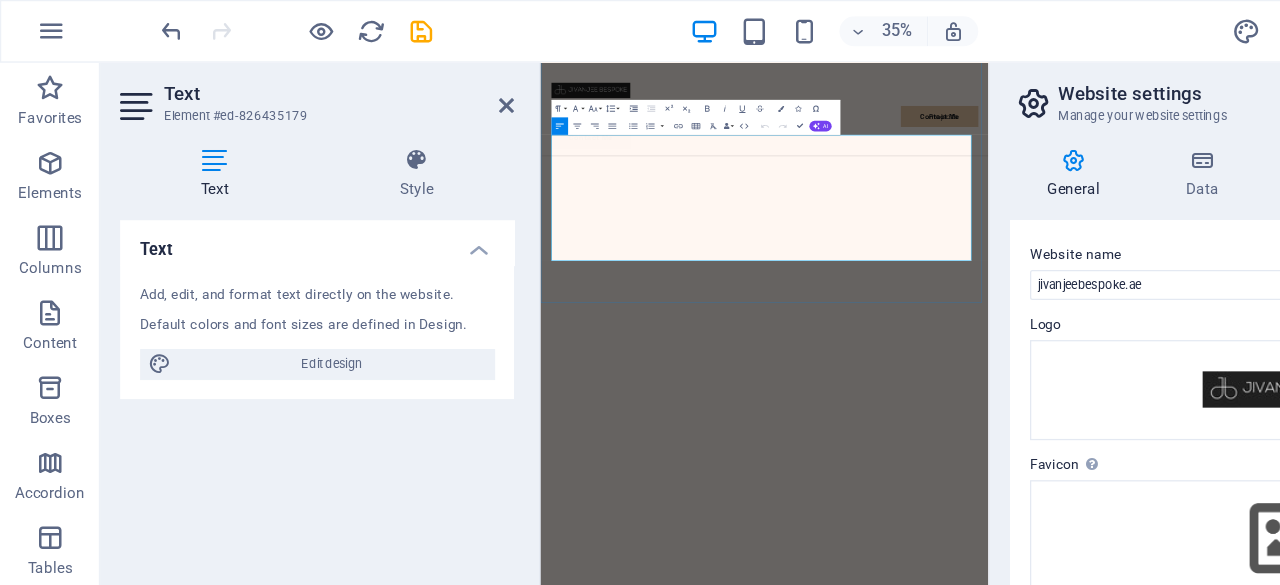 click on "contractors." at bounding box center [1051, 4380] 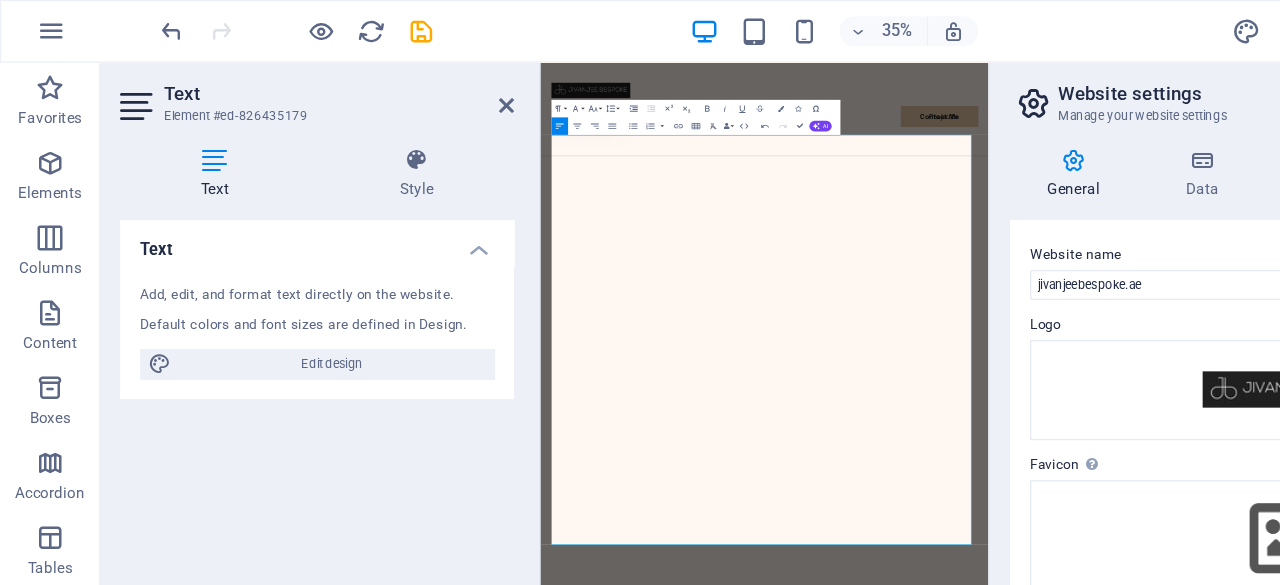 scroll, scrollTop: 20172, scrollLeft: 2, axis: both 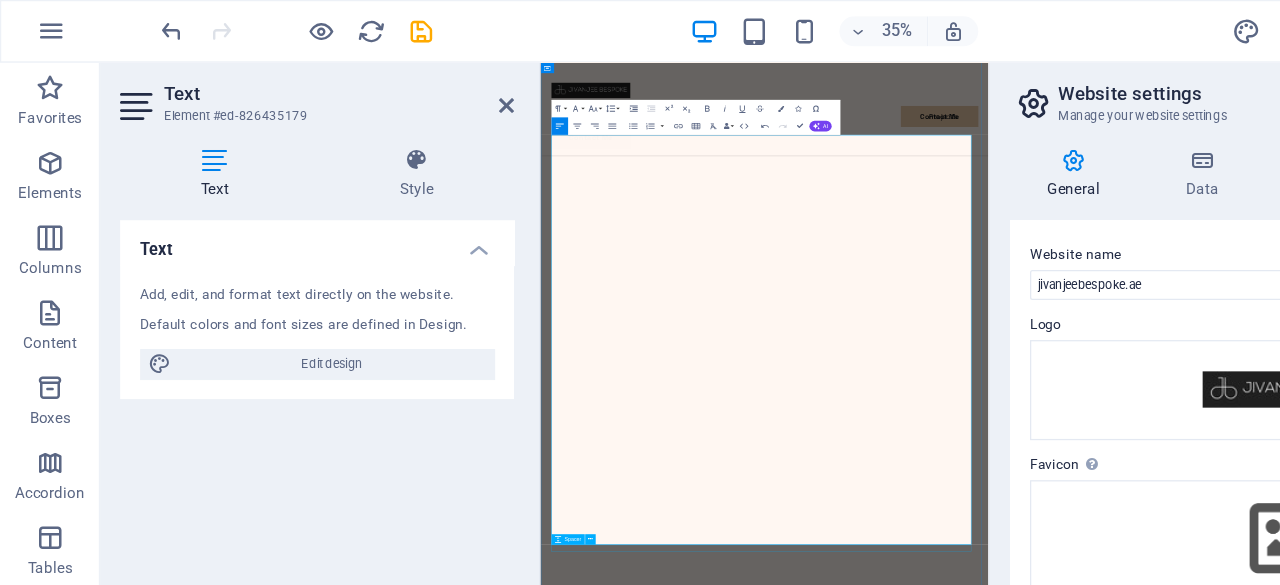 drag, startPoint x: 563, startPoint y: 238, endPoint x: 1242, endPoint y: 1171, distance: 1153.9194 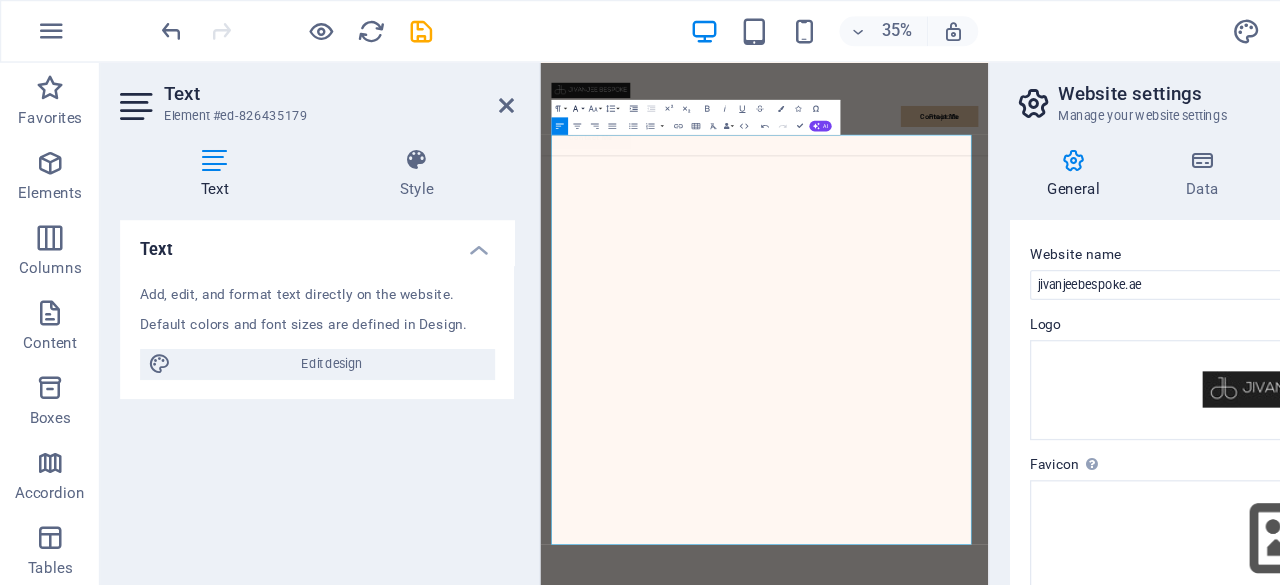 click on "Font Family" at bounding box center [460, 87] 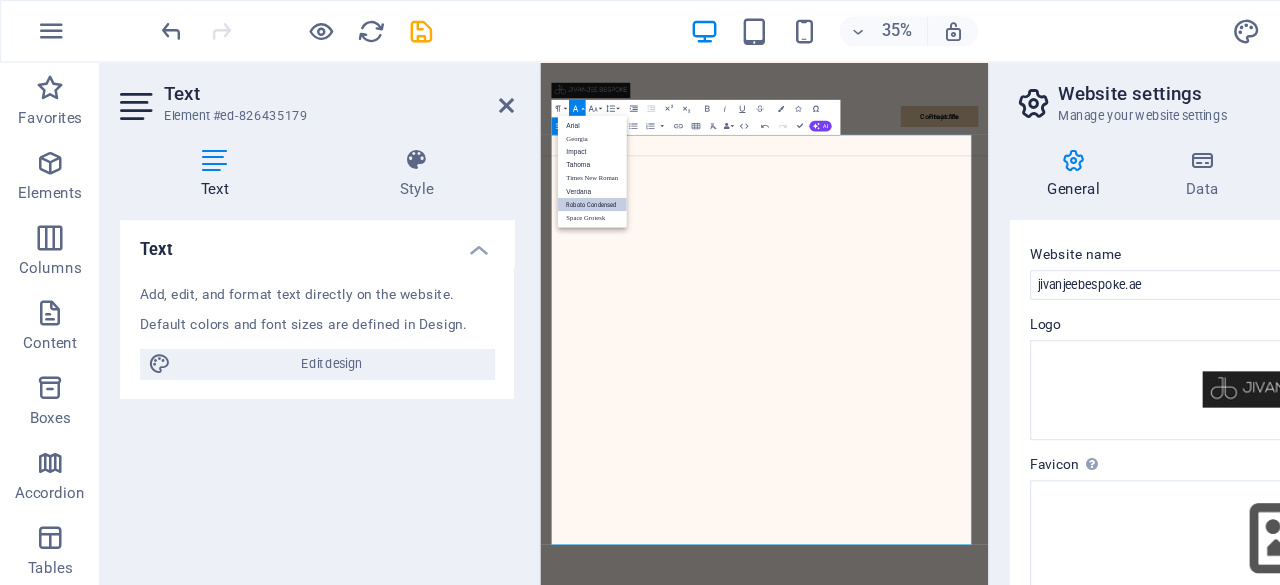 scroll, scrollTop: 0, scrollLeft: 0, axis: both 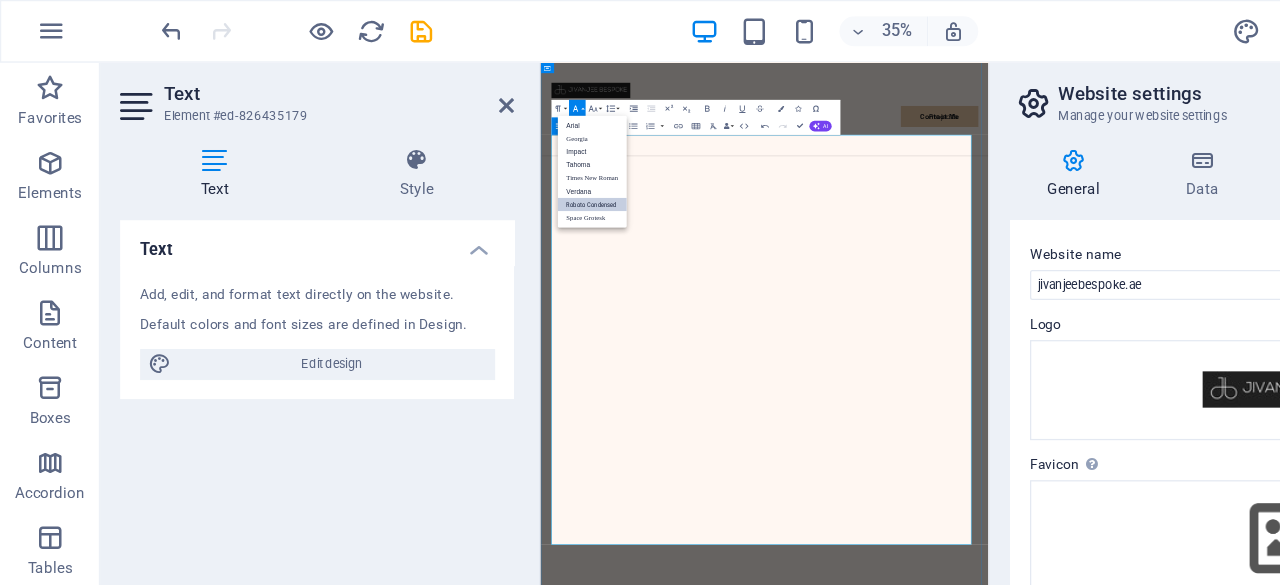click on "interior and architectural professionals, combined with an extensive" at bounding box center [1051, 4308] 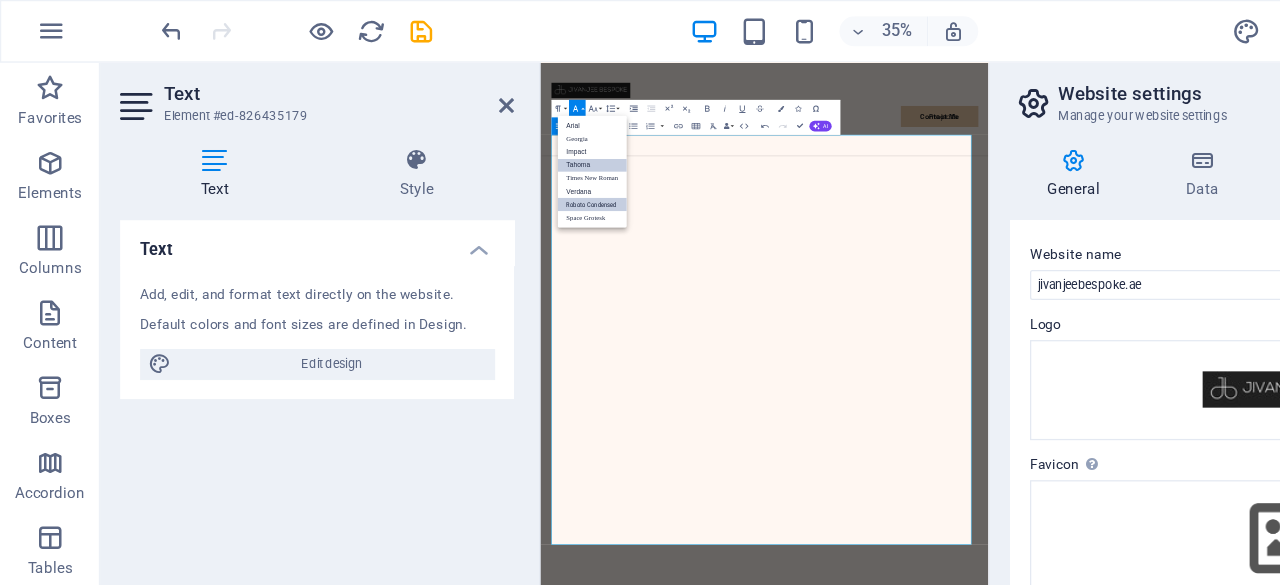 click on "Tahoma" at bounding box center (472, 132) 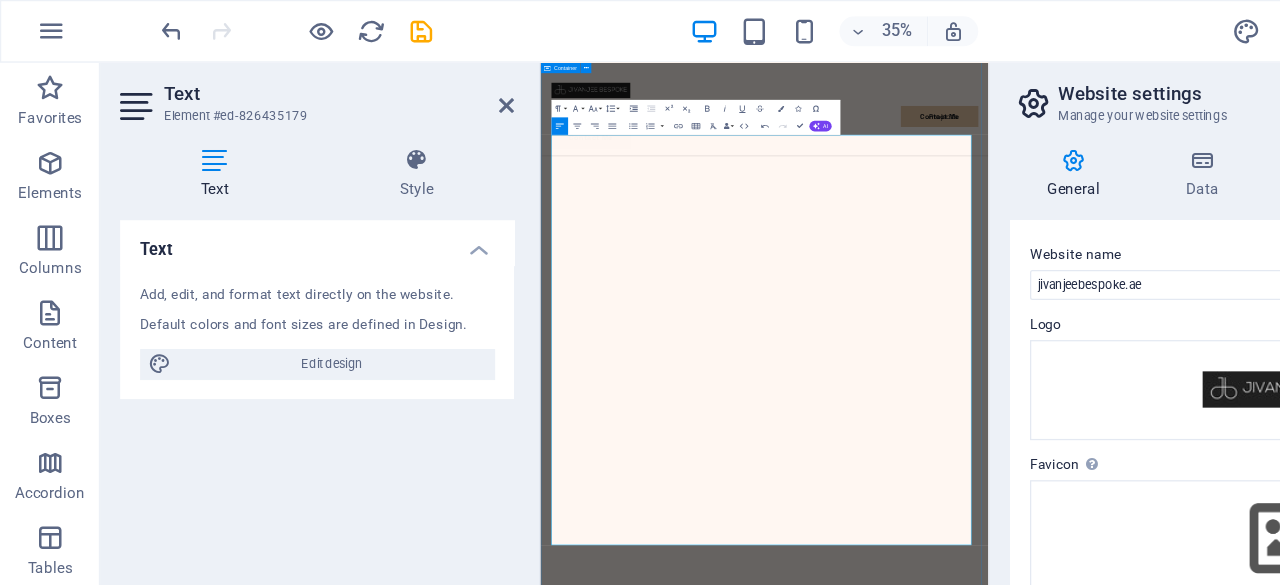 drag, startPoint x: 566, startPoint y: 245, endPoint x: 1058, endPoint y: 1189, distance: 1064.5187 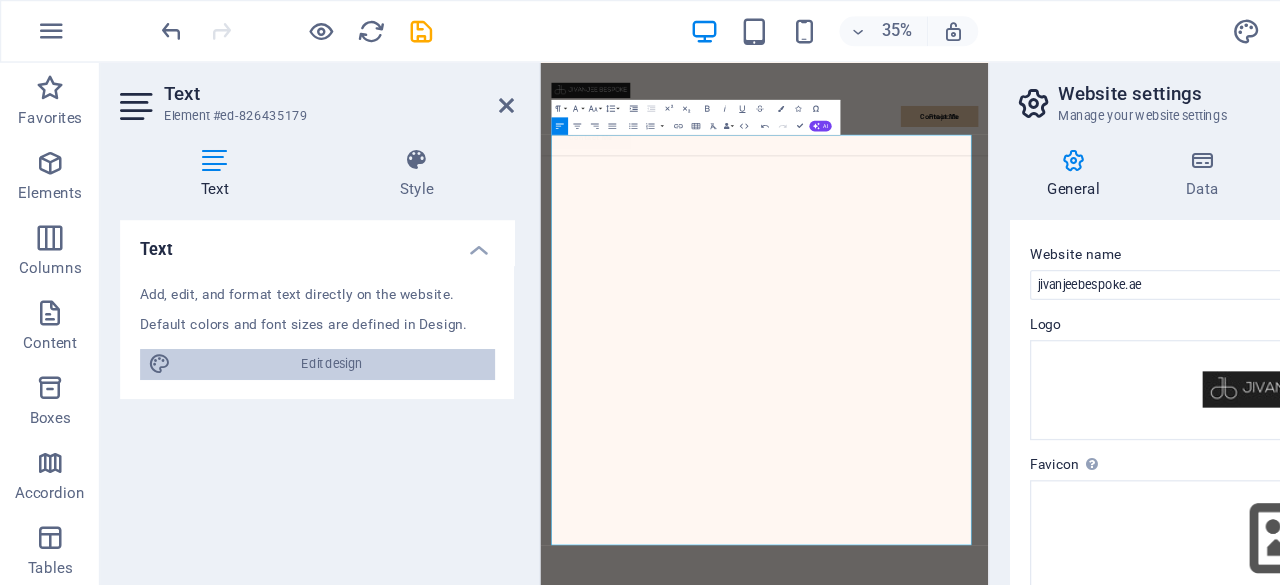 click on "Edit design" at bounding box center (265, 291) 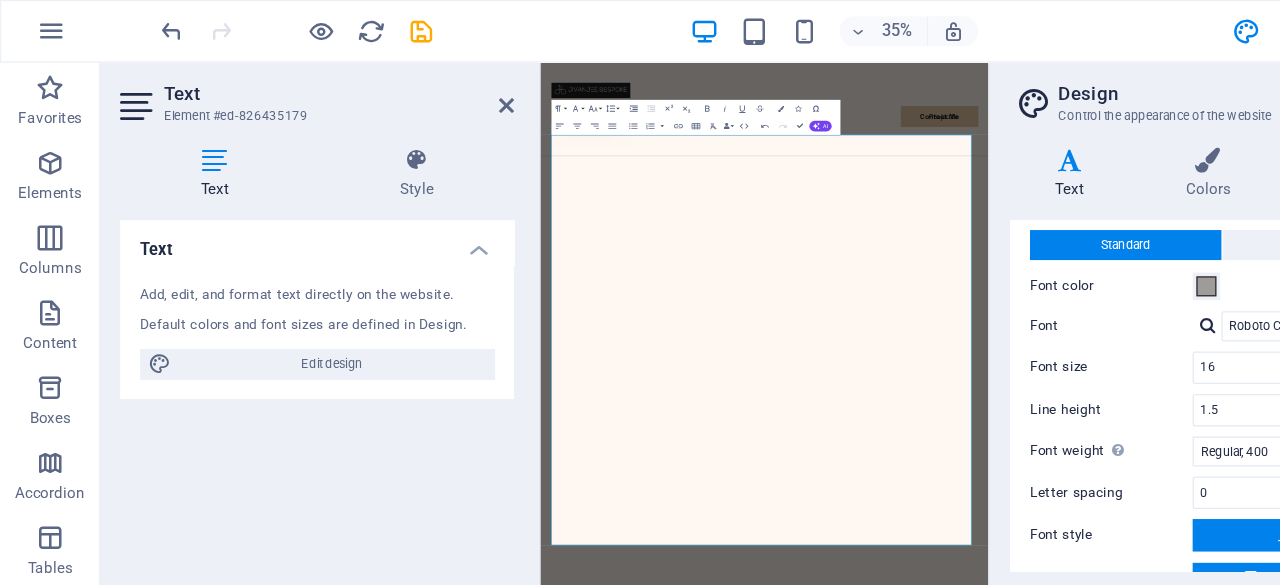 scroll, scrollTop: 51, scrollLeft: 0, axis: vertical 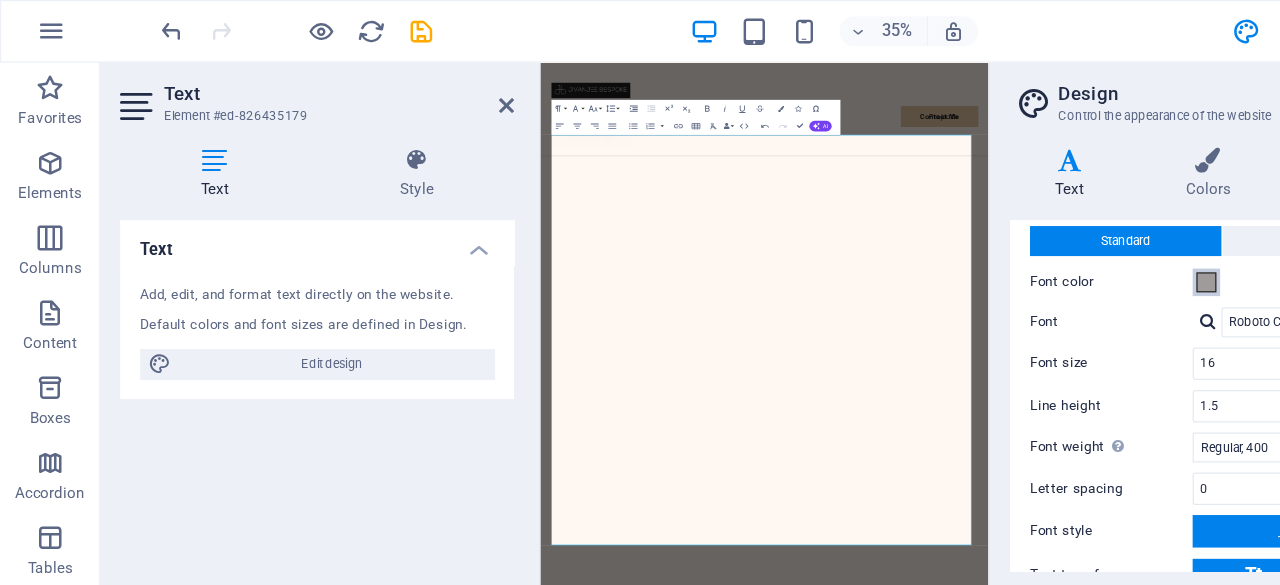 click at bounding box center [964, 226] 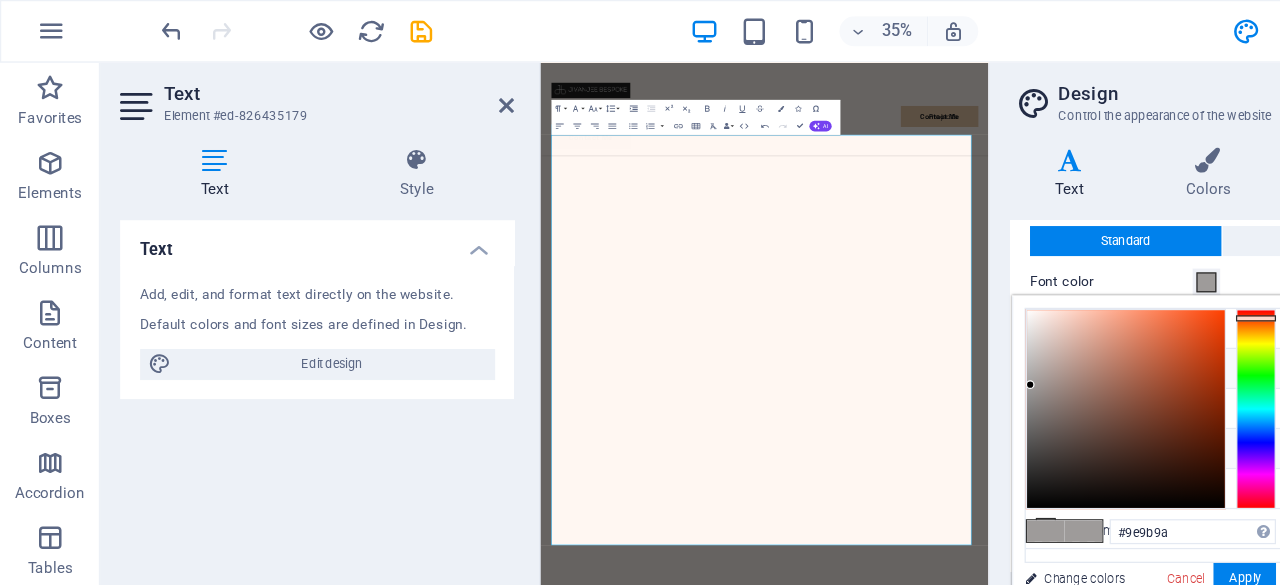 click on "Primary color
#0d1116" at bounding box center (935, 295) 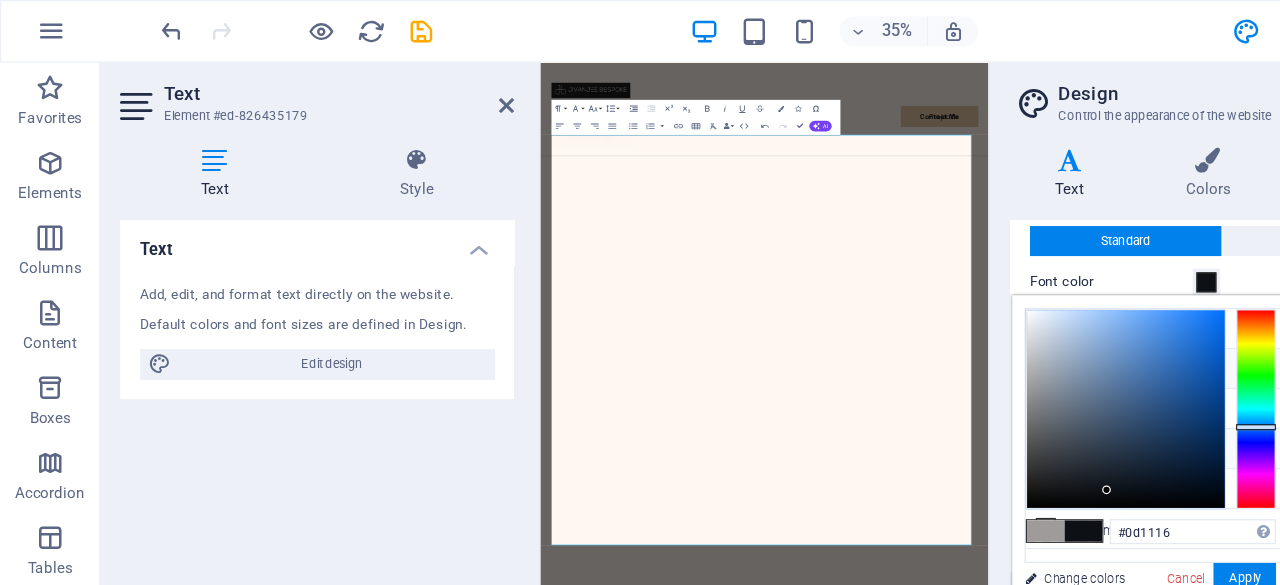 click on "Font color
#9e9b9a" at bounding box center (935, 359) 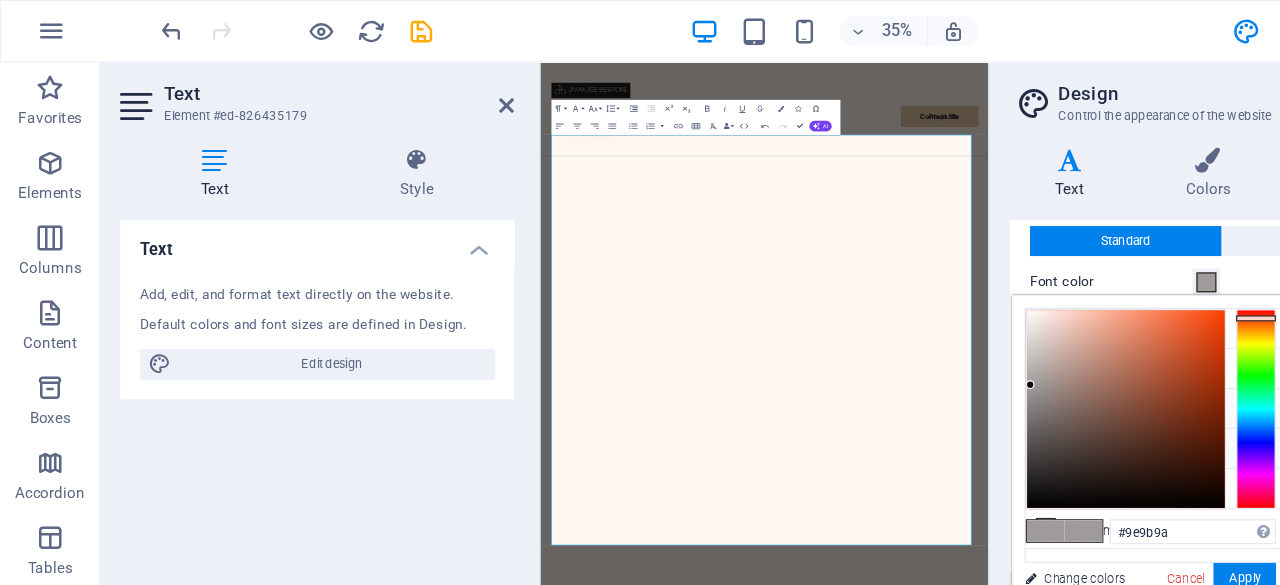 click on "Secondary color
#e4c6a5" at bounding box center (935, 327) 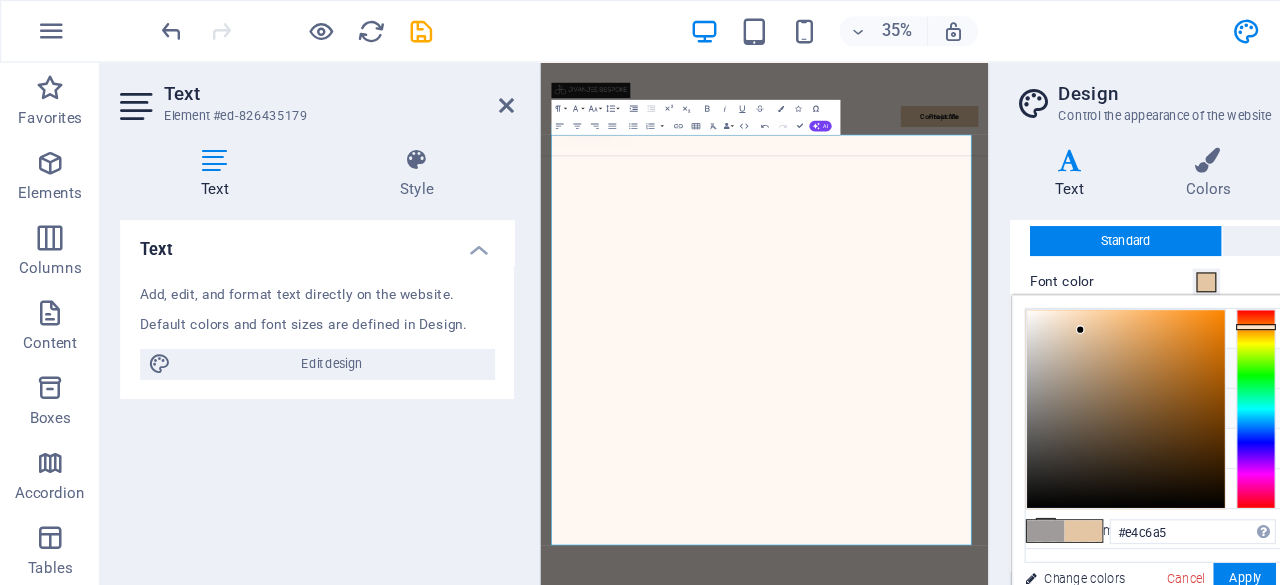 click on "Primary color
#0d1116" at bounding box center (935, 295) 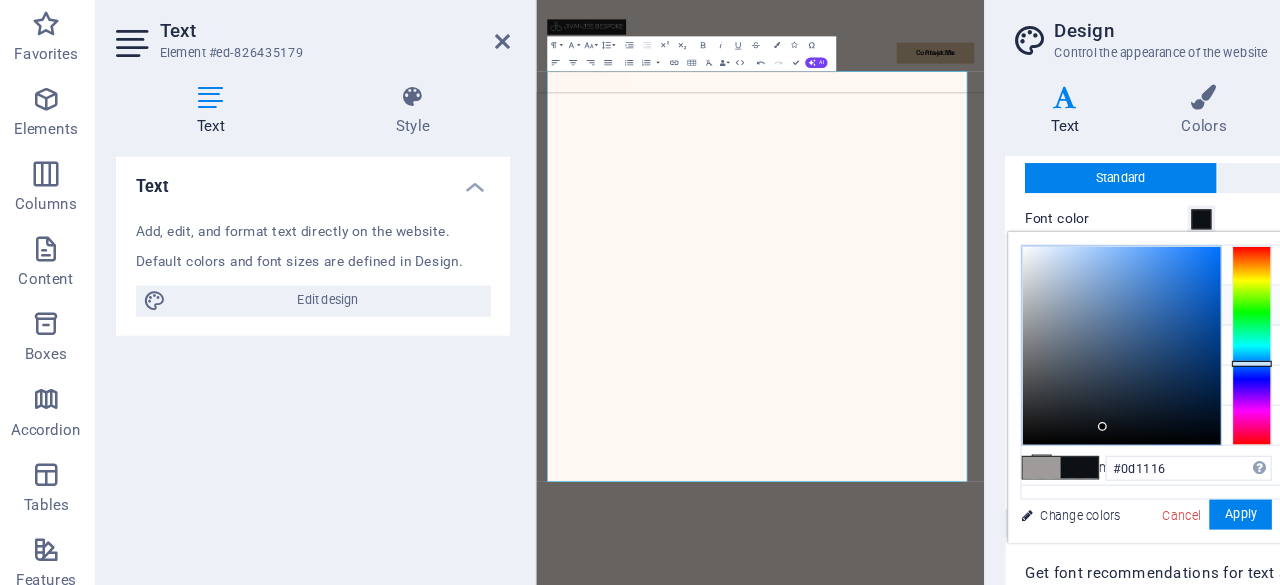 click at bounding box center (855, 128) 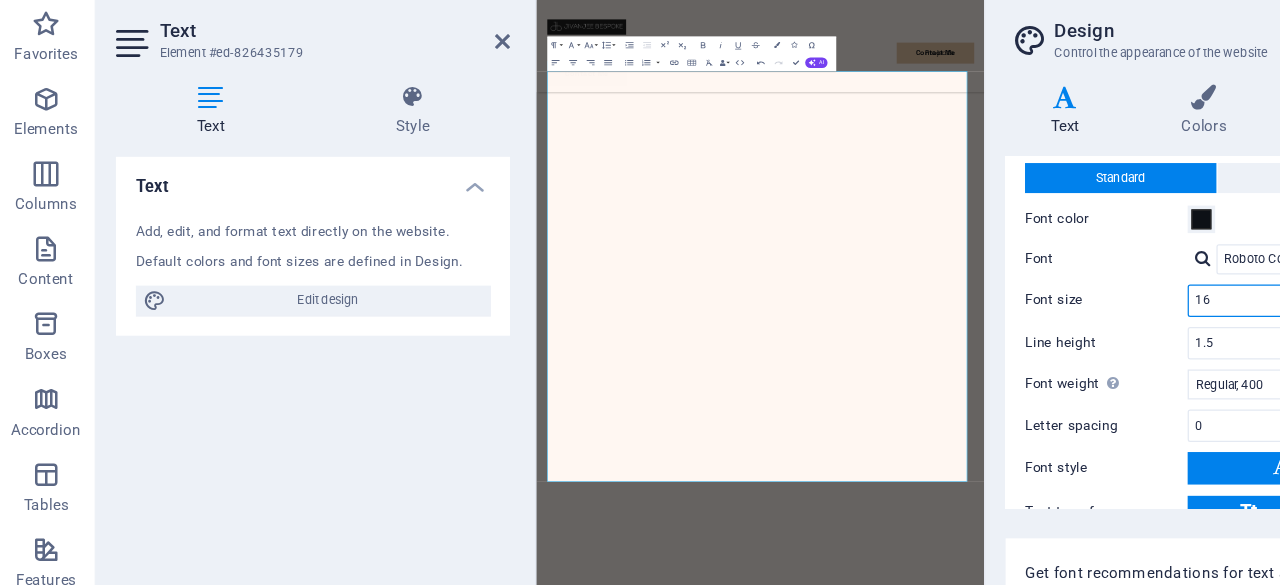 drag, startPoint x: 981, startPoint y: 295, endPoint x: 953, endPoint y: 290, distance: 28.442924 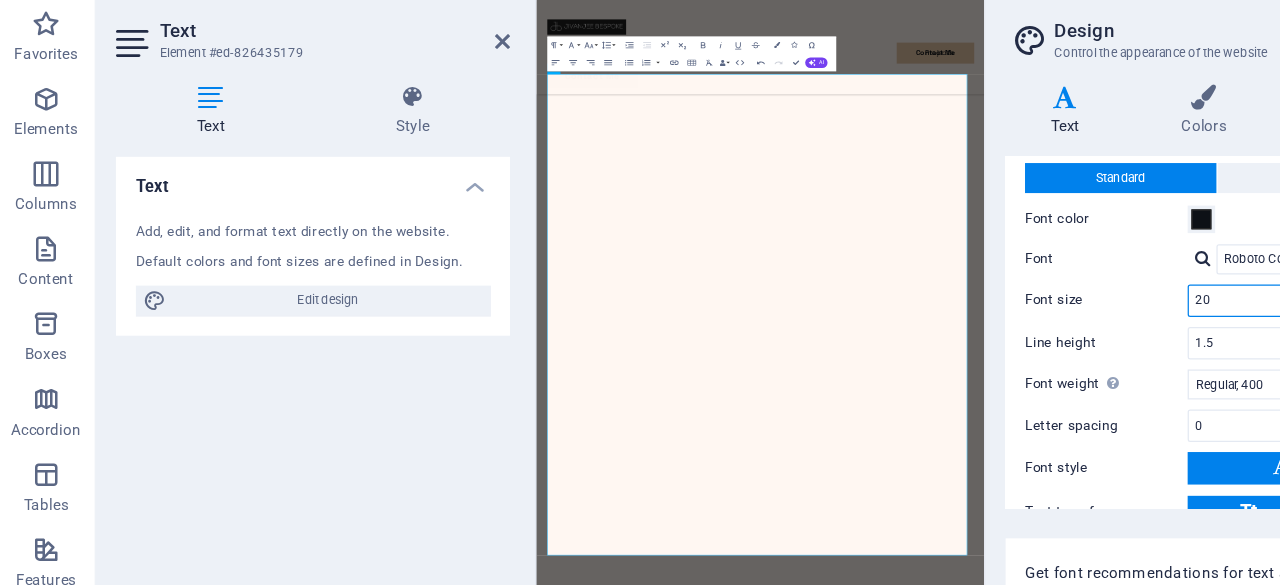 scroll, scrollTop: 155, scrollLeft: 0, axis: vertical 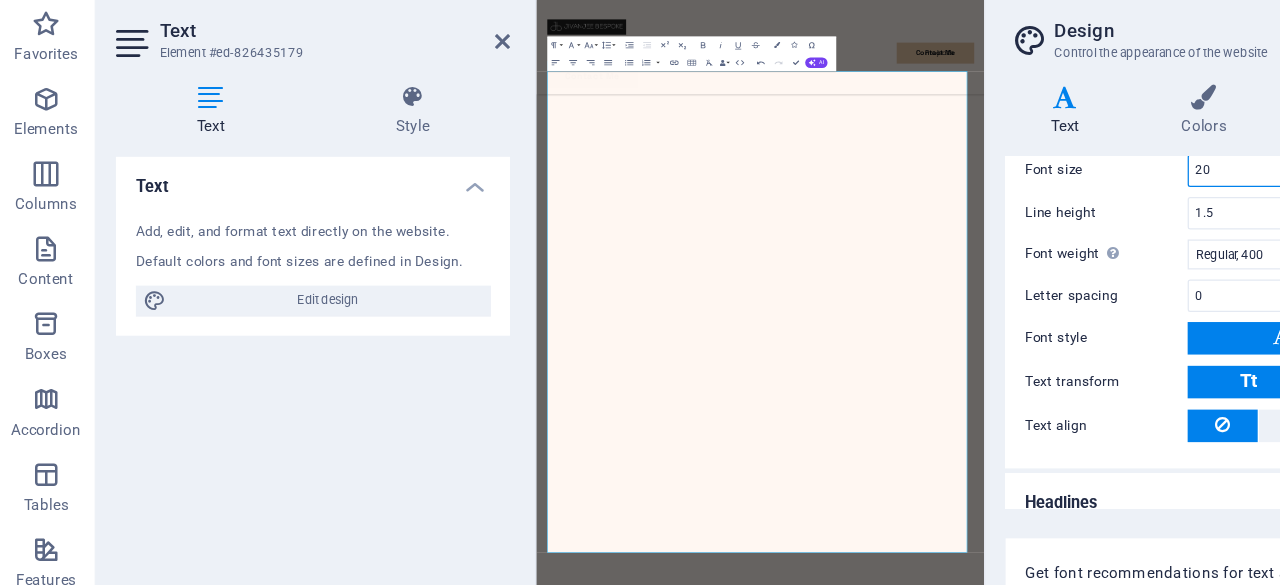 type on "20" 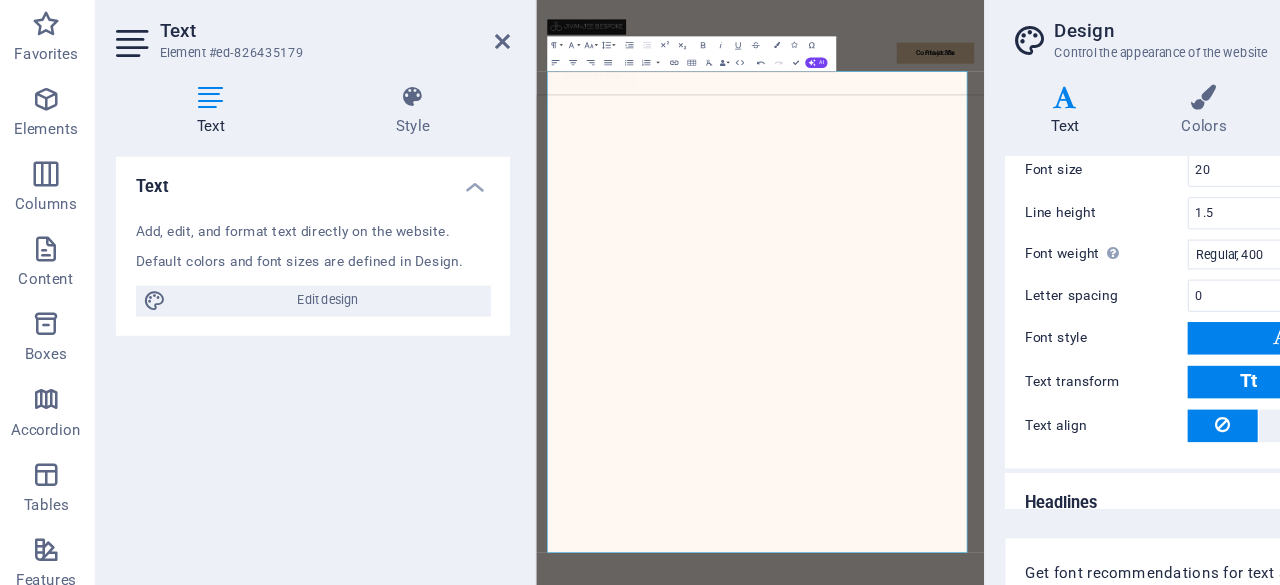 drag, startPoint x: 953, startPoint y: 69, endPoint x: 901, endPoint y: 74, distance: 52.23983 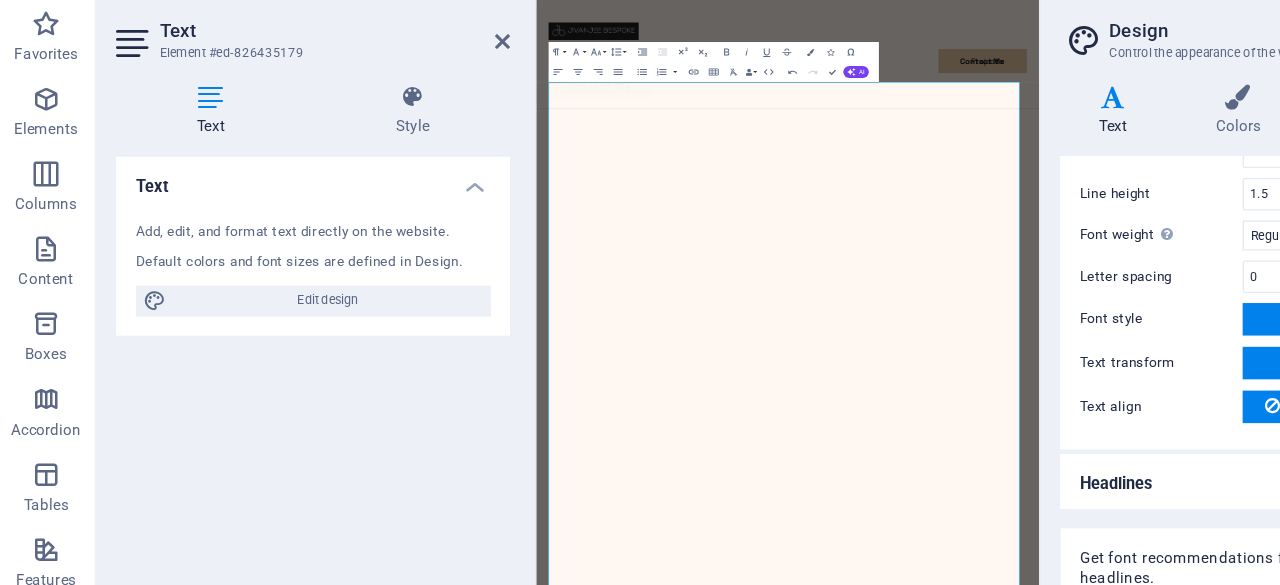 drag, startPoint x: 790, startPoint y: 73, endPoint x: 828, endPoint y: 76, distance: 38.118237 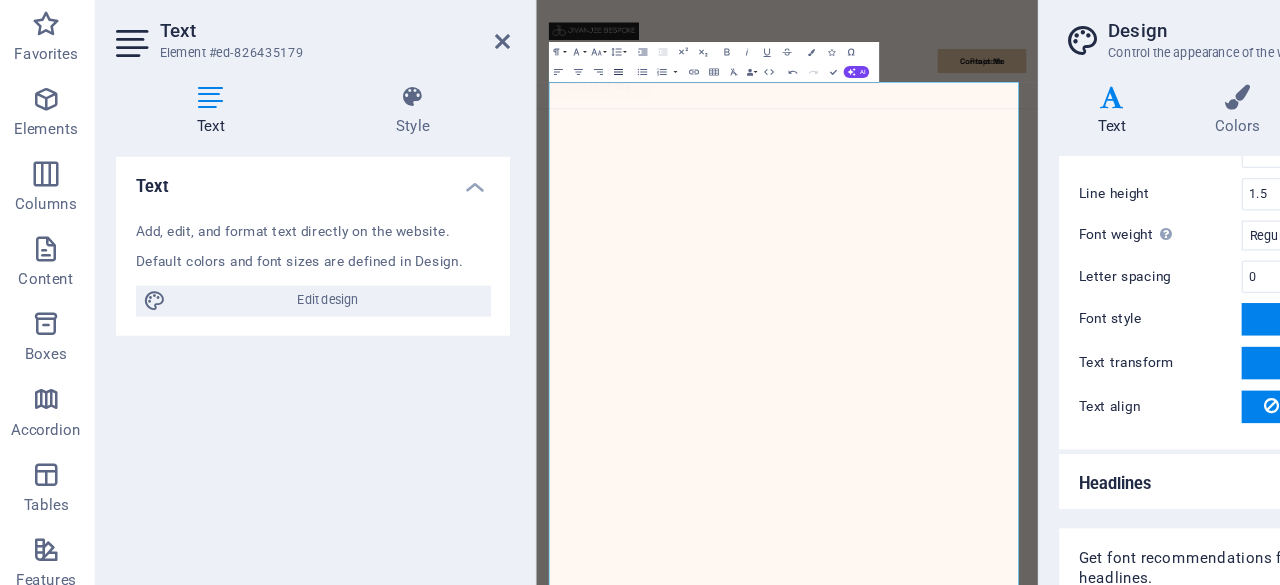 click 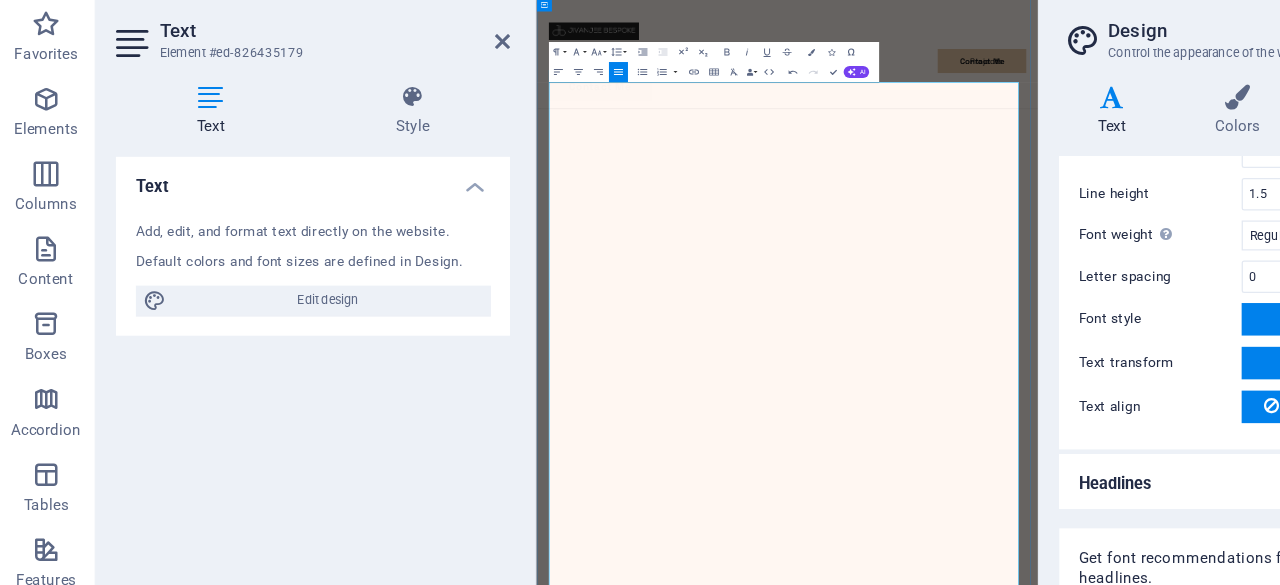 click at bounding box center (1037, 4163) 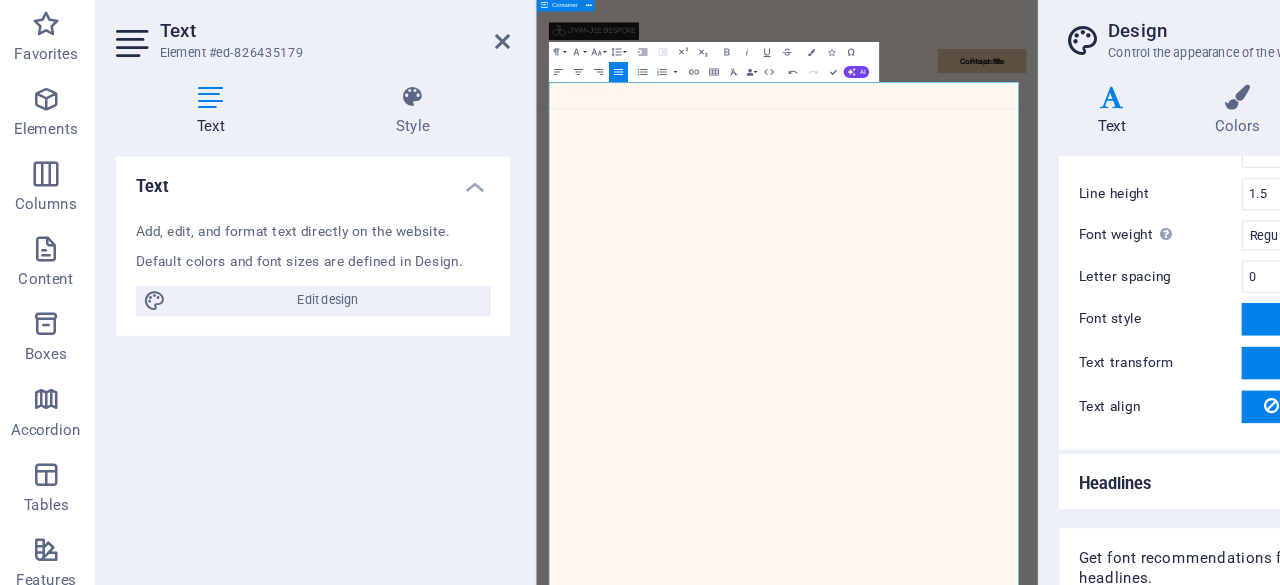 click on "JIVANJEE BESPOKE Jivanjee Bespoke established in 1998, in Dubai, United Arab Emirates. Renowned for its creative, detailed and professional approach for private clients both in the Middle East and globally. A boutique design practice, led by Moiz Jivanjee, comprises a team of interior and architectural professionals, combined with an extensive ​ network of skilled artisans, worldwide suppliers and committed contractors. A complete 360-degree spectrum of diverse, experience design knowl- edge and capabilities providing beautifully crafted and executed interi- ors from timeless understated elegance to bold, provocative and fun. We work closely with Architects, Builders, Engineers, and numerous Trade Professionals to help create a project that is unique and fits your needs and budget. We can carry out turnkey services. Complete A-Z solutions from design, construction and implementation. We fully manage the project from beginning till the end, or site supervision in conjunction with project consultants." at bounding box center [1037, 4554] 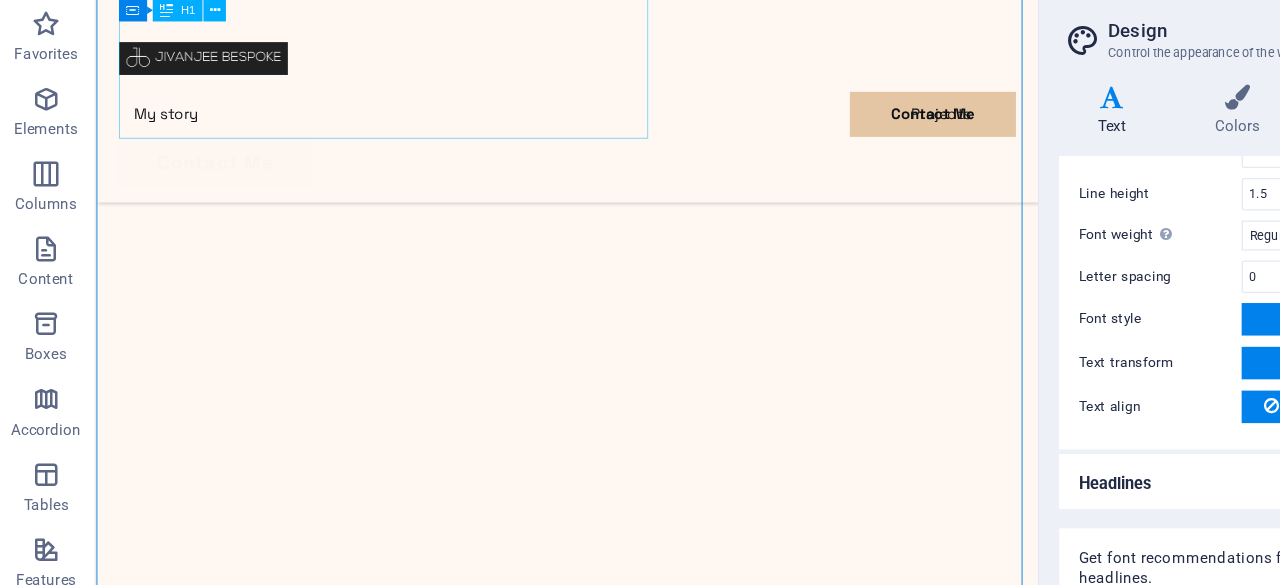 scroll, scrollTop: 1444, scrollLeft: 0, axis: vertical 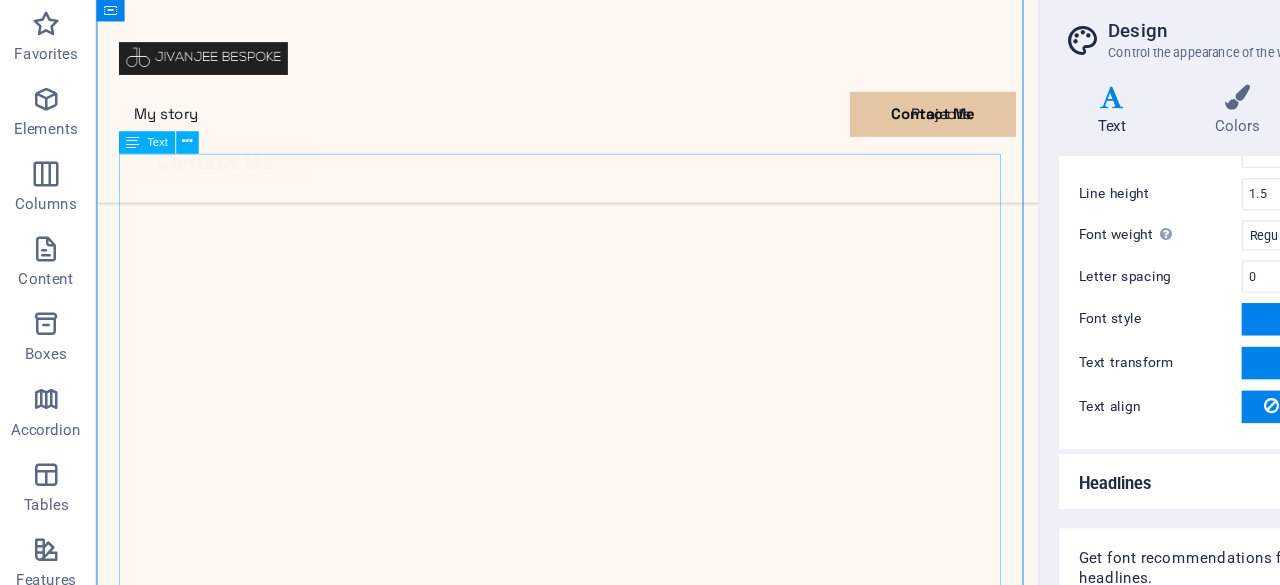 click on "Jivanjee Bespoke established in 1998, in Dubai, United Arab Emirates. Renowned for its creative, detailed and professional approach for private clients both in the Middle East and globally. A boutique design practice, led by Moiz Jivanjee, comprises a team of interior and architectural professionals, combined with an extensive network of skilled artisans, worldwide suppliers and committed contractors. A complete 360-degree spectrum of diverse, experience design knowl- edge and capabilities providing beautifully crafted and executed interi- ors from timeless understated elegance to bold, provocative and fun. We work closely with Architects, Builders, Engineers, and numerous Trade Professionals to help create a project that is unique and fits your needs and budget. We can carry out turnkey services. Complete A-Z solutions from design, construction and implementation. We fully manage the project from beginning till the end, or site supervision in conjunction with project consultants. use the property." at bounding box center [597, 4592] 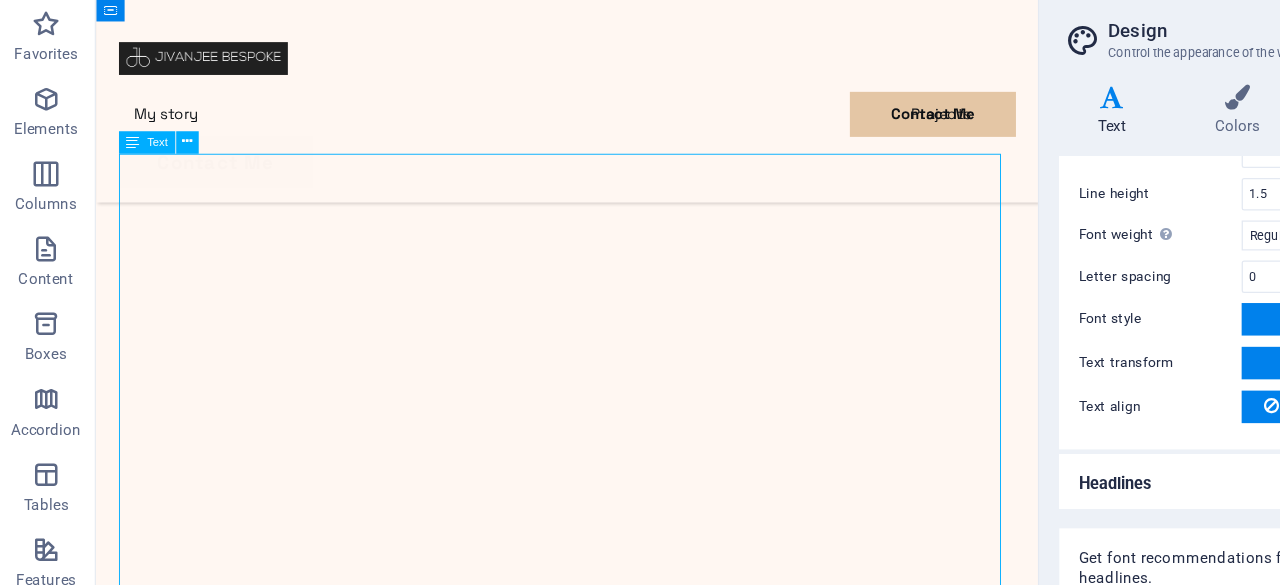 click on "Jivanjee Bespoke established in 1998, in Dubai, United Arab Emirates. Renowned for its creative, detailed and professional approach for private clients both in the Middle East and globally. A boutique design practice, led by Moiz Jivanjee, comprises a team of interior and architectural professionals, combined with an extensive network of skilled artisans, worldwide suppliers and committed contractors. A complete 360-degree spectrum of diverse, experience design knowl- edge and capabilities providing beautifully crafted and executed interi- ors from timeless understated elegance to bold, provocative and fun. We work closely with Architects, Builders, Engineers, and numerous Trade Professionals to help create a project that is unique and fits your needs and budget. We can carry out turnkey services. Complete A-Z solutions from design, construction and implementation. We fully manage the project from beginning till the end, or site supervision in conjunction with project consultants. use the property." at bounding box center (597, 4592) 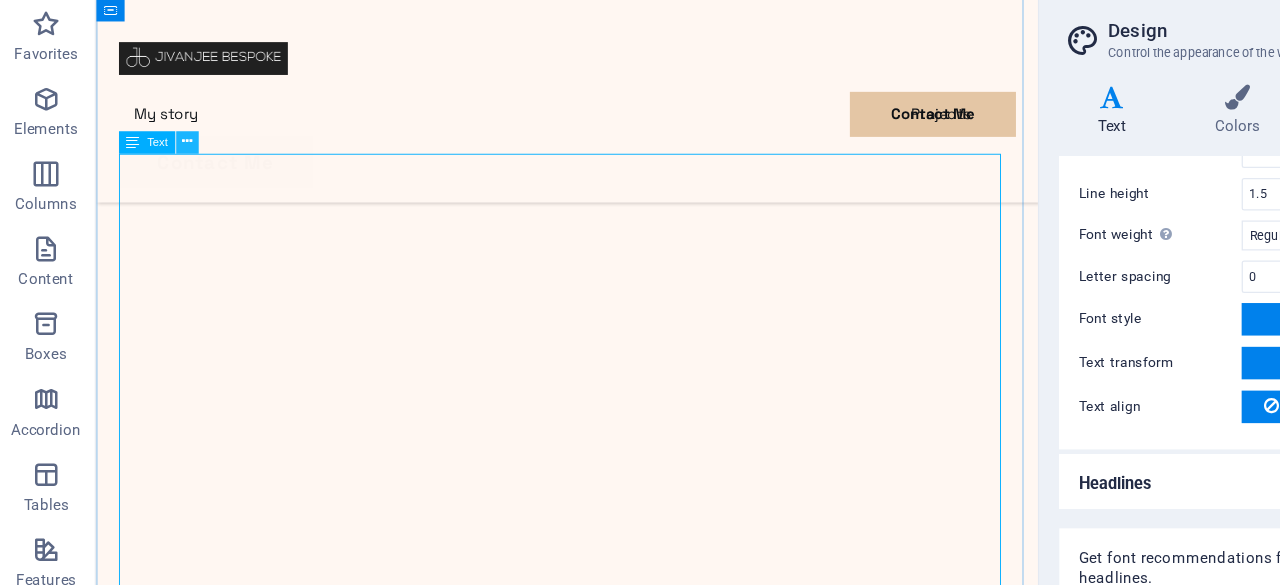 click at bounding box center [153, 165] 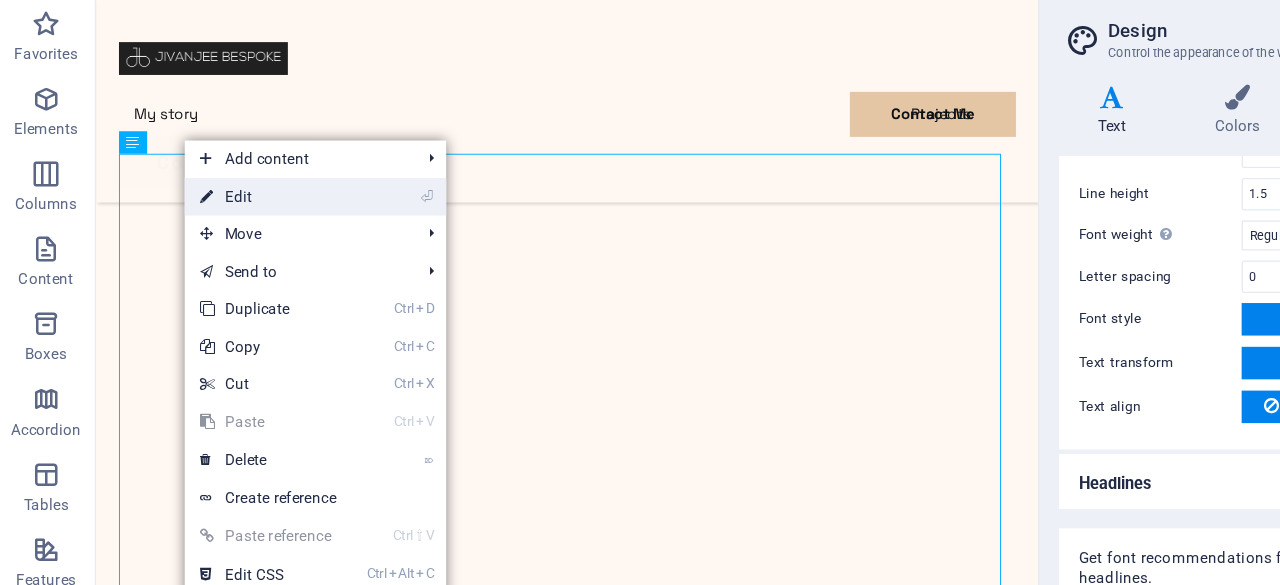 click on "⏎  Edit" at bounding box center [218, 208] 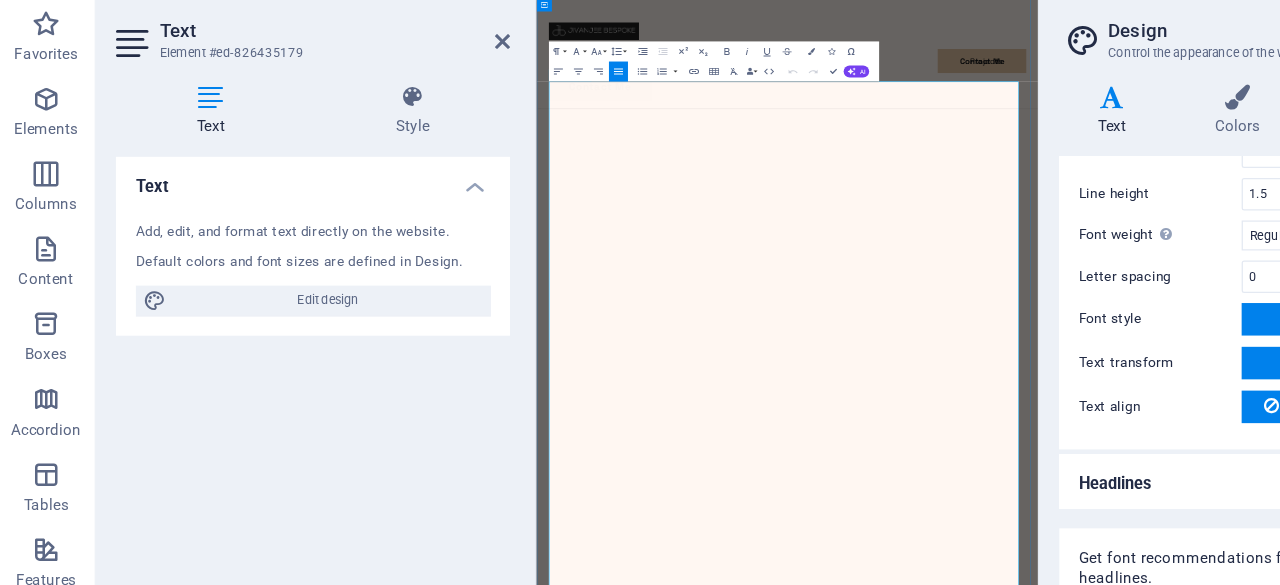 click on "Renowned for its creative, detailed and professional approach for" at bounding box center (874, 4090) 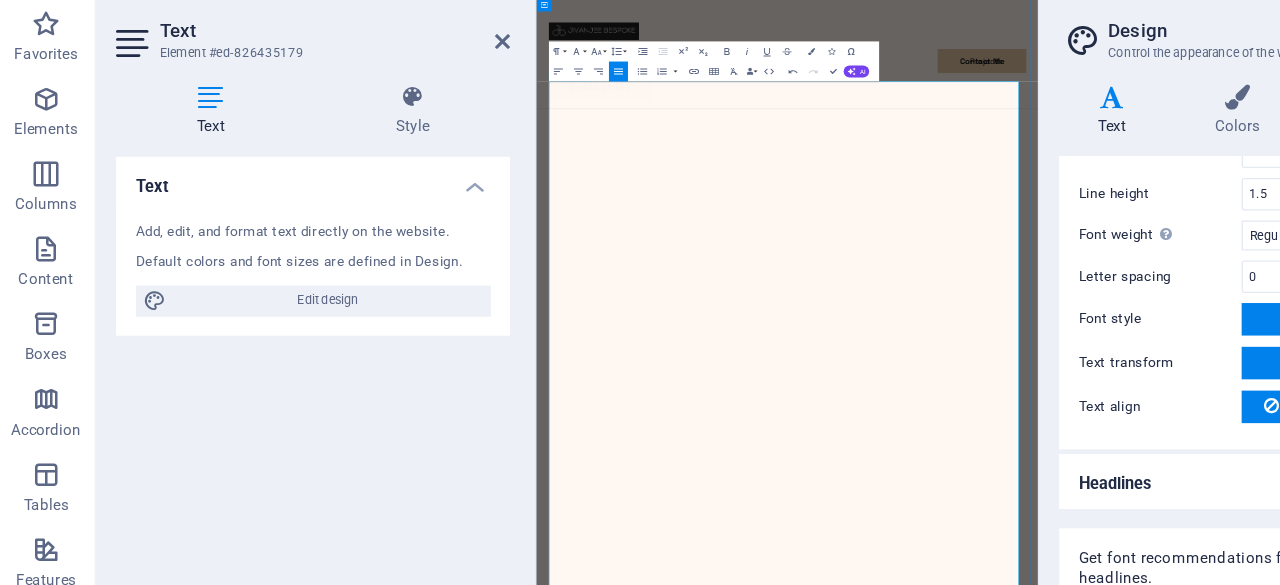 type 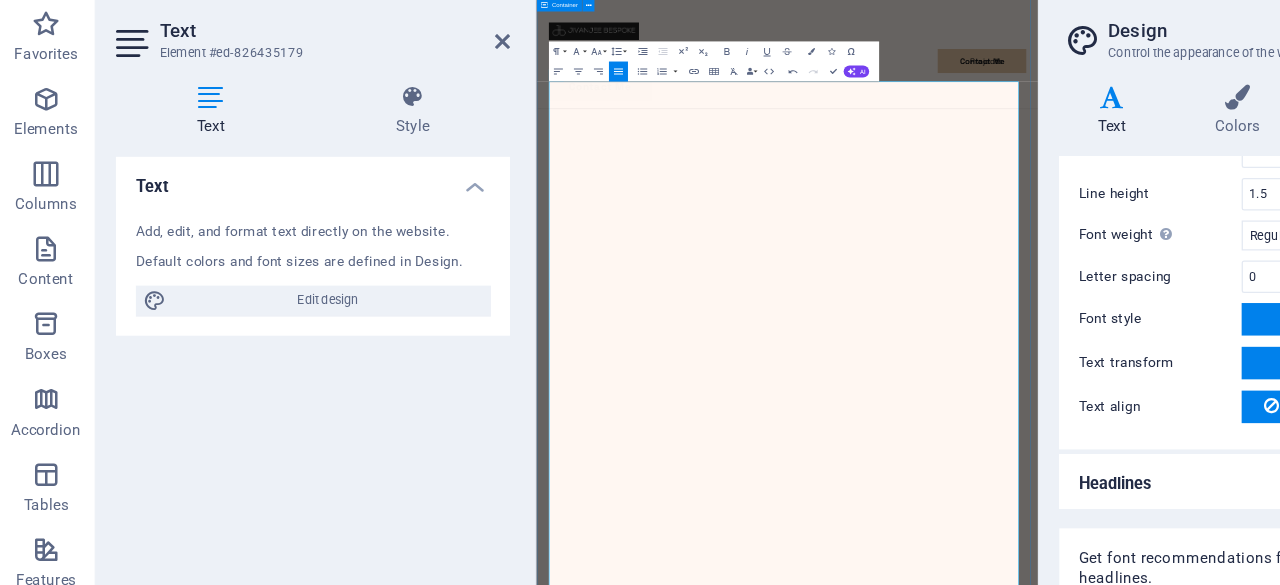 click on "JIVANJEE BESPOKE Jivanjee Bespoke established in 1998, in Dubai, United Arab Emirates. Renowned for its creative, detailed and professional approach for private clients both in the Middle East and globally. A boutique design practice, led by Moiz Jivanjee, comprises a team of interior and architectural professionals, combined with an extensive network of skilled artisans, worldwide suppliers and committed contractors. A complete 360-degree spectrum of diverse, experience design knowl- edge and capabilities providing beautifully crafted and executed interi- ors from timeless understated elegance to bold, provocative and fun. We work closely with Architects, Builders, Engineers, and numerous Trade Professionals to help create a project that is unique and fits your needs and budget. We can carry out turnkey services. Complete A-Z solutions from design, construction and implementation. We fully manage the project from beginning till the end, or site supervision in conjunction with project consultants." at bounding box center [1037, 4553] 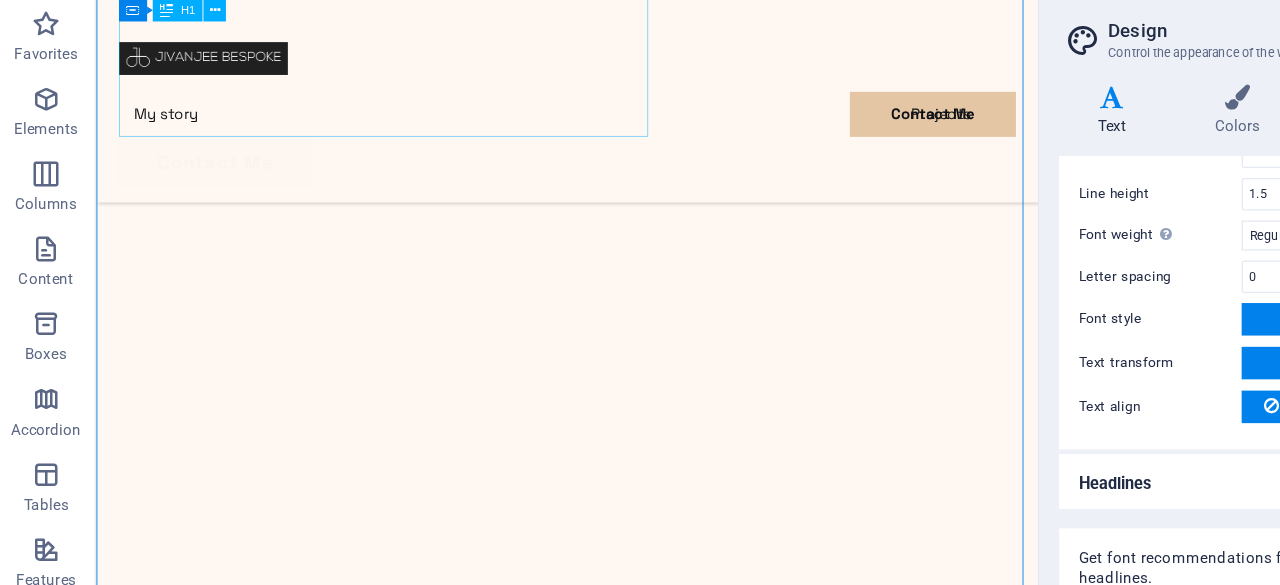 scroll, scrollTop: 1445, scrollLeft: 0, axis: vertical 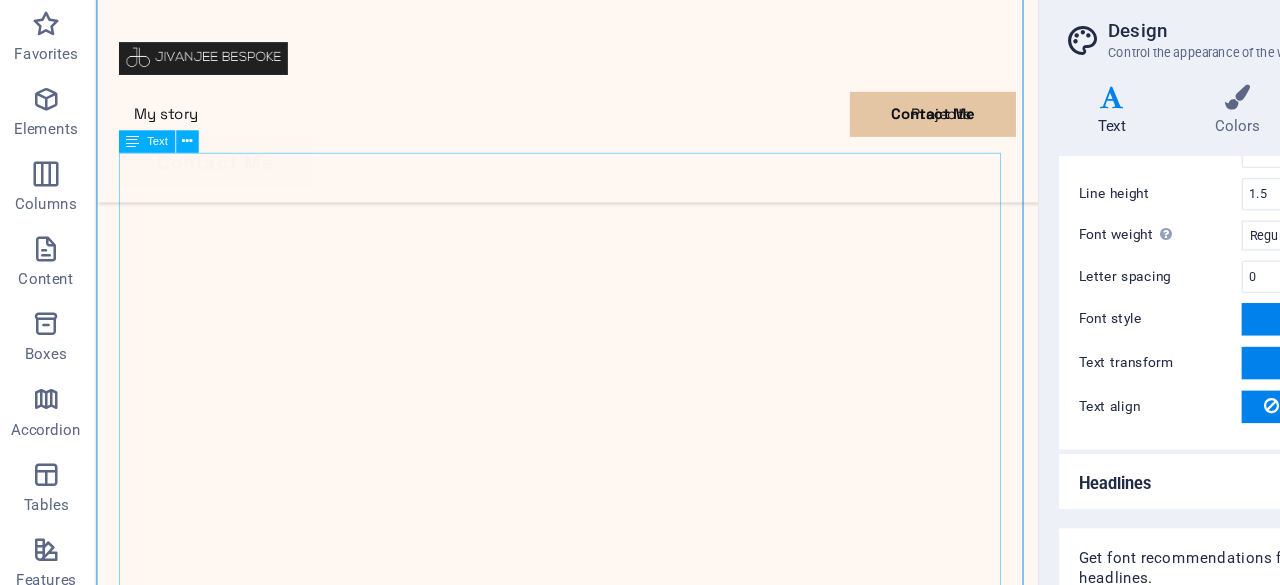 click on "Jivanjee Bespoke established in 1998, in Dubai, United Arab Emirates. Renowned for its creative, detailed and professional approach for private clients both in the Middle East and globally. A boutique design practice, led by Moiz Jivanjee, comprises a team of interior and architectural professionals, combined with an extensive network of skilled artisans, worldwide suppliers and committed contractors. A complete 360-degree spectrum of diverse, experience design knowl- edge and capabilities providing beautifully crafted and executed interi- ors from timeless understated elegance to bold, provocative and fun. We work closely with Architects, Builders, Engineers, and numerous Trade Professionals to help create a project that is unique and fits your needs and budget. We can carry out turnkey services. Complete A-Z solutions from design, construction and implementation. We fully manage the project from beginning till the end, or site supervision in conjunction with project consultants. use the property." at bounding box center [597, 4591] 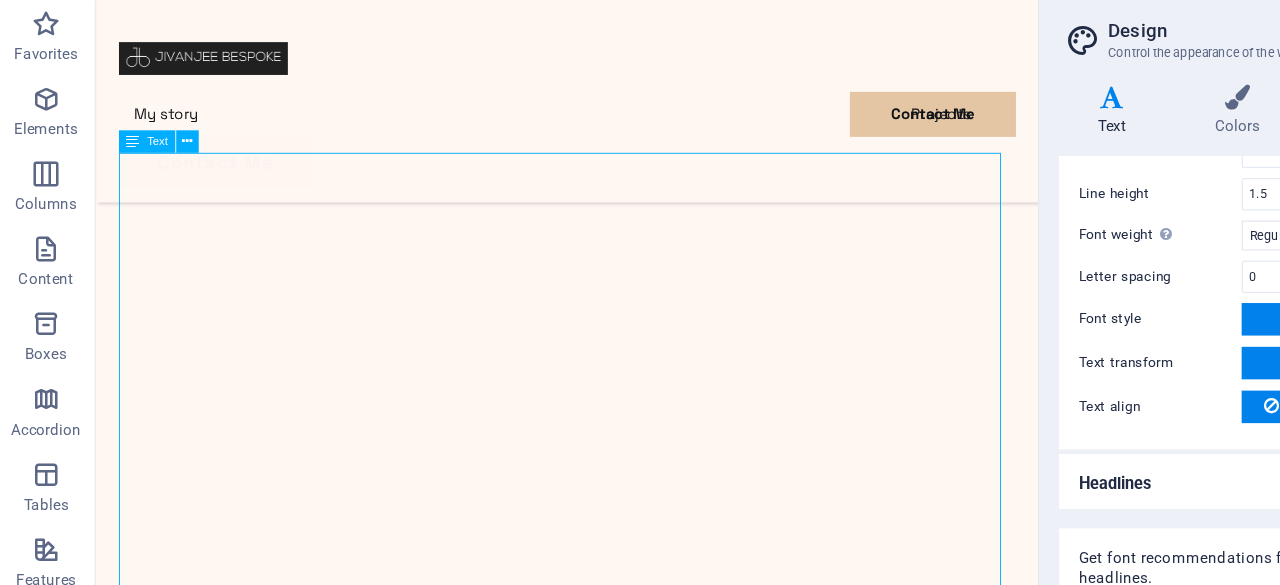 click on "Jivanjee Bespoke established in 1998, in Dubai, United Arab Emirates. Renowned for its creative, detailed and professional approach for private clients both in the Middle East and globally. A boutique design practice, led by Moiz Jivanjee, comprises a team of interior and architectural professionals, combined with an extensive network of skilled artisans, worldwide suppliers and committed contractors. A complete 360-degree spectrum of diverse, experience design knowl- edge and capabilities providing beautifully crafted and executed interi- ors from timeless understated elegance to bold, provocative and fun. We work closely with Architects, Builders, Engineers, and numerous Trade Professionals to help create a project that is unique and fits your needs and budget. We can carry out turnkey services. Complete A-Z solutions from design, construction and implementation. We fully manage the project from beginning till the end, or site supervision in conjunction with project consultants. use the property." at bounding box center [597, 4591] 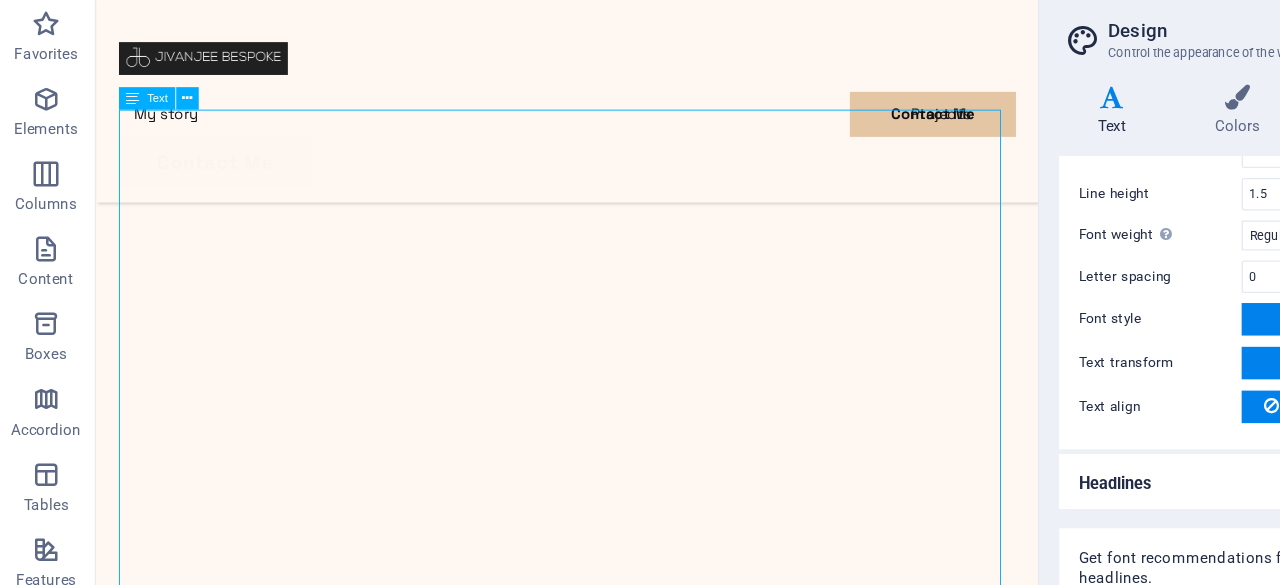 scroll, scrollTop: 1498, scrollLeft: 0, axis: vertical 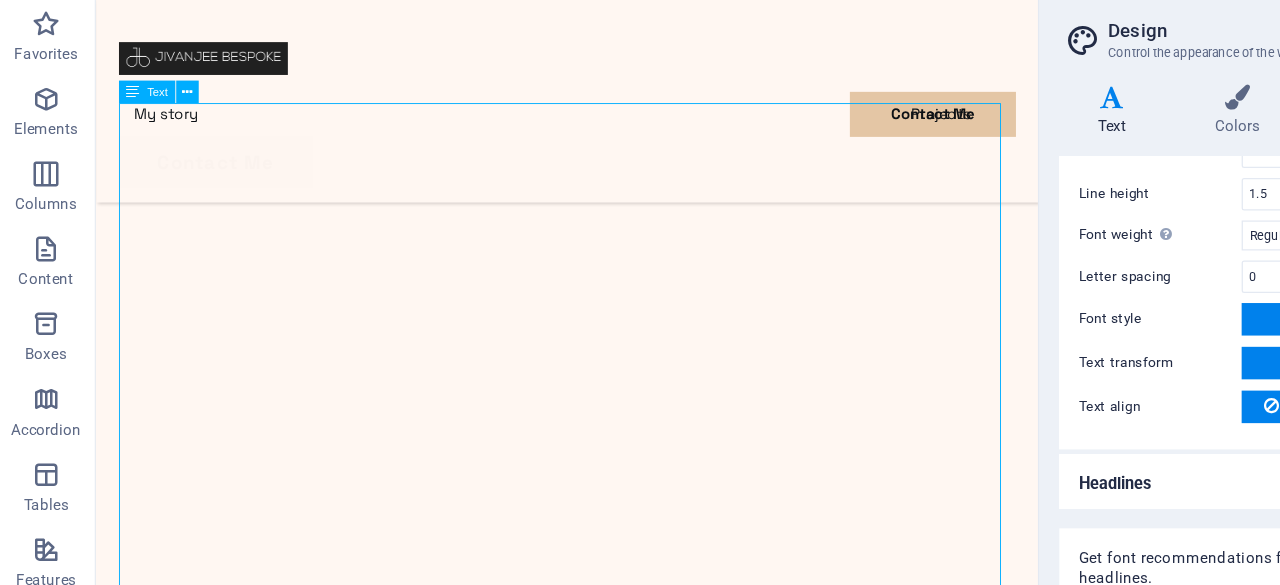 click on "Jivanjee Bespoke established in 1998, in Dubai, United Arab Emirates. Renowned for its creative, detailed and professional approach for private clients both in the Middle East and globally. A boutique design practice, led by Moiz Jivanjee, comprises a team of interior and architectural professionals, combined with an extensive network of skilled artisans, worldwide suppliers and committed contractors. A complete 360-degree spectrum of diverse, experience design knowl- edge and capabilities providing beautifully crafted and executed interi- ors from timeless understated elegance to bold, provocative and fun. We work closely with Architects, Builders, Engineers, and numerous Trade Professionals to help create a project that is unique and fits your needs and budget. We can carry out turnkey services. Complete A-Z solutions from design, construction and implementation. We fully manage the project from beginning till the end, or site supervision in conjunction with project consultants. use the property." at bounding box center (597, 4538) 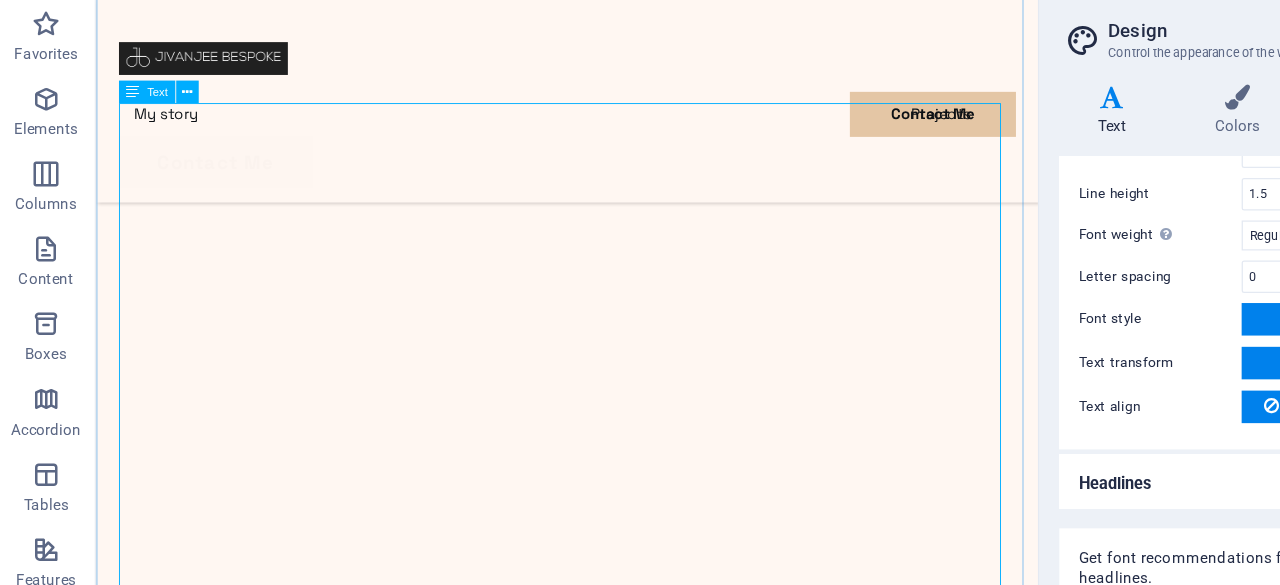 click on "Jivanjee Bespoke established in 1998, in Dubai, United Arab Emirates. Renowned for its creative, detailed and professional approach for private clients both in the Middle East and globally. A boutique design practice, led by Moiz Jivanjee, comprises a team of interior and architectural professionals, combined with an extensive network of skilled artisans, worldwide suppliers and committed contractors. A complete 360-degree spectrum of diverse, experience design knowl- edge and capabilities providing beautifully crafted and executed interi- ors from timeless understated elegance to bold, provocative and fun. We work closely with Architects, Builders, Engineers, and numerous Trade Professionals to help create a project that is unique and fits your needs and budget. We can carry out turnkey services. Complete A-Z solutions from design, construction and implementation. We fully manage the project from beginning till the end, or site supervision in conjunction with project consultants. use the property." at bounding box center [597, 4538] 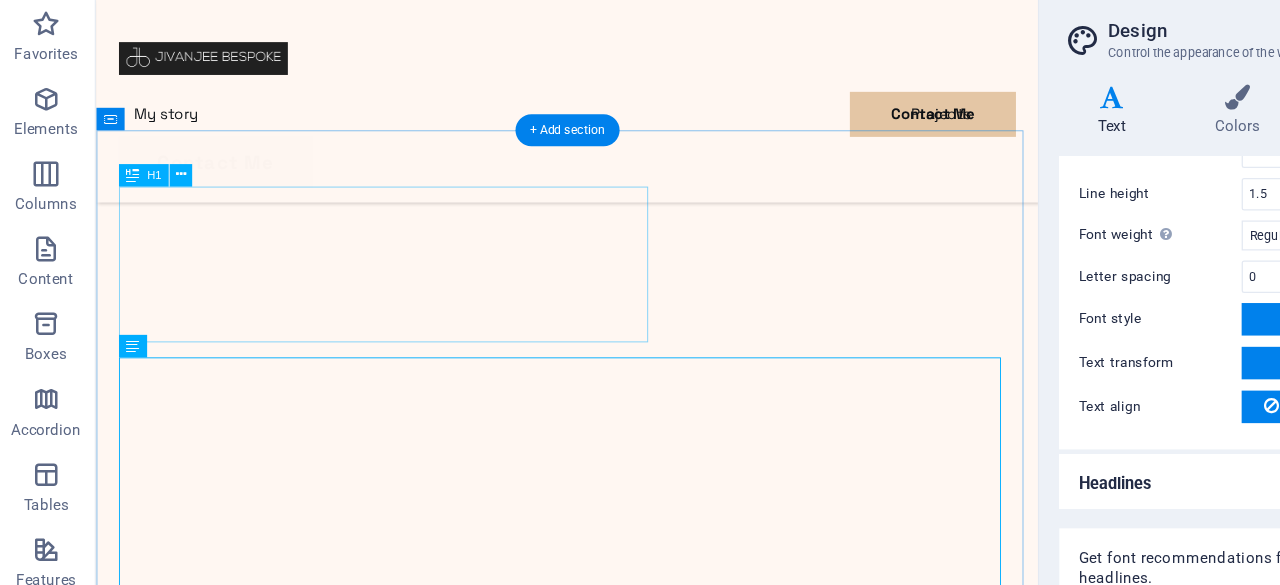 scroll, scrollTop: 1236, scrollLeft: 0, axis: vertical 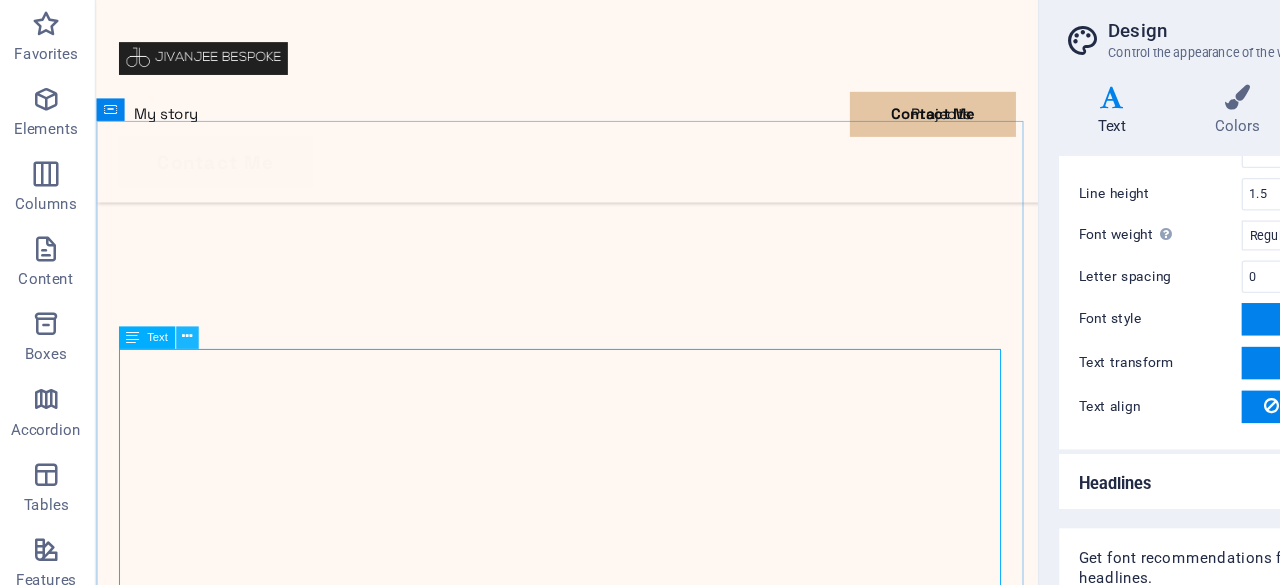 click at bounding box center [153, 321] 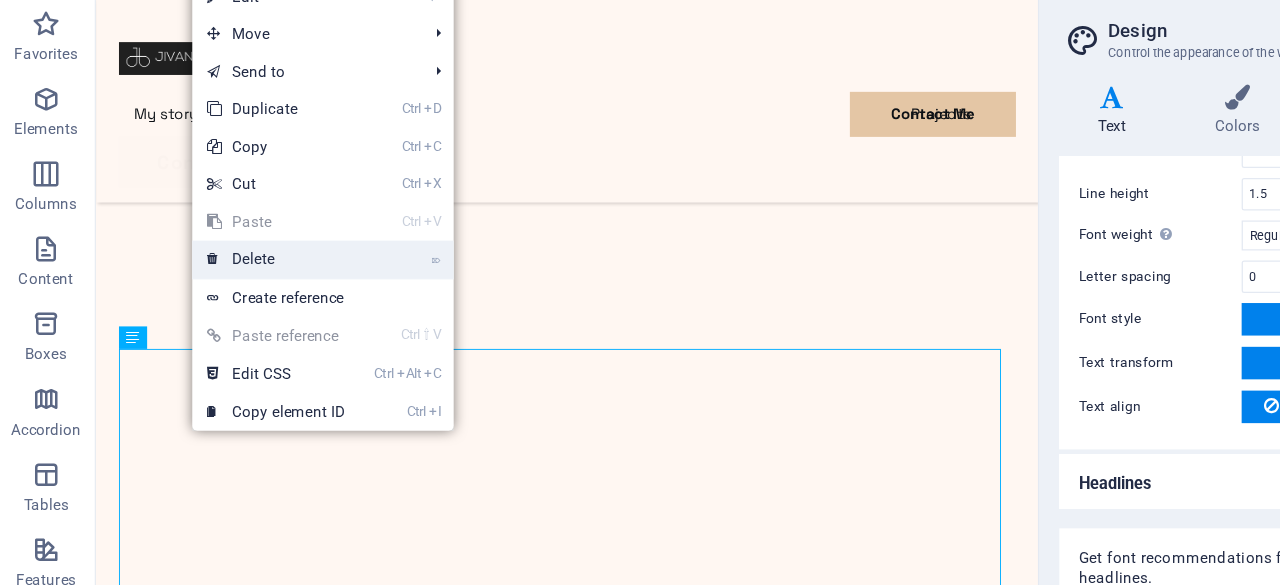 click on "⌦  Delete" at bounding box center (224, 258) 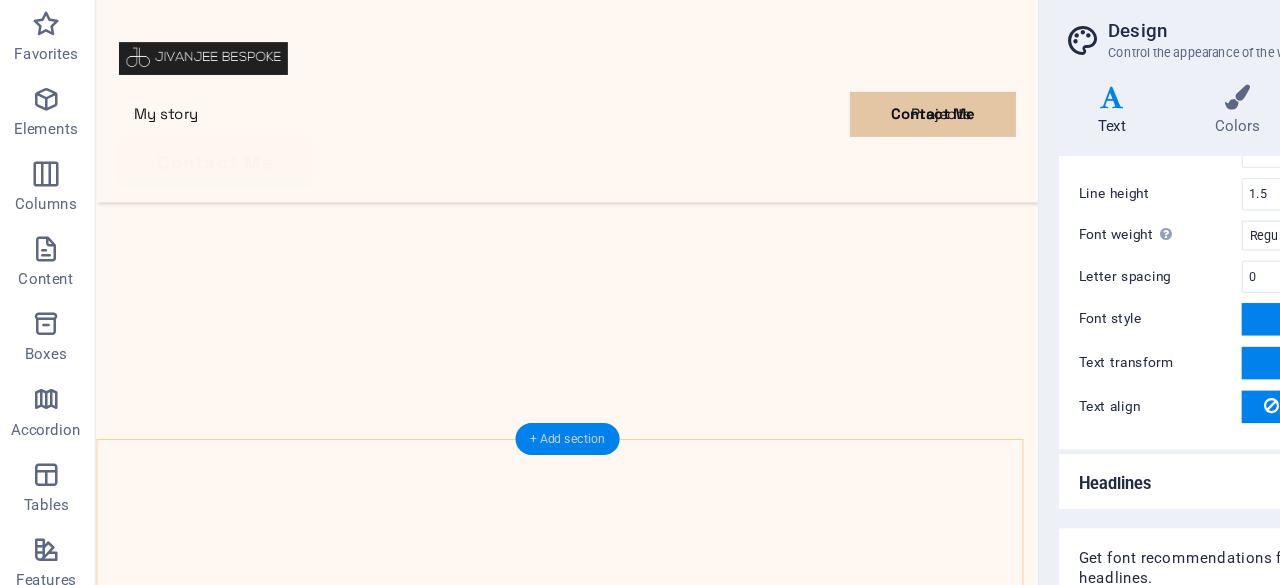 click on "+ Add section" at bounding box center (456, 402) 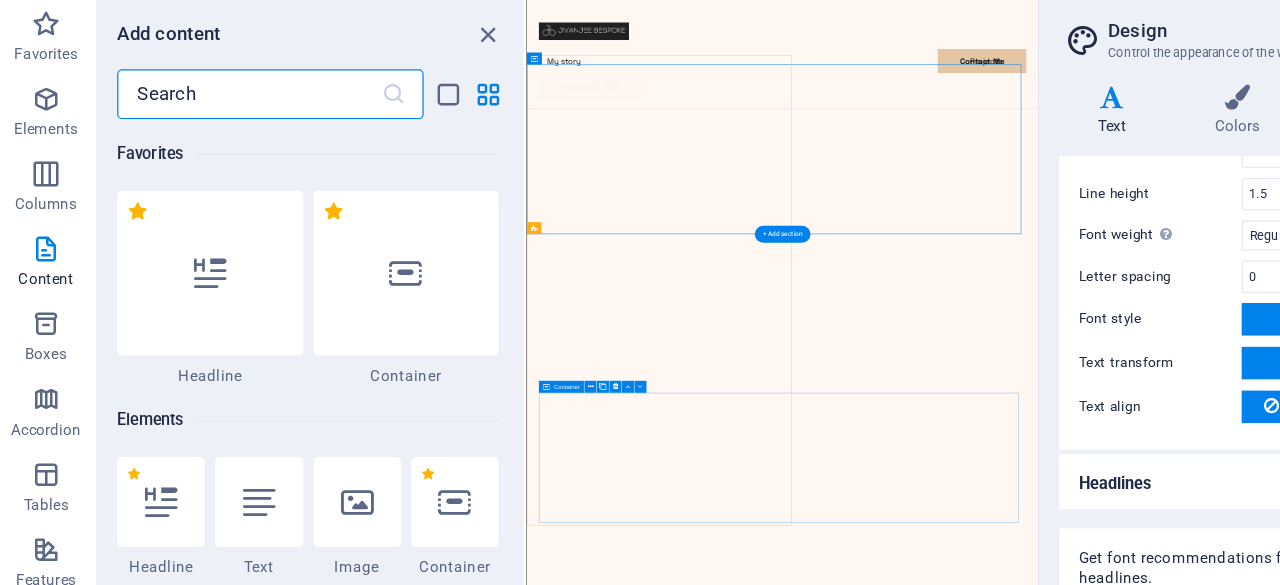 scroll, scrollTop: 1245, scrollLeft: 0, axis: vertical 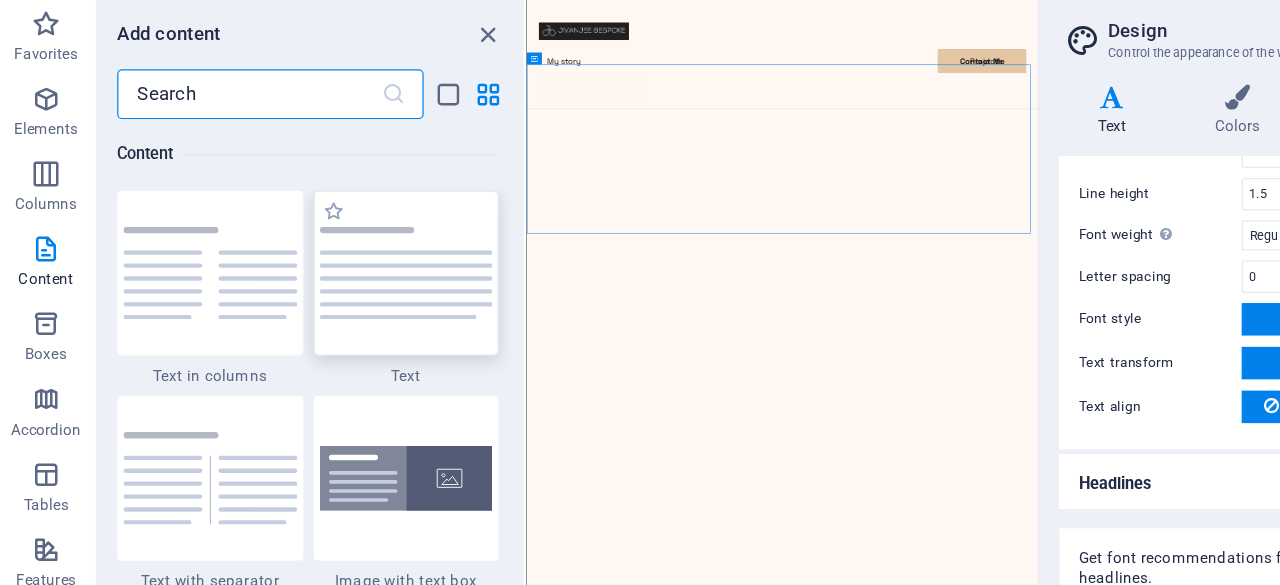 click at bounding box center [328, 269] 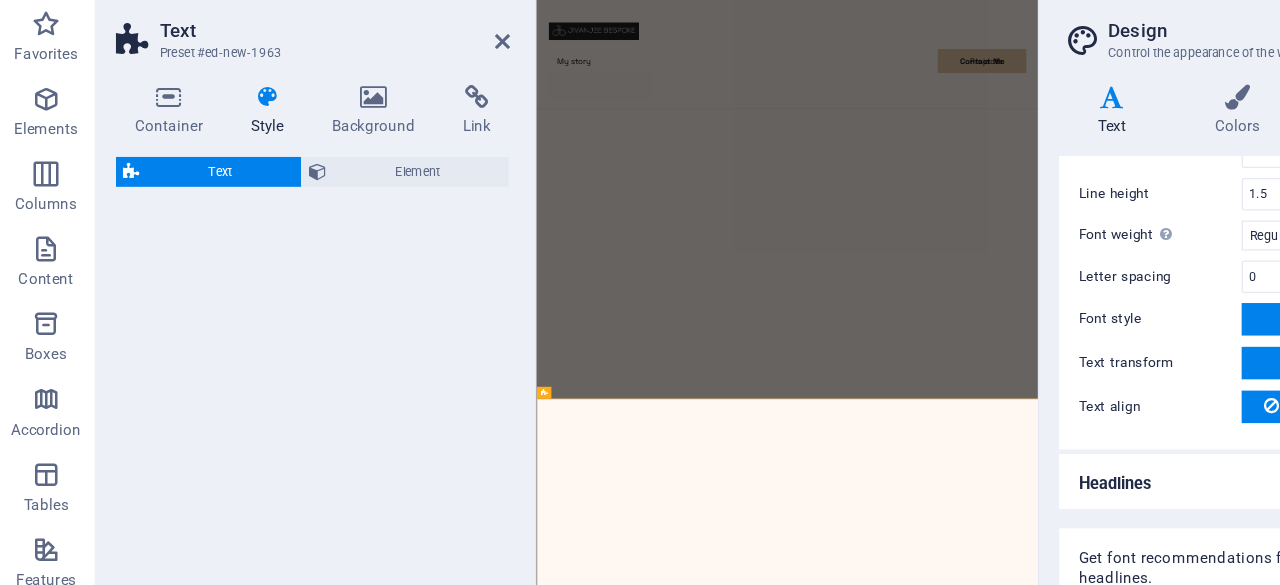 scroll, scrollTop: 915, scrollLeft: 0, axis: vertical 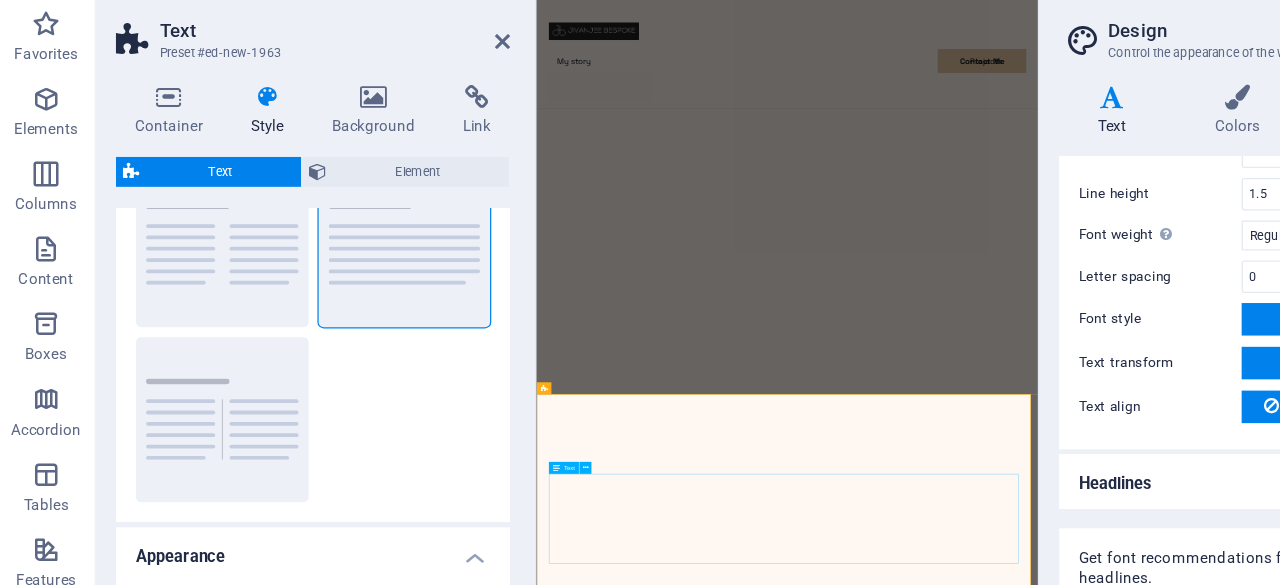 click on "Lorem ipsum dolor sitope amet, consectetur adipisicing elitip. Massumenda, dolore, cum vel modi asperiores consequatur suscipit quidem ducimus eveniet iure expedita consecteture odiogil voluptatum similique fugit voluptates atem accusamus quae quas dolorem tenetur facere tempora maiores adipisci reiciendis accusantium voluptatibus id voluptate tempore dolor harum nisi amet! Nobis, eaque. Aenean commodo ligula eget dolor. Lorem ipsum dolor sit amet, consectetuer adipiscing elit leget odiogil voluptatum similique fugit voluptates dolor. Libero assumenda, dolore, cum vel modi asperiores consequatur." at bounding box center (1037, 4909) 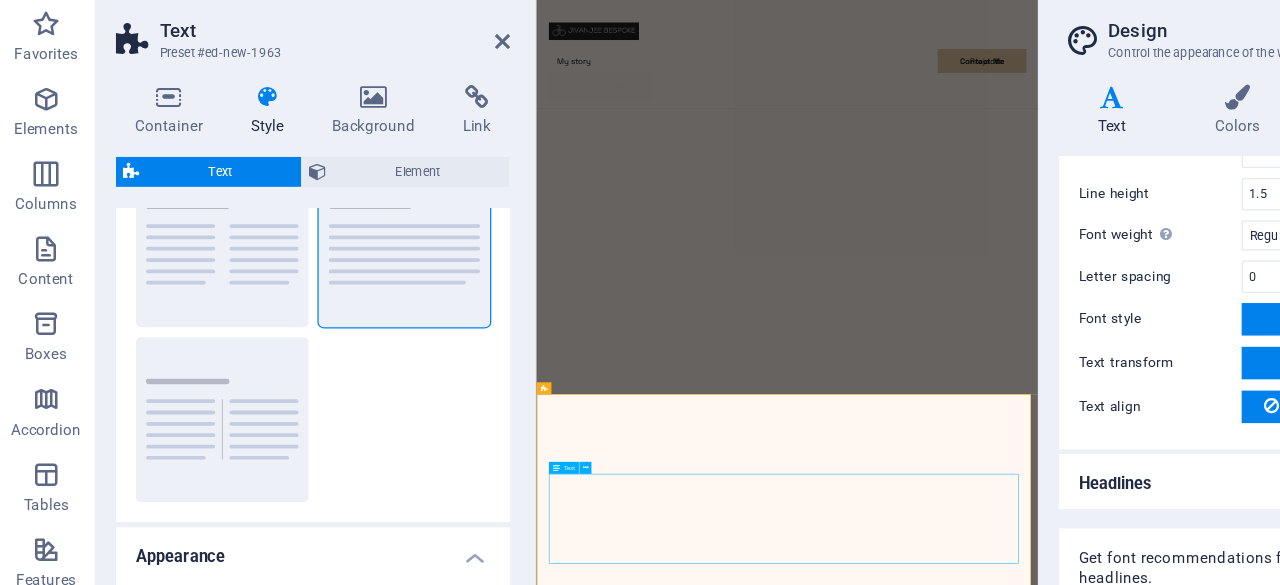 click on "Lorem ipsum dolor sitope amet, consectetur adipisicing elitip. Massumenda, dolore, cum vel modi asperiores consequatur suscipit quidem ducimus eveniet iure expedita consecteture odiogil voluptatum similique fugit voluptates atem accusamus quae quas dolorem tenetur facere tempora maiores adipisci reiciendis accusantium voluptatibus id voluptate tempore dolor harum nisi amet! Nobis, eaque. Aenean commodo ligula eget dolor. Lorem ipsum dolor sit amet, consectetuer adipiscing elit leget odiogil voluptatum similique fugit voluptates dolor. Libero assumenda, dolore, cum vel modi asperiores consequatur." at bounding box center [1037, 4909] 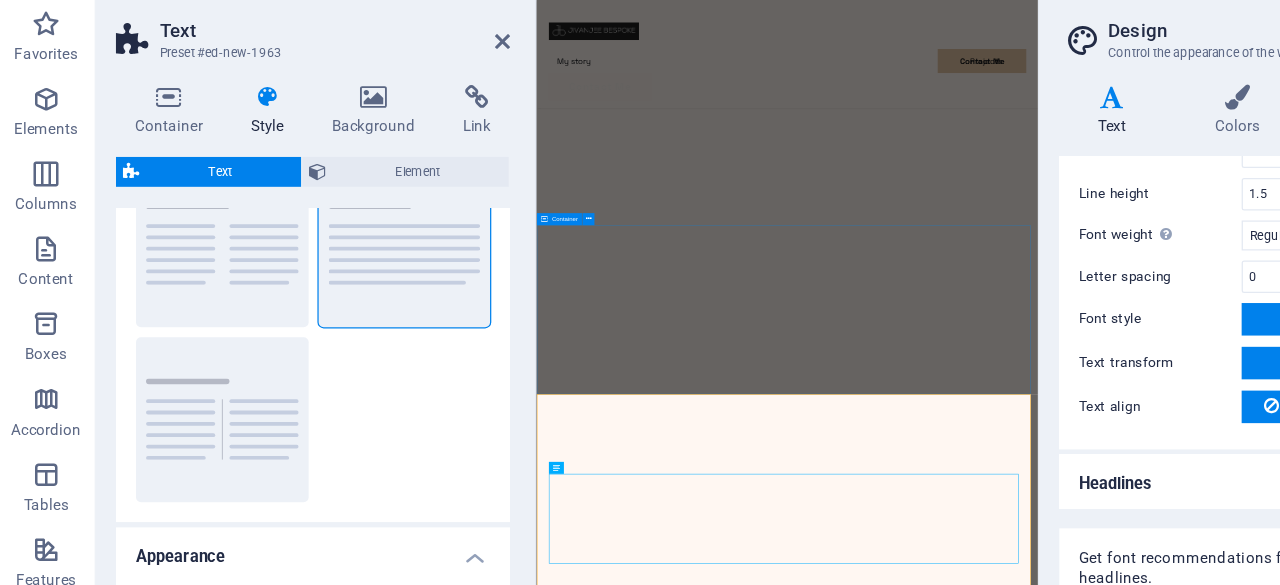click on "JIVANJEE BESPOKE" at bounding box center (1037, 4533) 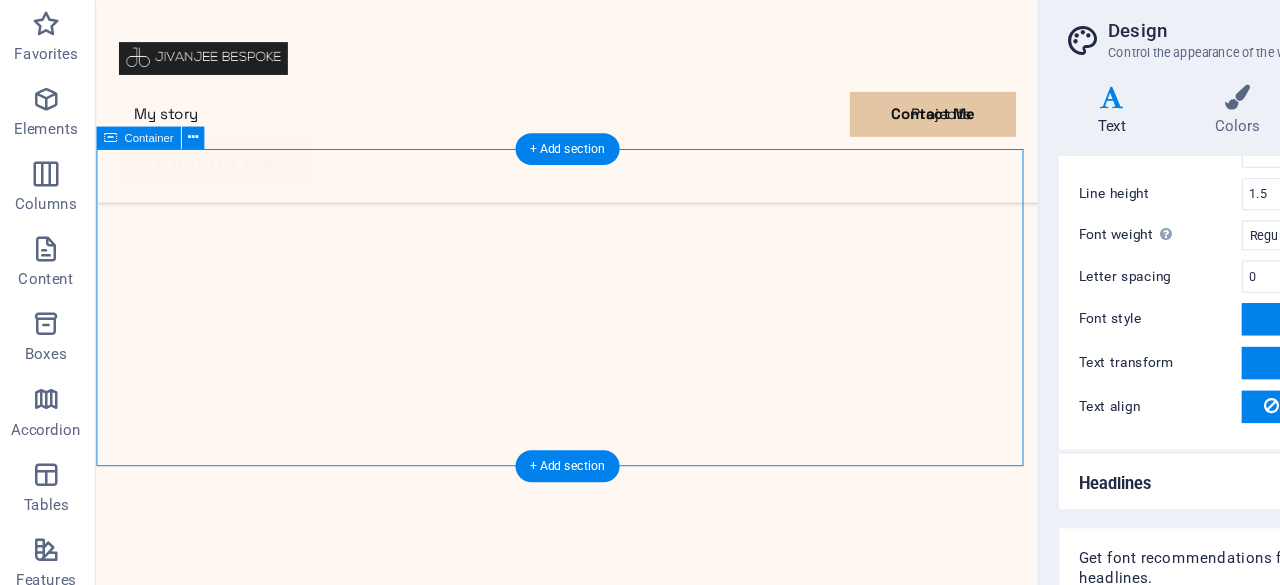 scroll, scrollTop: 1229, scrollLeft: 0, axis: vertical 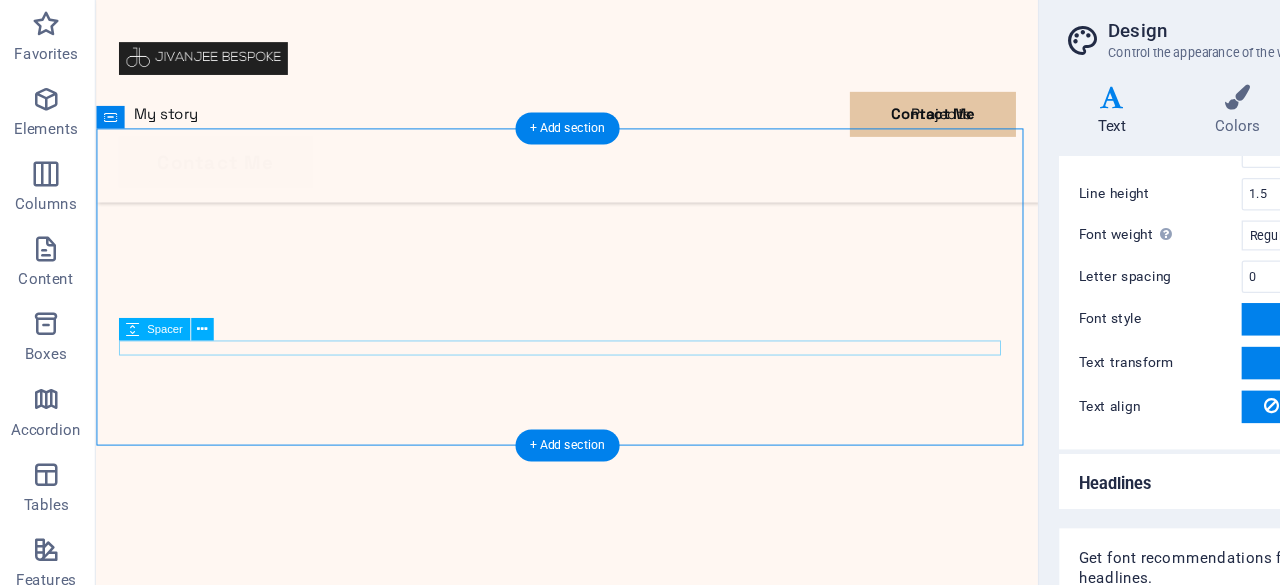 click at bounding box center [597, 4250] 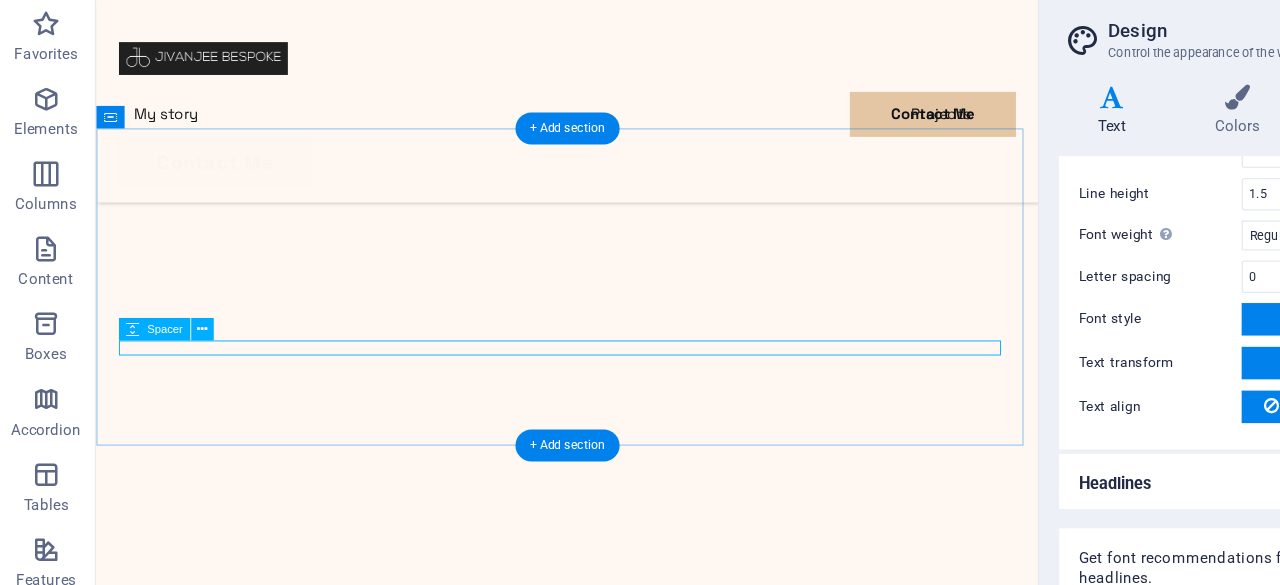 click at bounding box center [597, 4250] 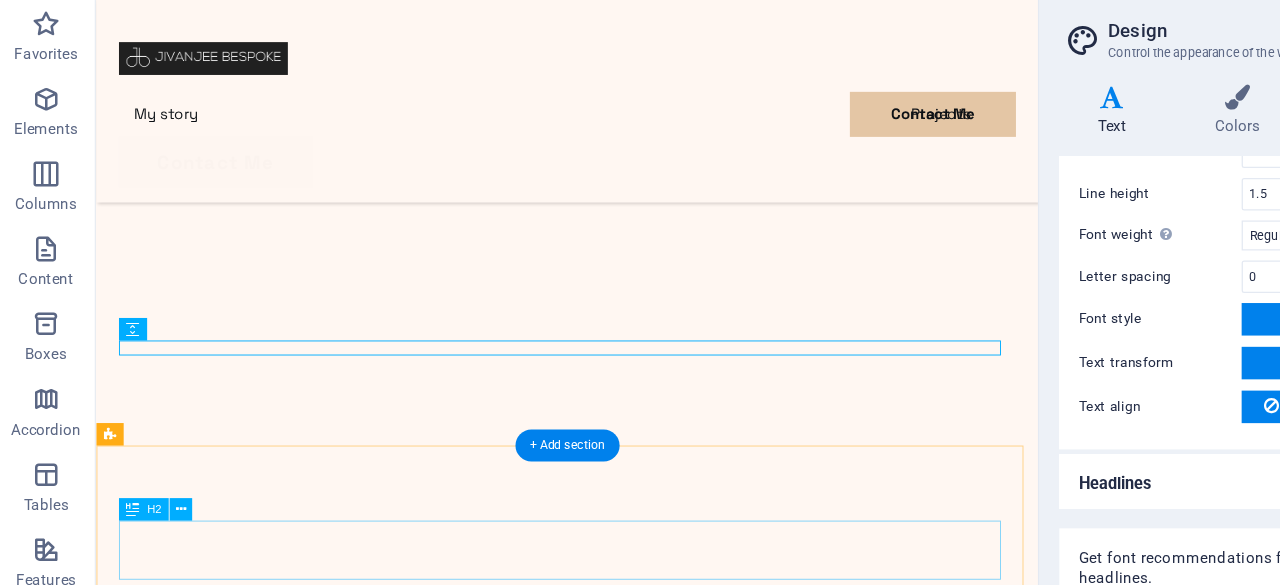click on "Headline" at bounding box center (597, 4465) 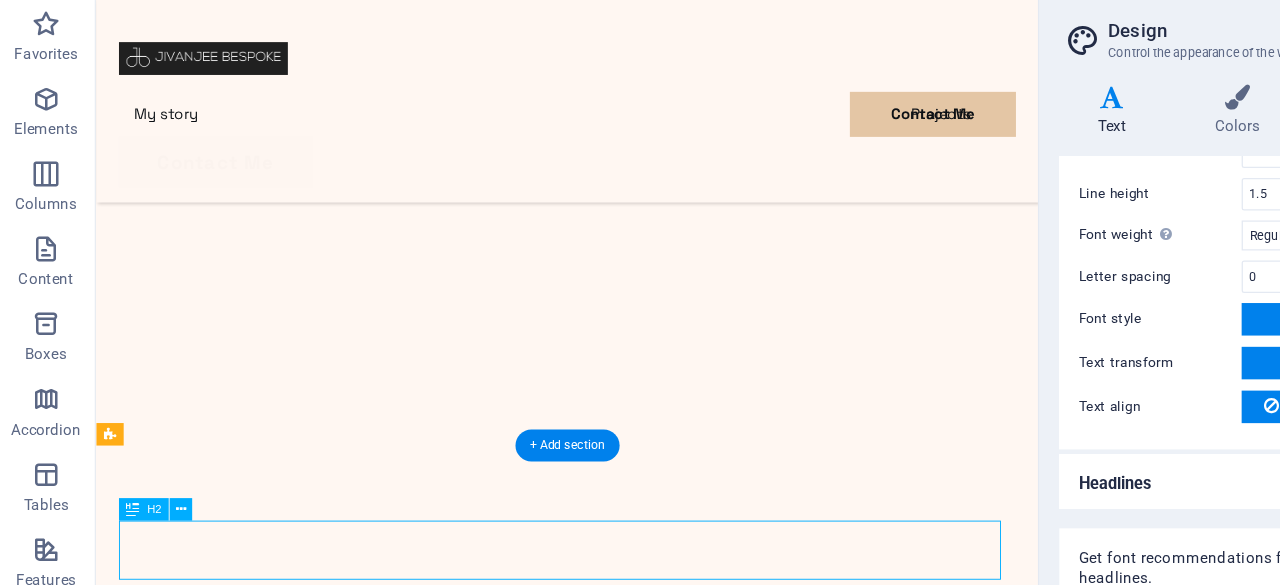 click on "Headline" at bounding box center [597, 4465] 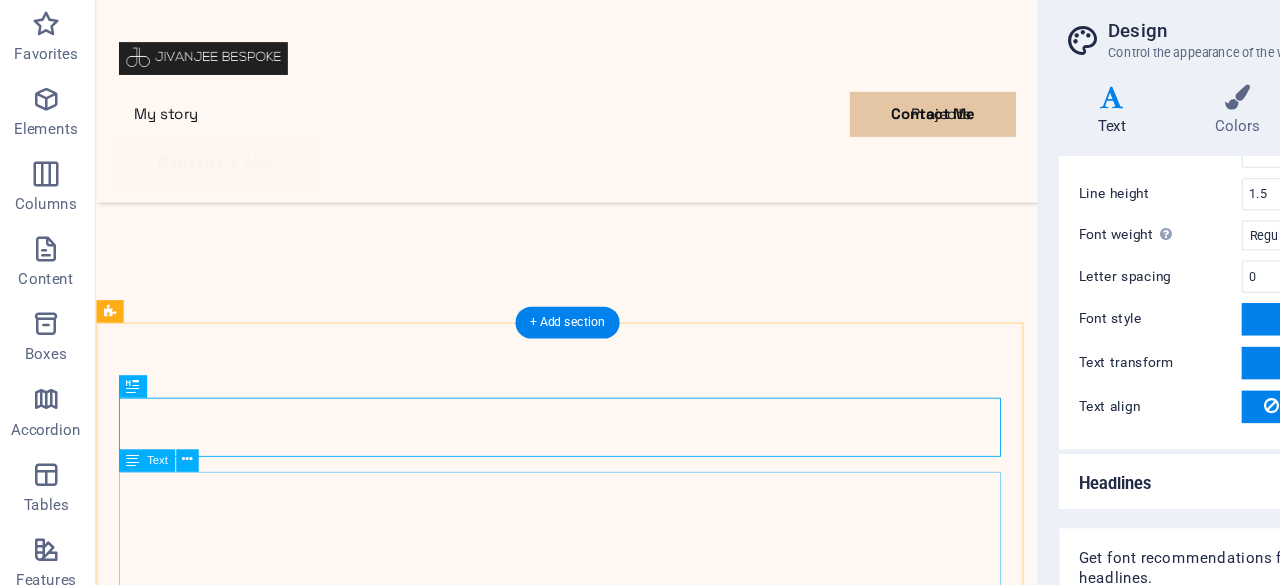scroll, scrollTop: 1360, scrollLeft: 0, axis: vertical 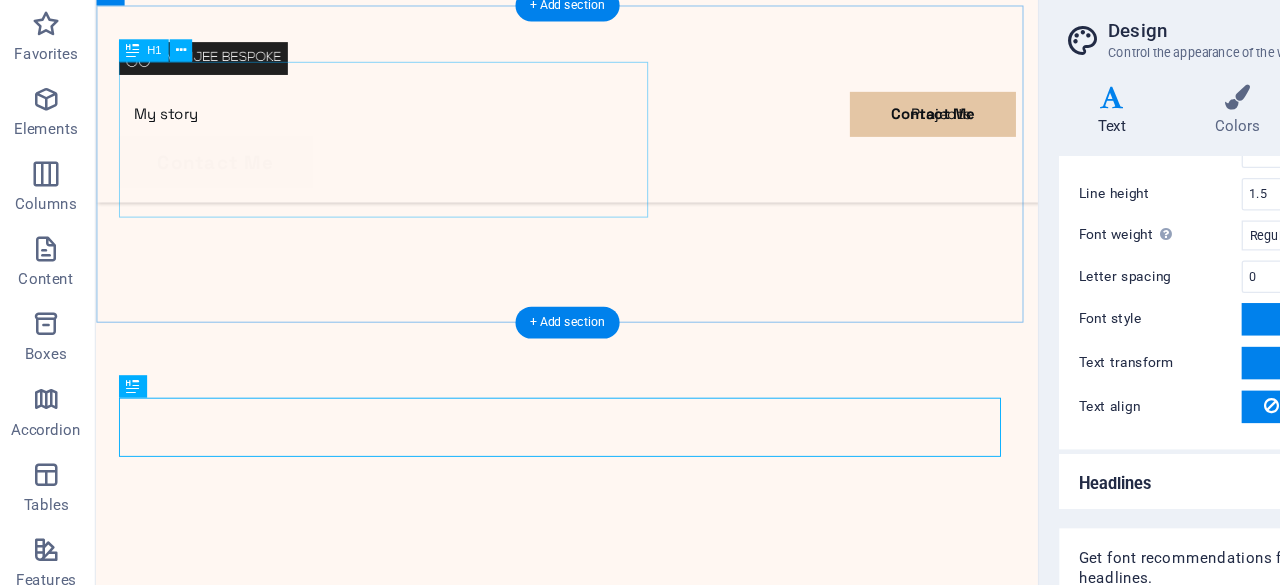click on "JIVANJEE BESPOKE" at bounding box center (597, 4069) 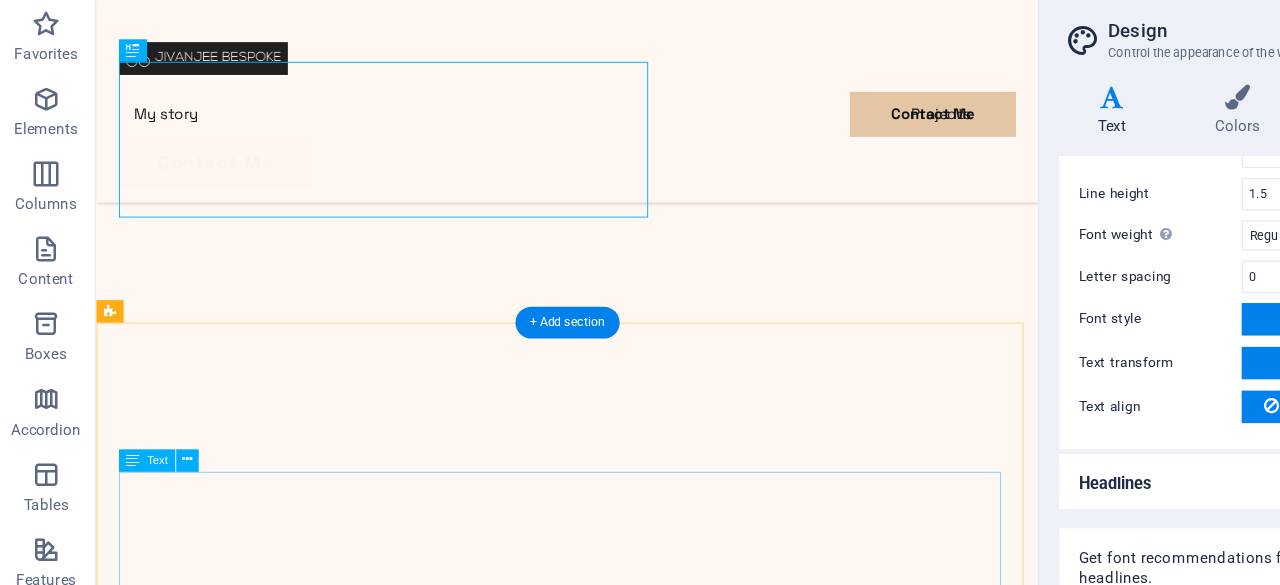 click on "Lorem ipsum dolor sitope amet, consectetur adipisicing elitip. Massumenda, dolore, cum vel modi asperiores consequatur suscipit quidem ducimus eveniet iure expedita consecteture odiogil voluptatum similique fugit voluptates atem accusamus quae quas dolorem tenetur facere tempora maiores adipisci reiciendis accusantium voluptatibus id voluptate tempore dolor harum nisi amet! Nobis, eaque. Aenean commodo ligula eget dolor. Lorem ipsum dolor sit amet, consectetuer adipiscing elit leget odiogil voluptatum similique fugit voluptates dolor. Libero assumenda, dolore, cum vel modi asperiores consequatur." at bounding box center (597, 4471) 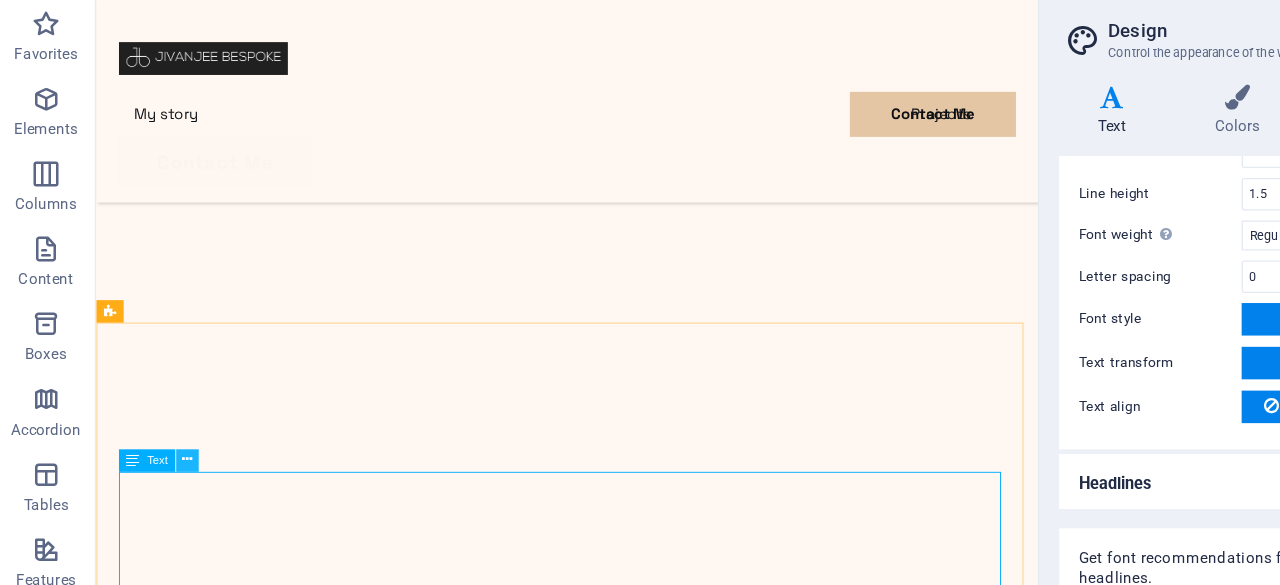 click at bounding box center [153, 419] 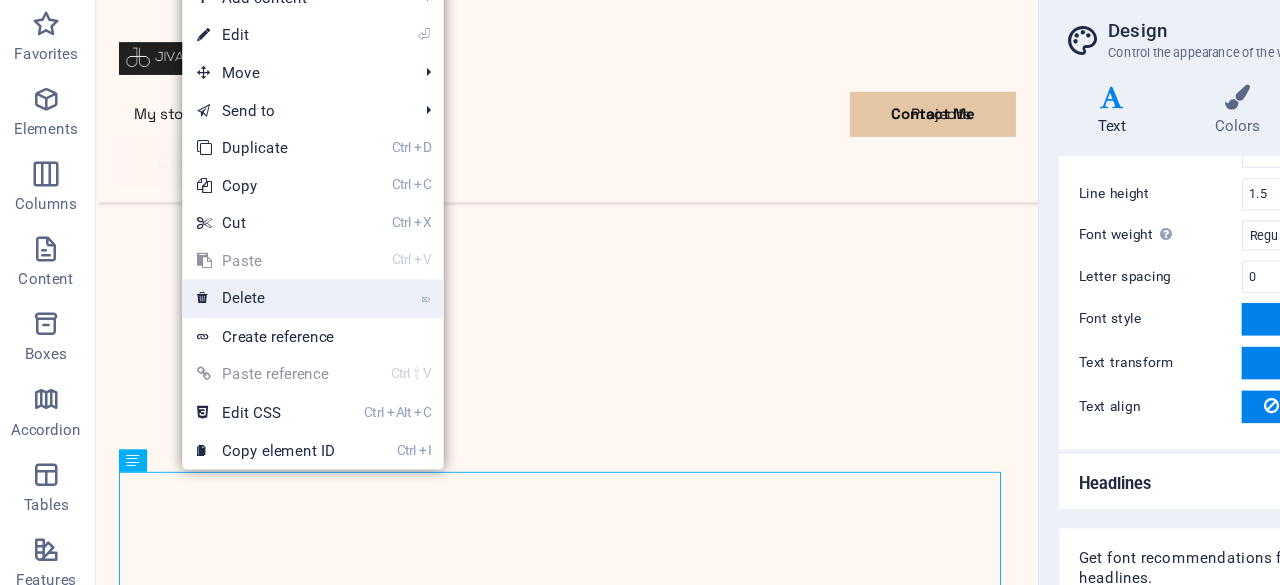 click on "⌦  Delete" at bounding box center [216, 289] 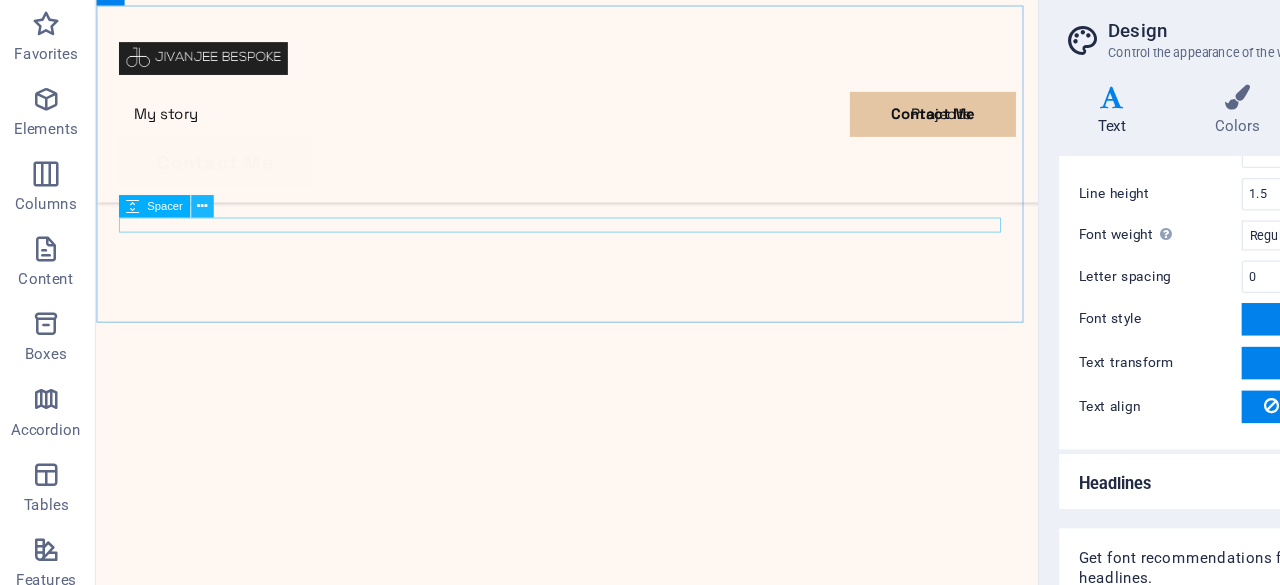 click at bounding box center [165, 216] 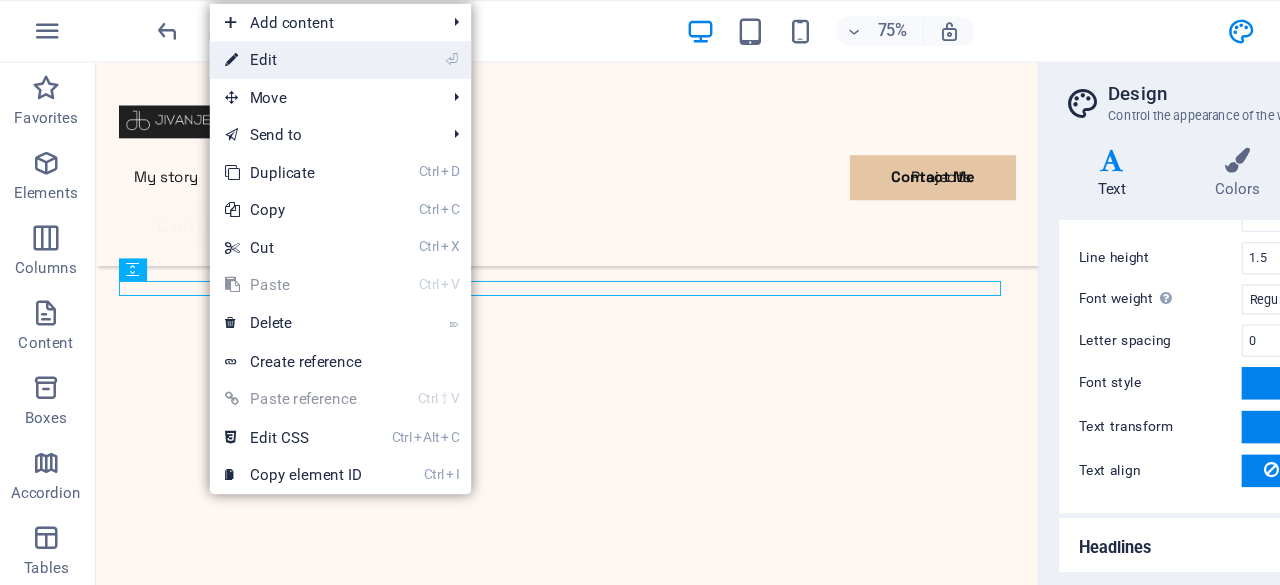click on "⏎  Edit" at bounding box center [238, 48] 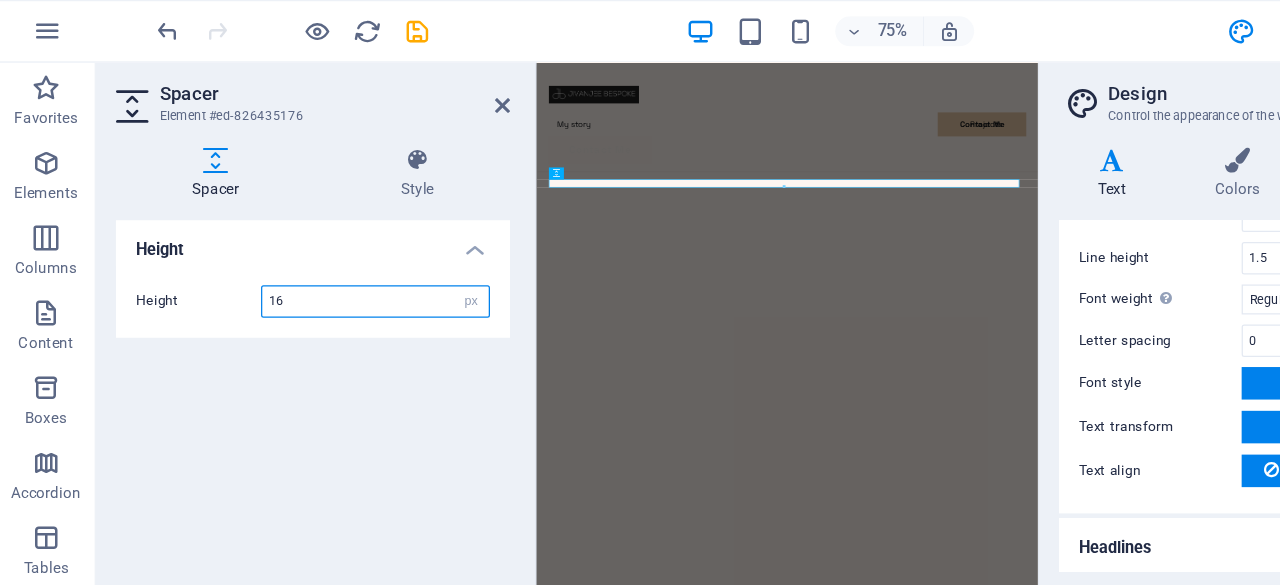 scroll, scrollTop: 1359, scrollLeft: 0, axis: vertical 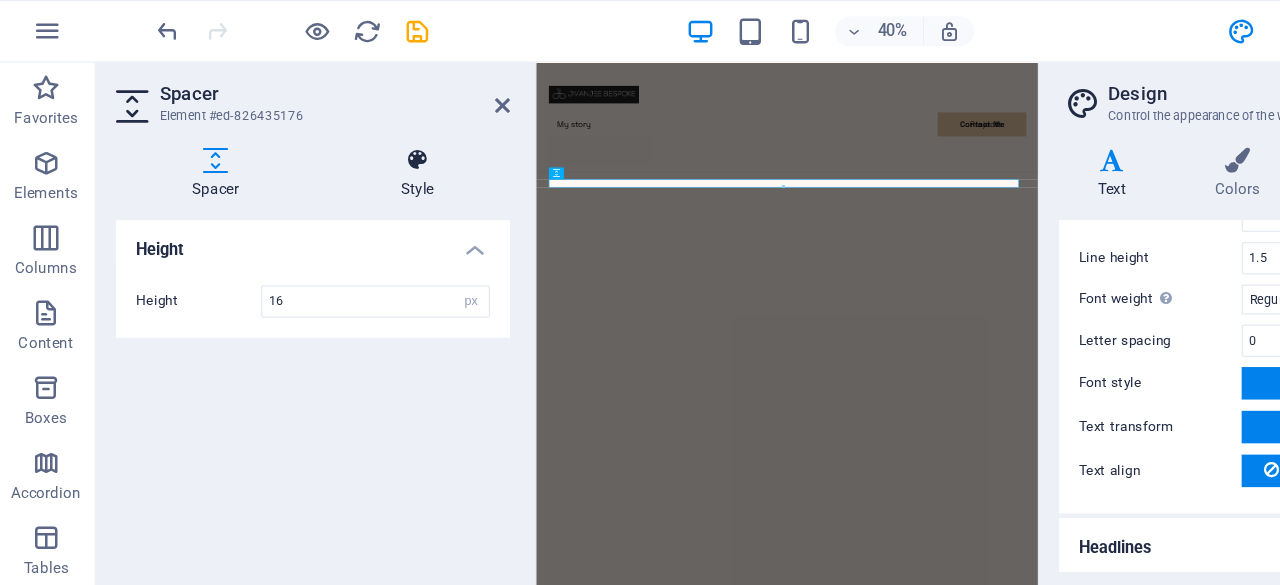 click at bounding box center (337, 128) 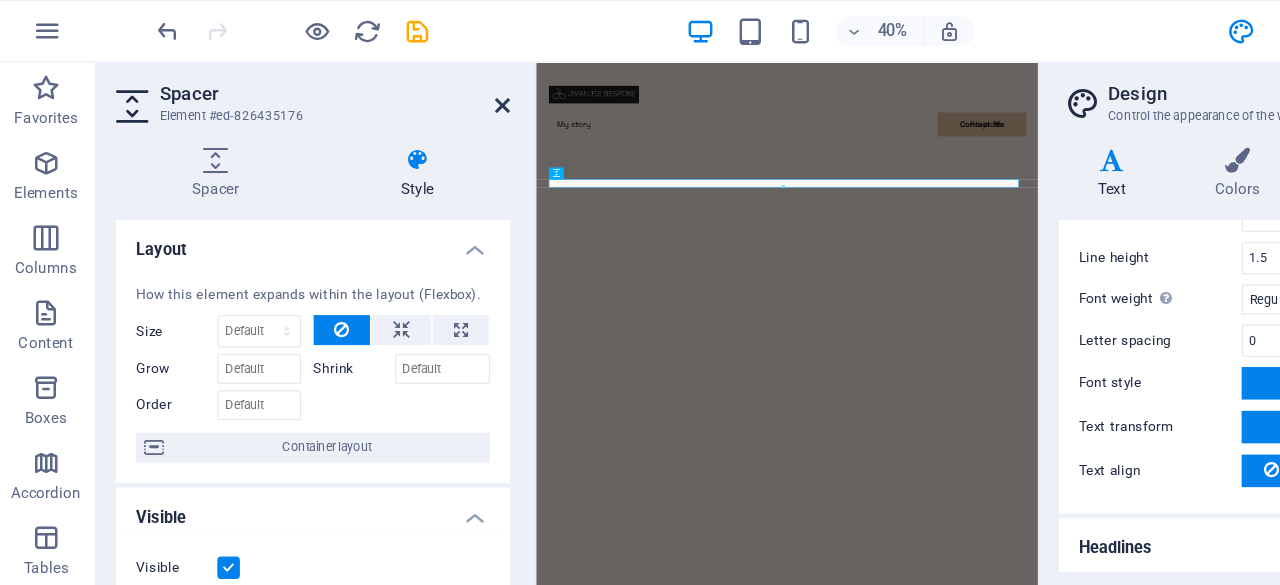 click at bounding box center [405, 84] 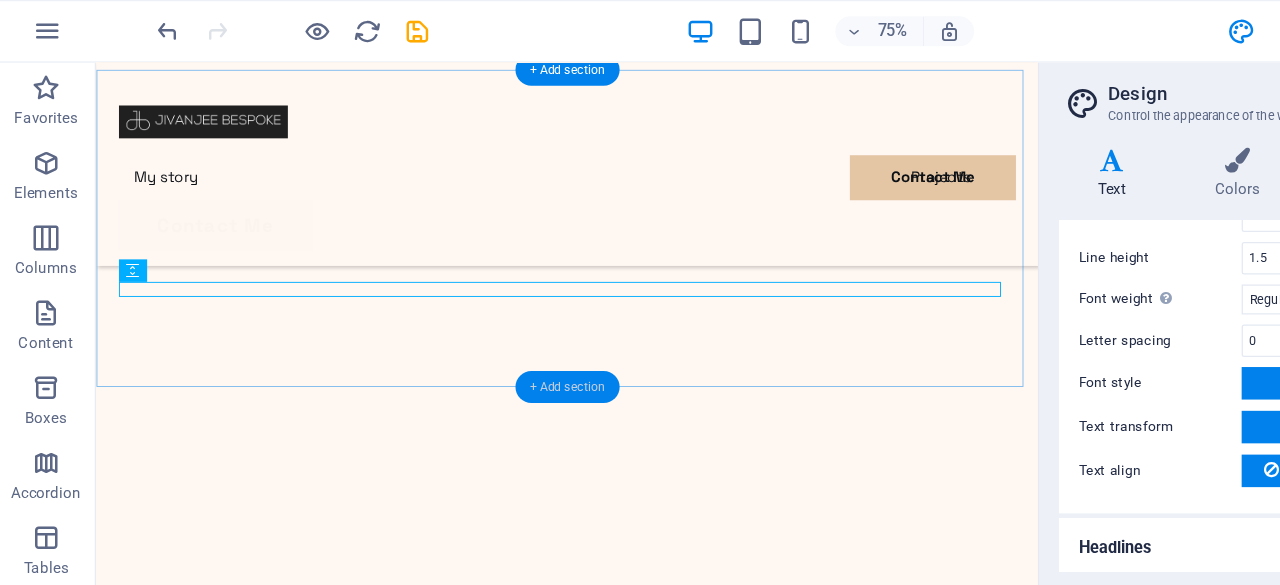 click on "+ Add section" at bounding box center [456, 310] 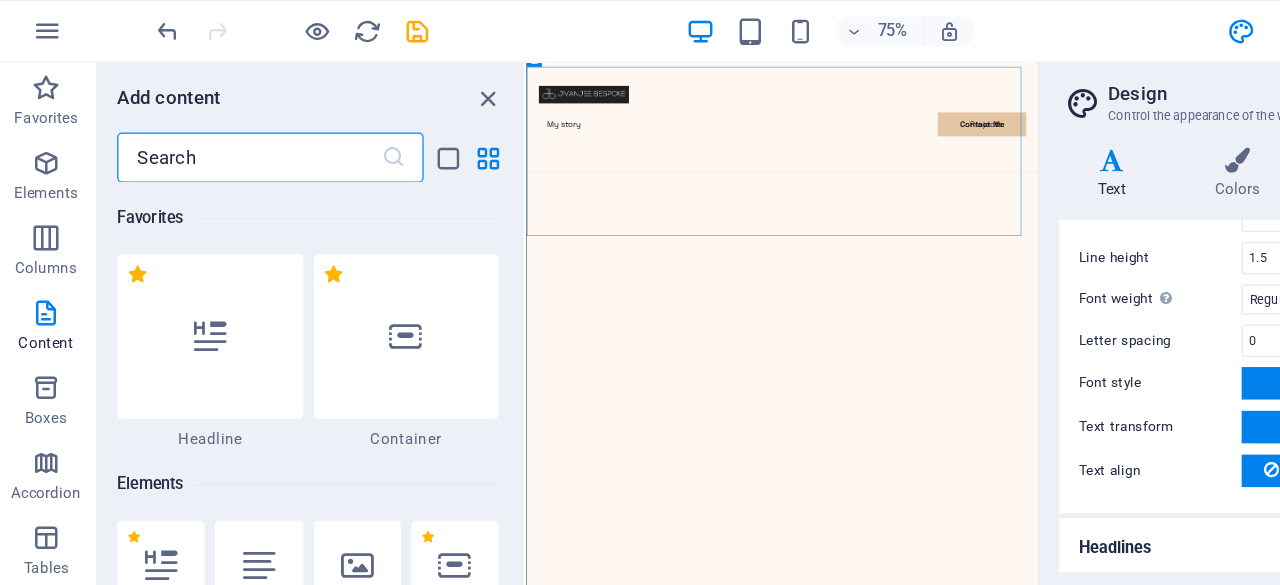 scroll, scrollTop: 1368, scrollLeft: 0, axis: vertical 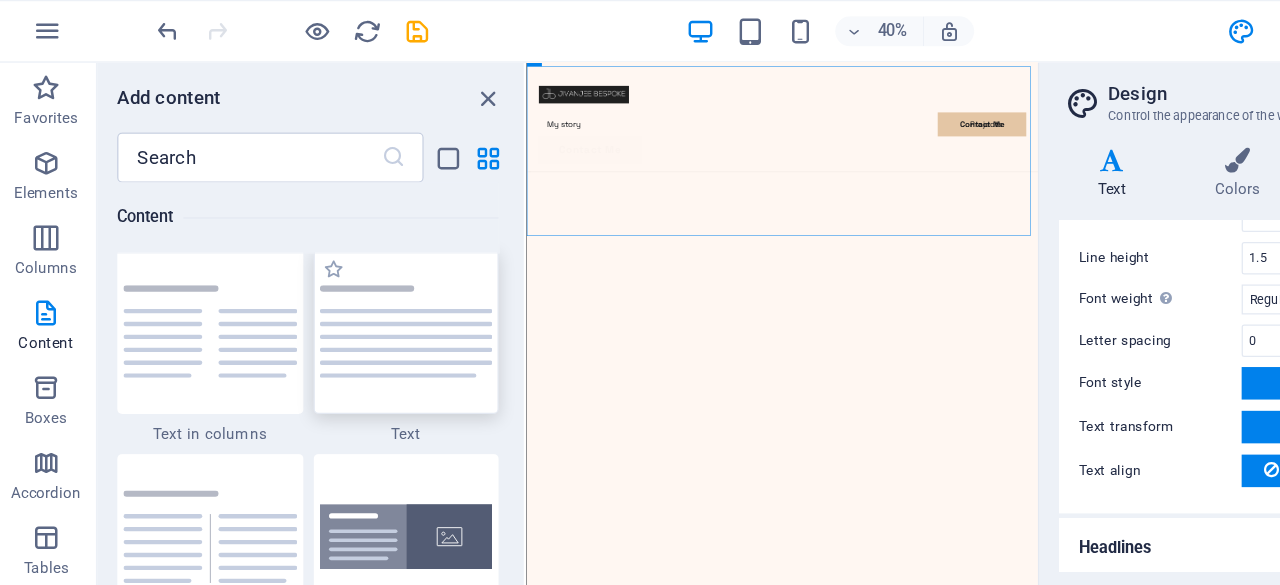 click at bounding box center (328, 265) 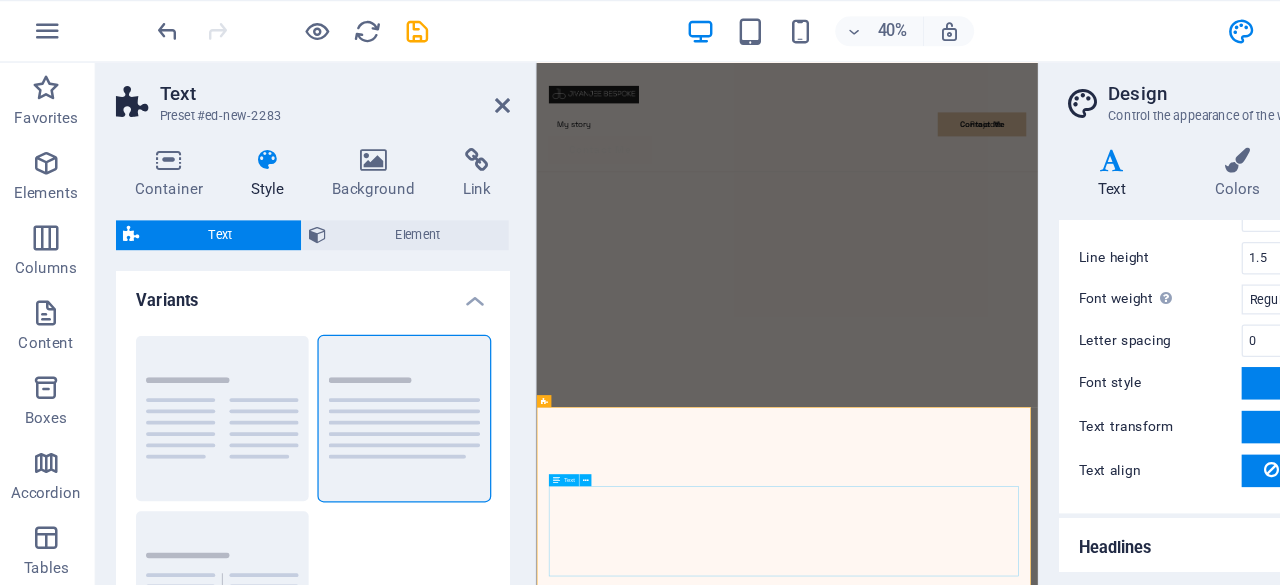 scroll, scrollTop: 1018, scrollLeft: 0, axis: vertical 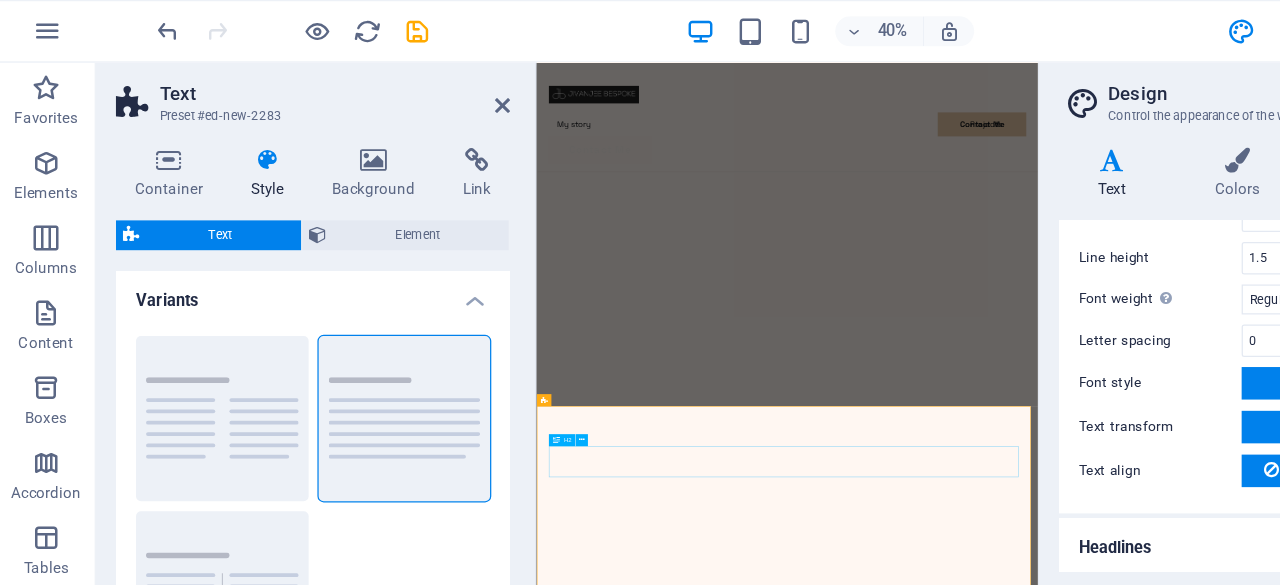 click on "Headline" at bounding box center [1037, 4731] 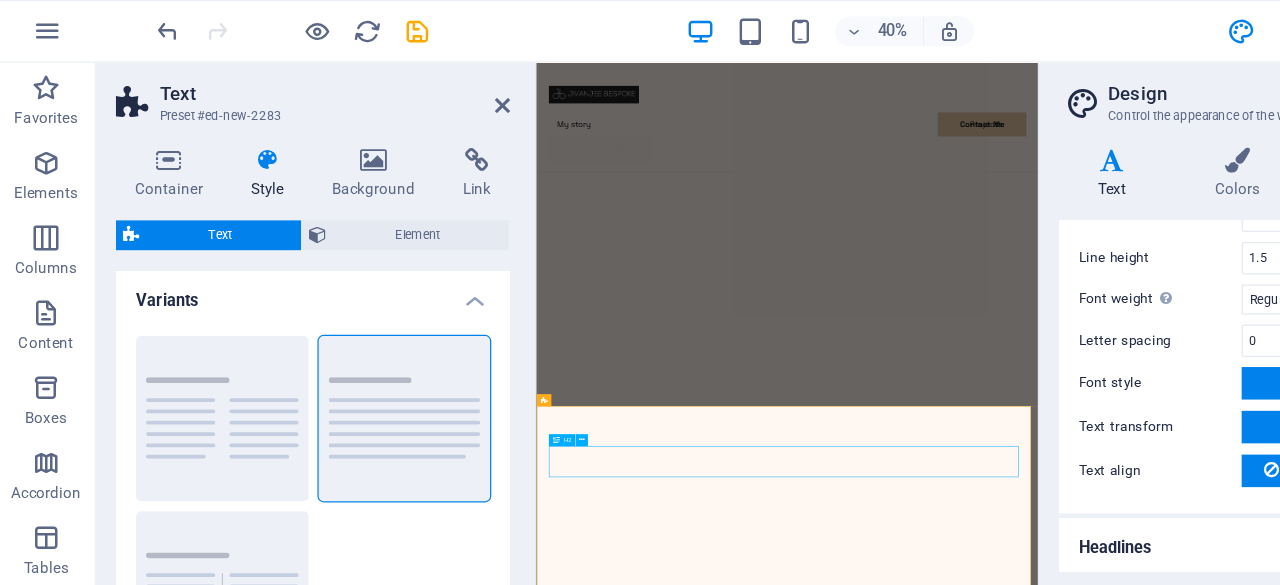 click on "Headline" at bounding box center (1037, 4731) 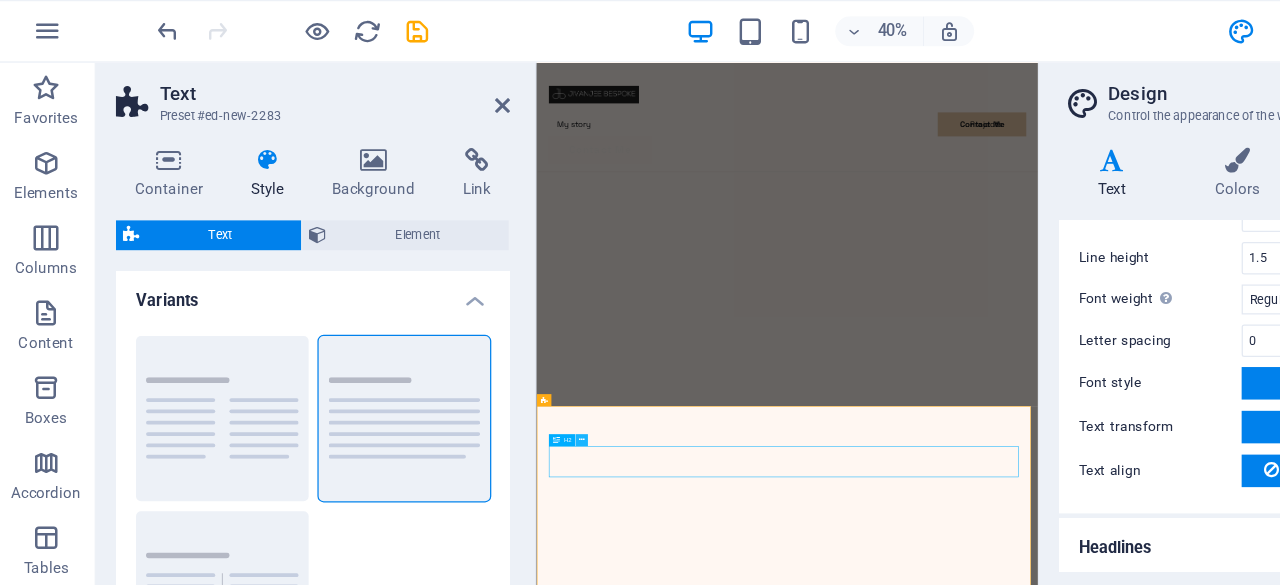 click at bounding box center (468, 351) 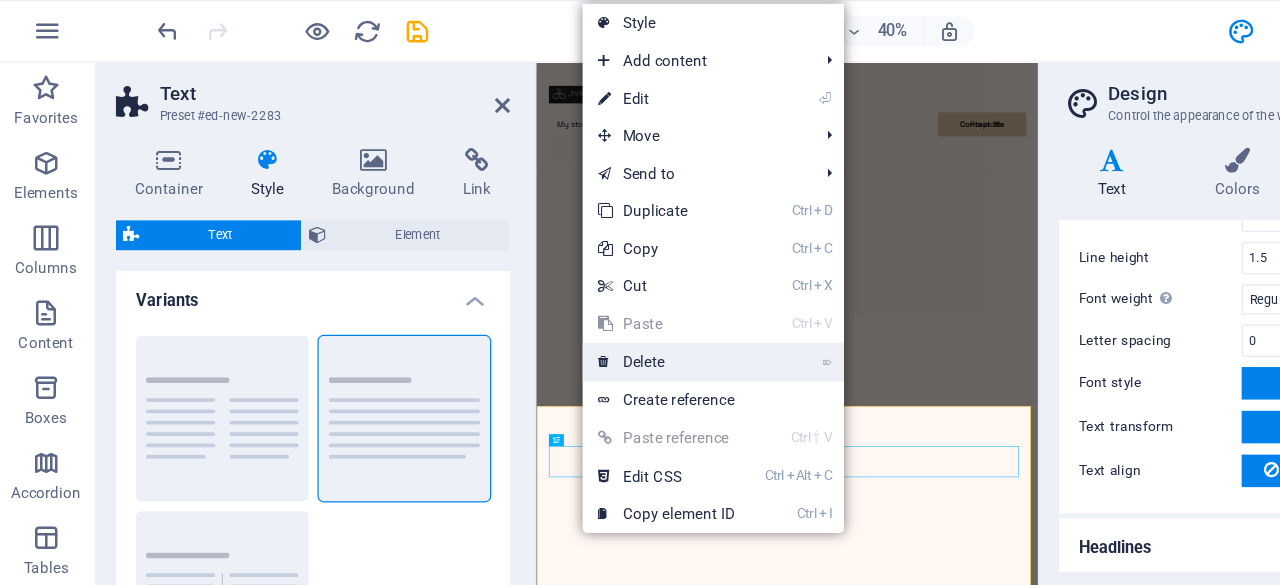 click on "⌦  Delete" at bounding box center [536, 289] 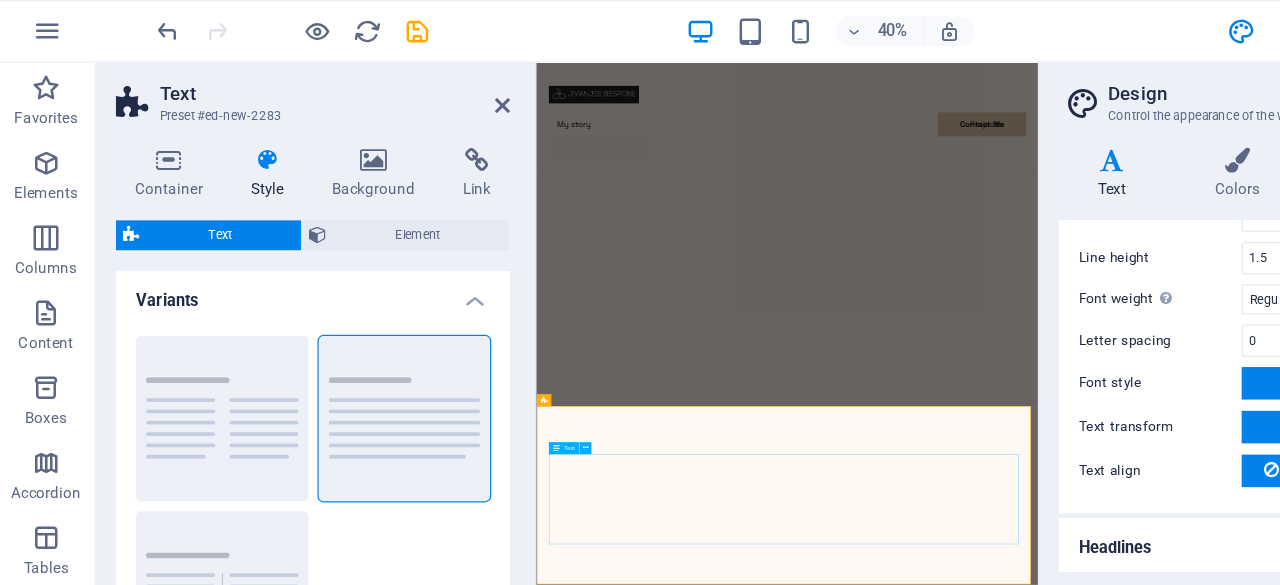 click on "Text" at bounding box center (454, 358) 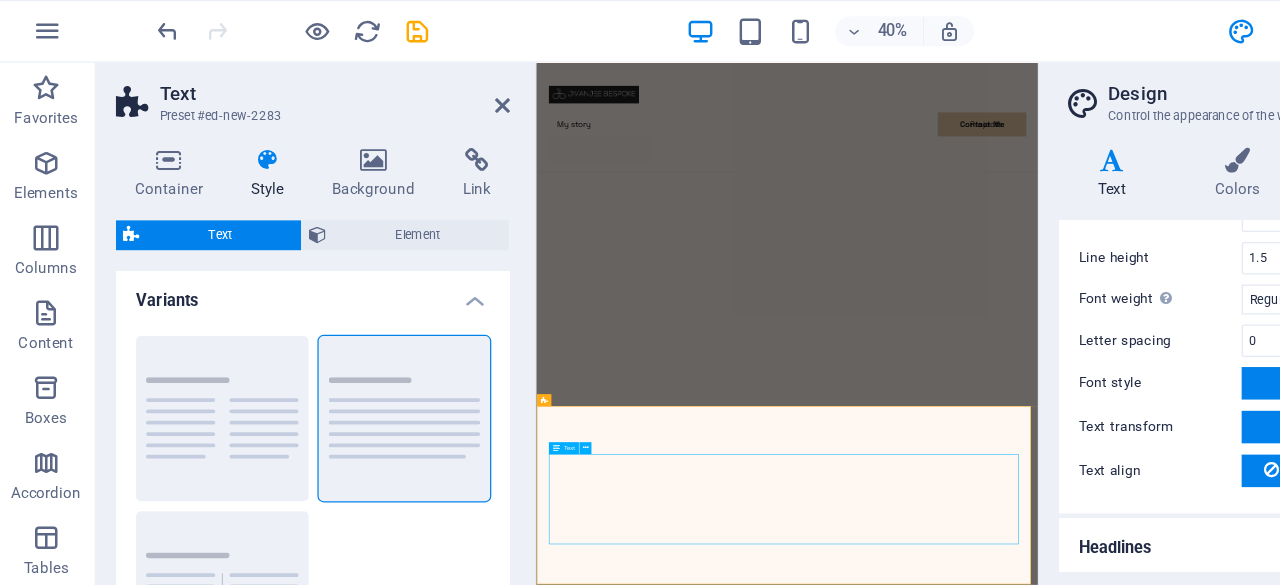 click on "Lorem ipsum dolor sitope amet, consectetur adipisicing elitip. Massumenda, dolore, cum vel modi asperiores consequatur suscipit quidem ducimus eveniet iure expedita consecteture odiogil voluptatum similique fugit voluptates atem accusamus quae quas dolorem tenetur facere tempora maiores adipisci reiciendis accusantium voluptatibus id voluptate tempore dolor harum nisi amet! Nobis, eaque. Aenean commodo ligula eget dolor. Lorem ipsum dolor sit amet, consectetuer adipiscing elit leget odiogil voluptatum similique fugit voluptates dolor. Libero assumenda, dolore, cum vel modi asperiores consequatur." at bounding box center (1037, 4806) 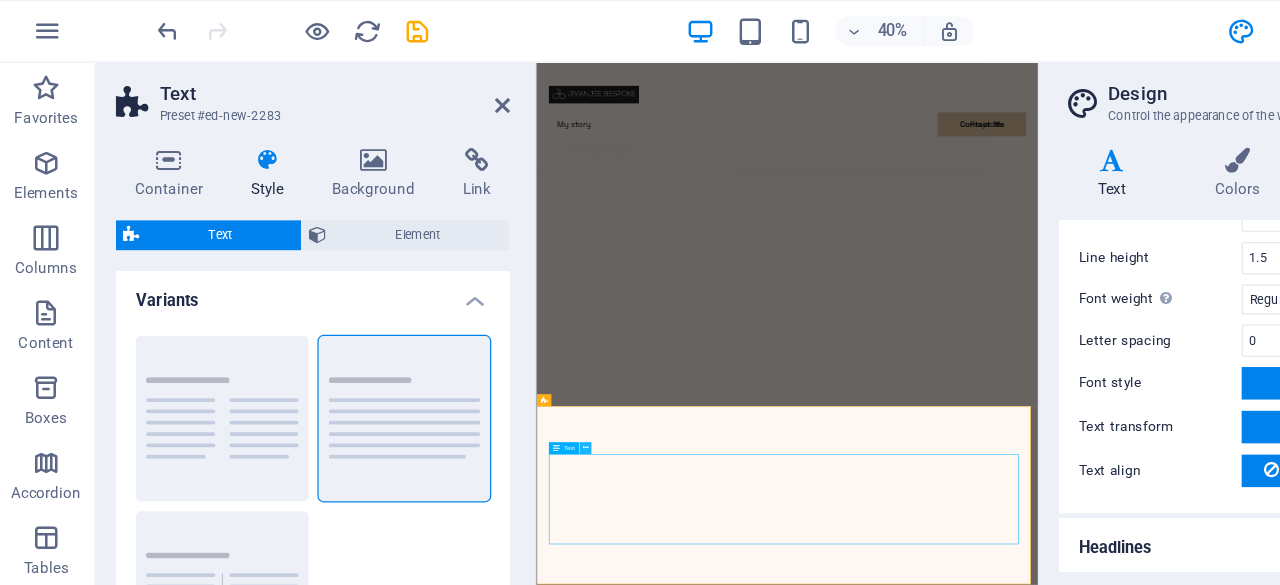 click at bounding box center [471, 358] 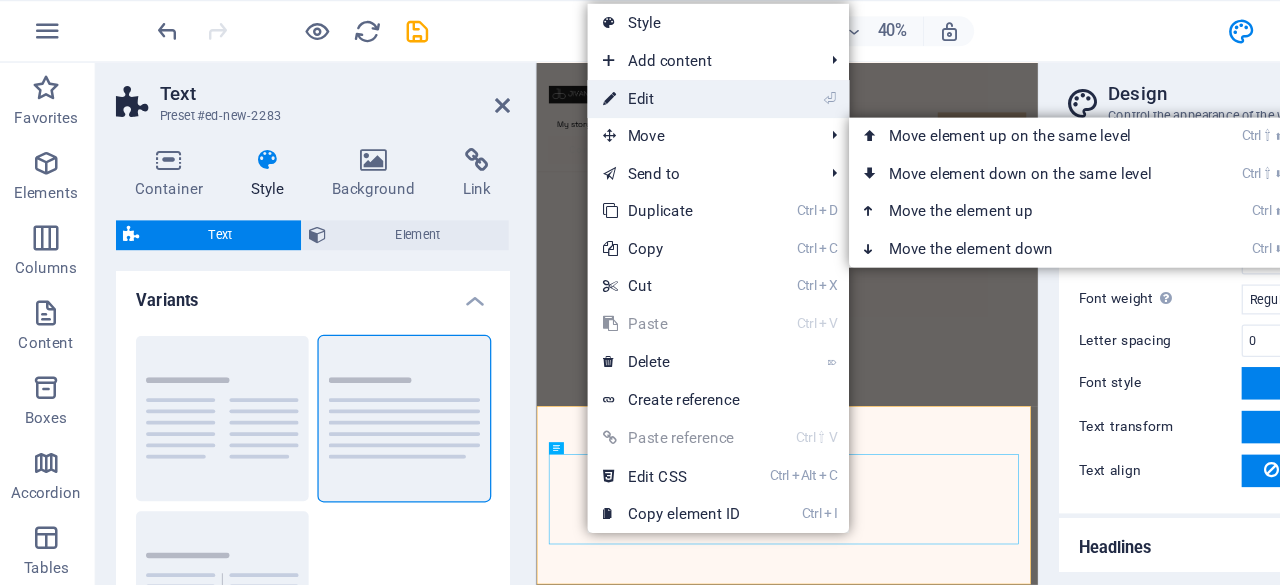 click on "⏎  Edit" at bounding box center (540, 79) 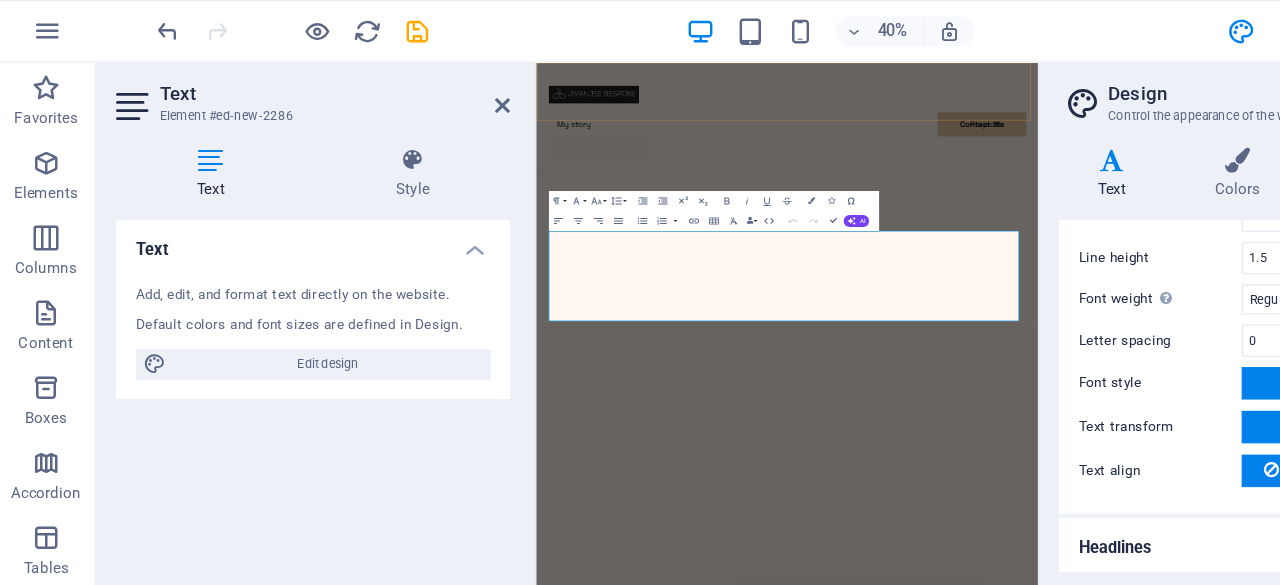 scroll, scrollTop: 1464, scrollLeft: 0, axis: vertical 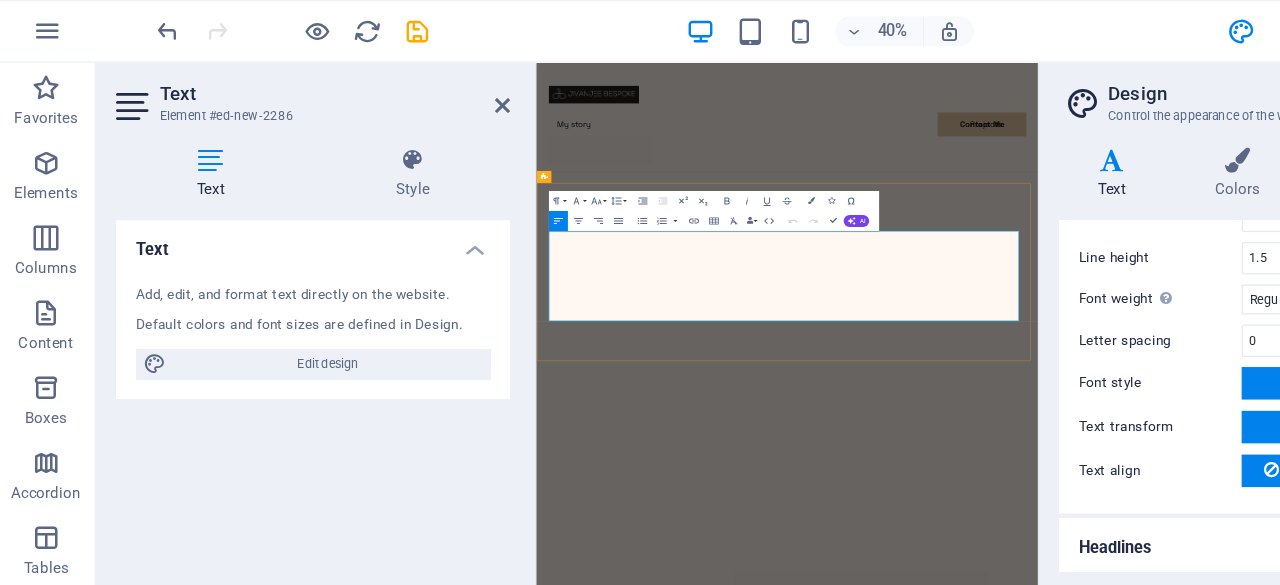 drag, startPoint x: 560, startPoint y: 411, endPoint x: 952, endPoint y: 577, distance: 425.69943 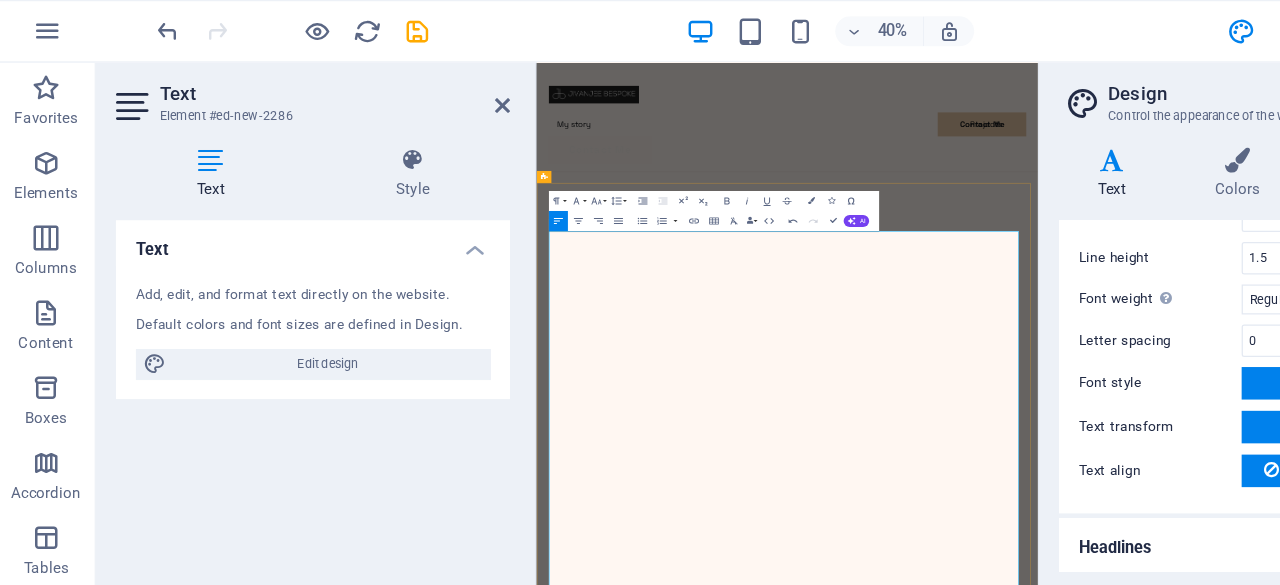 scroll, scrollTop: 35559, scrollLeft: 4, axis: both 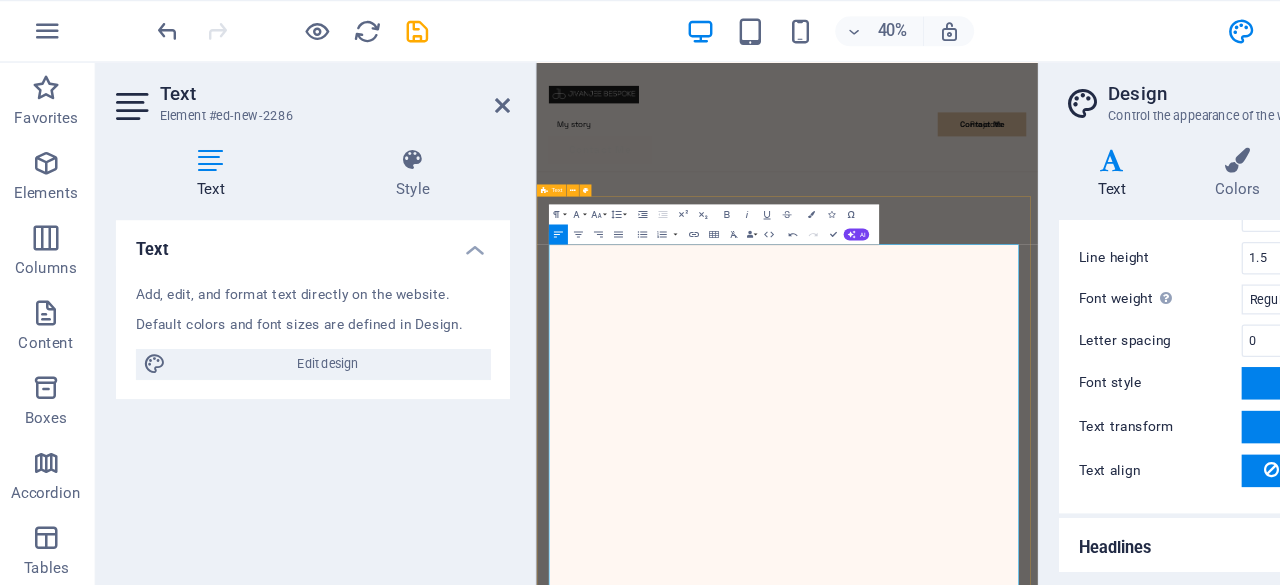 click on "Jivanjee Bespoke established in 1998, in Dubai, United Arab Emirates. Renowned for its creative, detailed and professional approach for private clients both in the Middle East and globally. A boutique design practice, led by Moiz Jivanjee, comprises a team of interior and architectural professionals, combined with an extensive network of skilled artisans, worldwide suppliers and committed contractors. A complete 360-degree spectrum of diverse, experience design knowl- edge and capabilities providing beautifully crafted and executed interi- ors from timeless understated elegance to bold, provocative and fun. We work closely with Architects, Builders, Engineers, and numerous Trade Professionals to help create a project that is unique and fits your needs and budget. We can carry out turnkey services. Complete A-Z solutions from design, construction and implementation. We fully manage the project from beginning till the end, or site supervision in conjunction with project consultants. use the property." at bounding box center (1037, 4829) 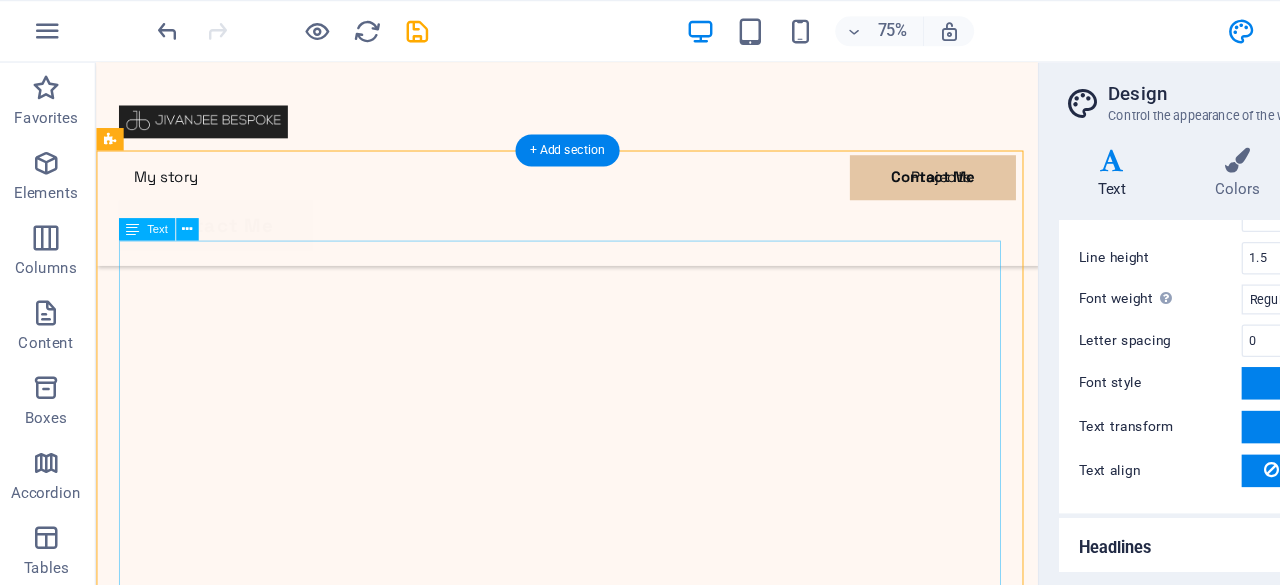 scroll, scrollTop: 1611, scrollLeft: 0, axis: vertical 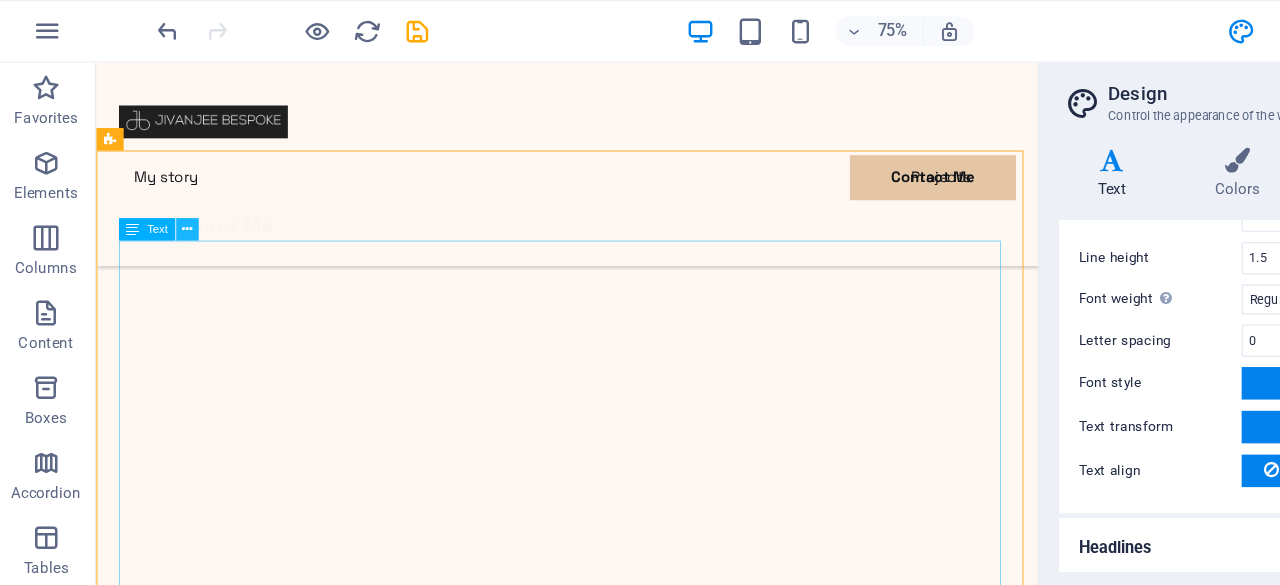 click at bounding box center (153, 184) 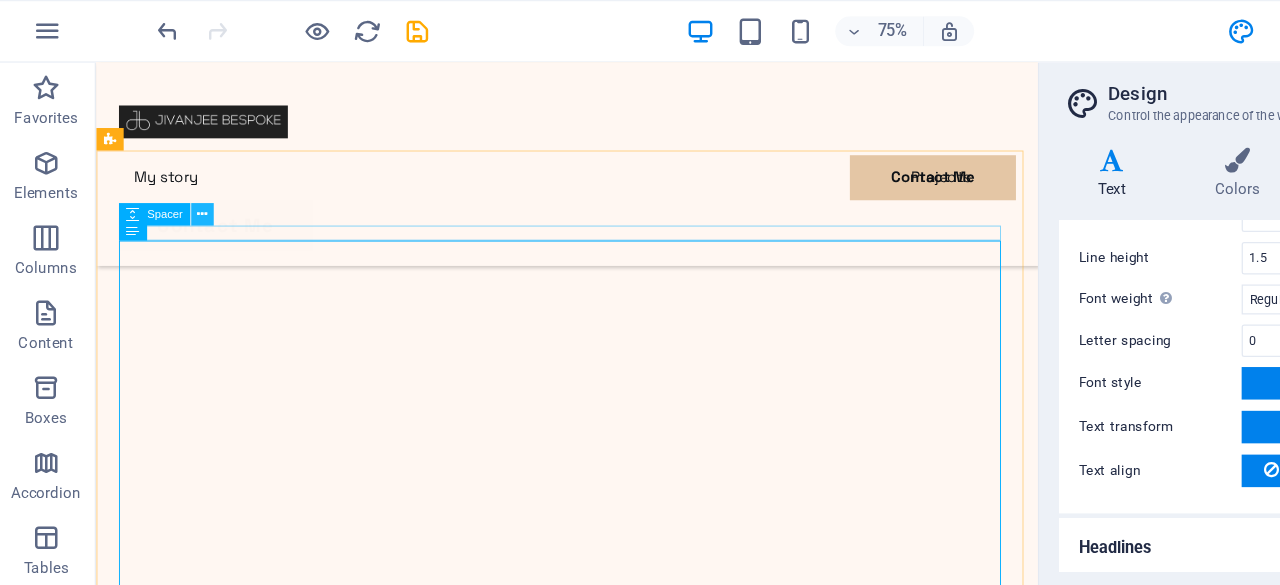 click at bounding box center (165, 172) 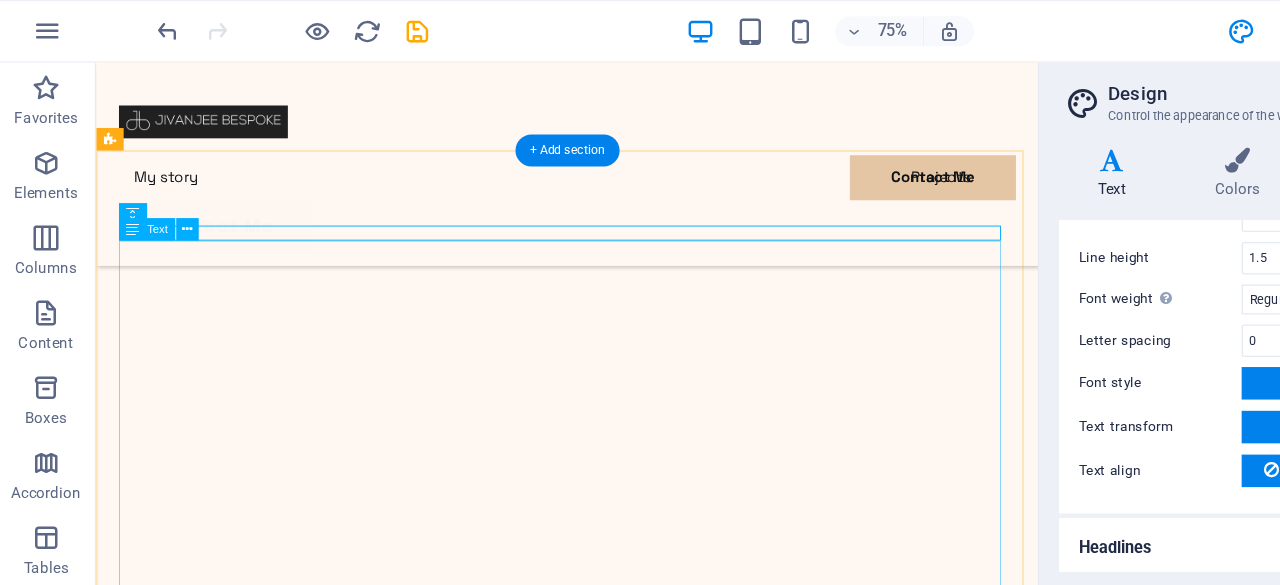click on "Jivanjee Bespoke established in 1998, in Dubai, United Arab Emirates. Renowned for its creative, detailed and professional approach for private clients both in the Middle East and globally. A boutique design practice, led by Moiz Jivanjee, comprises a team of interior and architectural professionals, combined with an extensive network of skilled artisans, worldwide suppliers and committed contractors. A complete 360-degree spectrum of diverse, experience design knowl- edge and capabilities providing beautifully crafted and executed interi- ors from timeless understated elegance to bold, provocative and fun. We work closely with Architects, Builders, Engineers, and numerous Trade Professionals to help create a project that is unique and fits your needs and budget. We can carry out turnkey services. Complete A-Z solutions from design, construction and implementation. We fully manage the project from beginning till the end, or site supervision in conjunction with project consultants. use the property." at bounding box center [597, 4670] 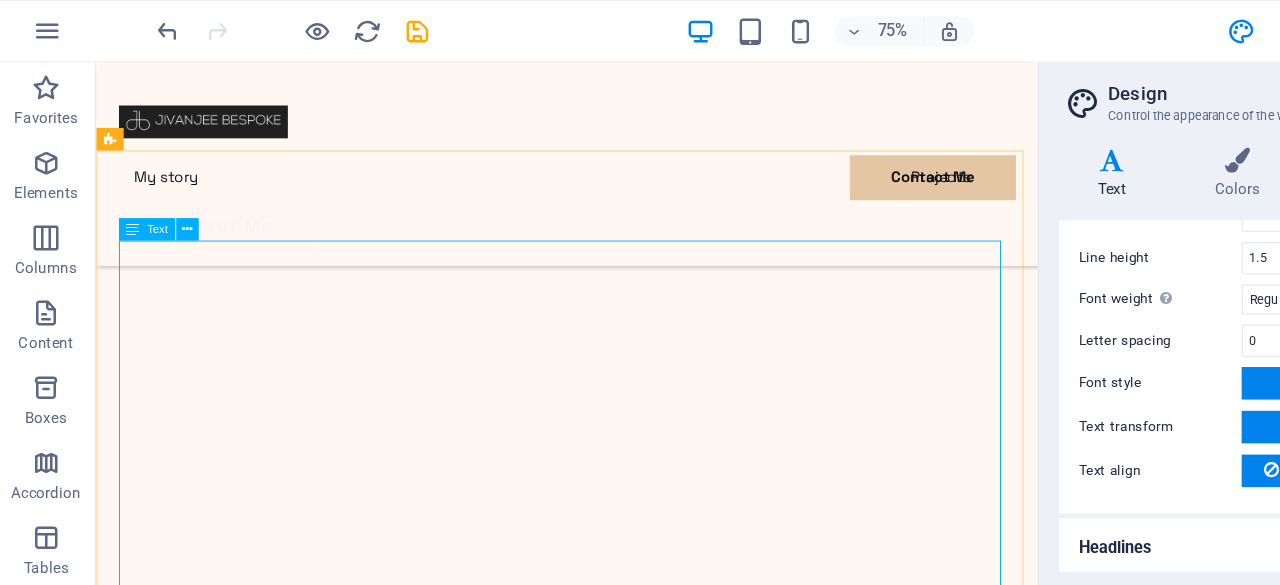 click at bounding box center (109, 184) 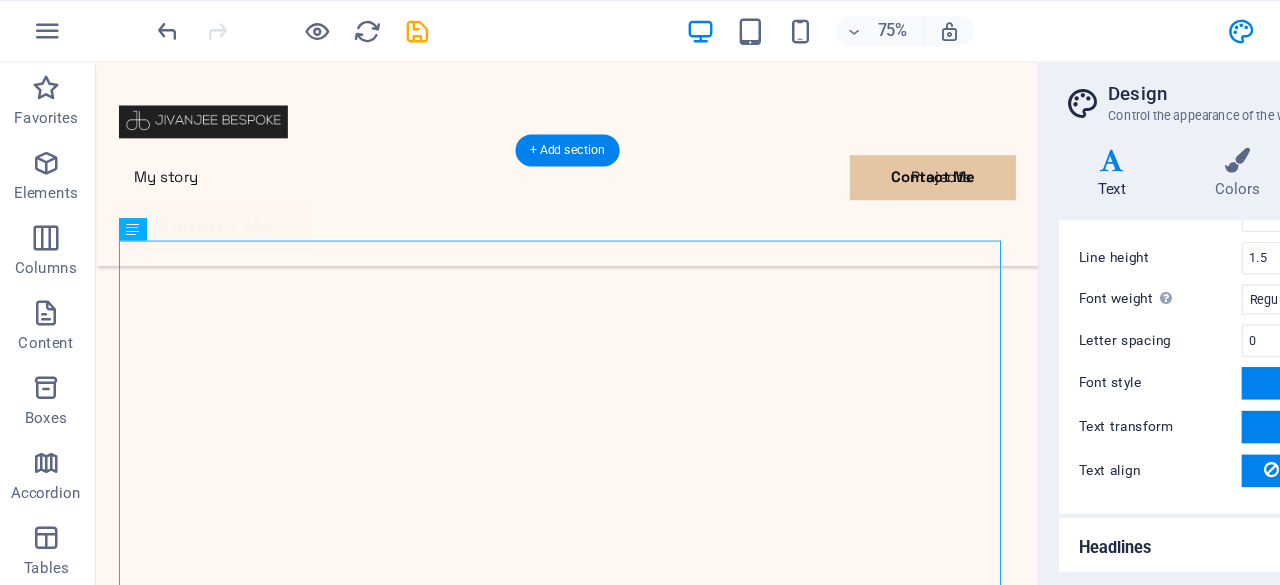 drag, startPoint x: 200, startPoint y: 245, endPoint x: 188, endPoint y: 262, distance: 20.808653 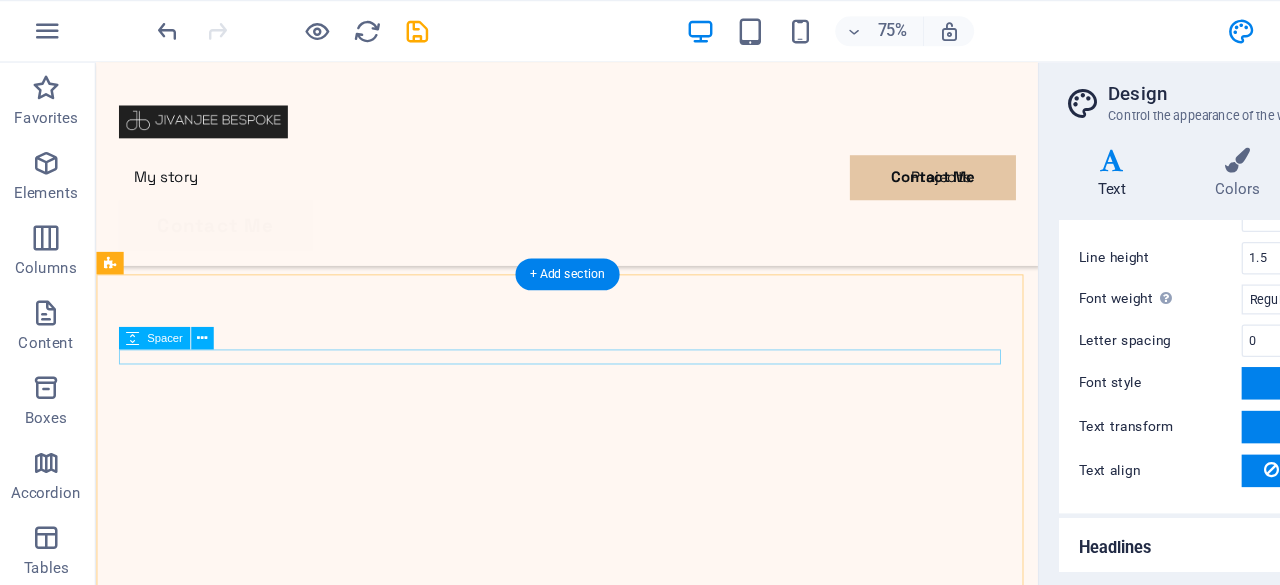scroll, scrollTop: 1478, scrollLeft: 0, axis: vertical 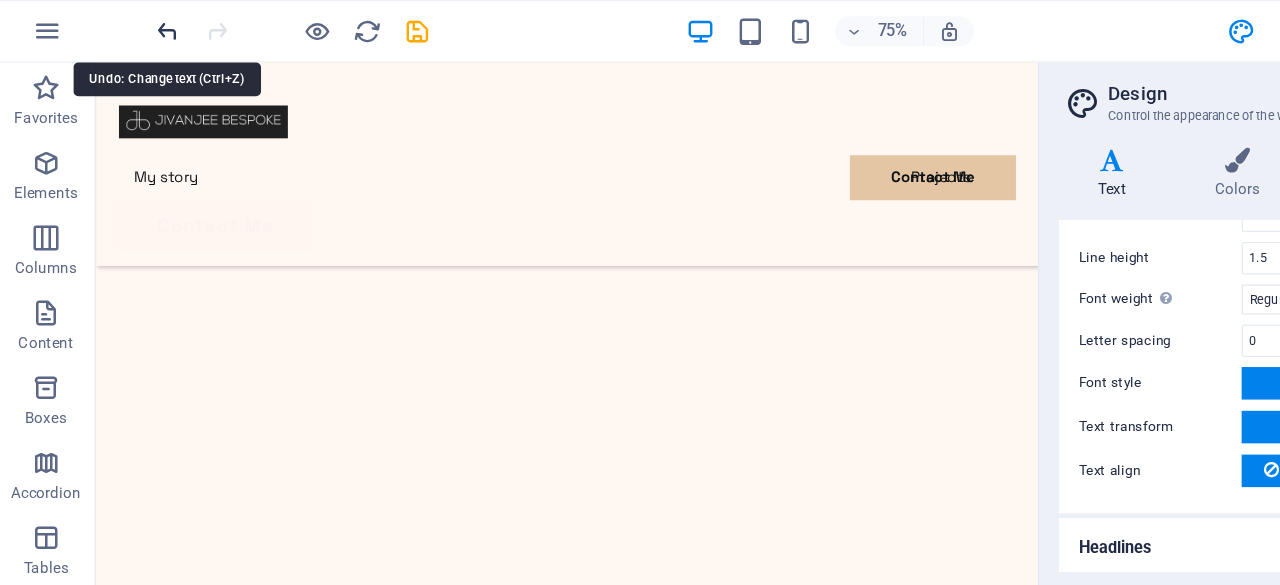 click at bounding box center (137, 25) 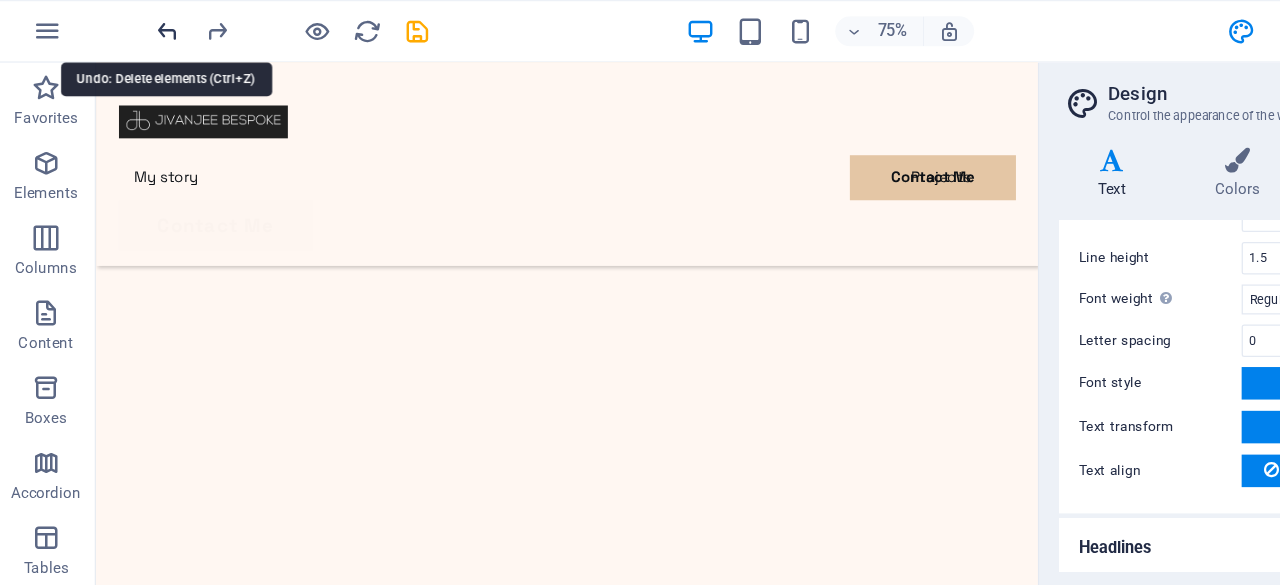 click at bounding box center (137, 25) 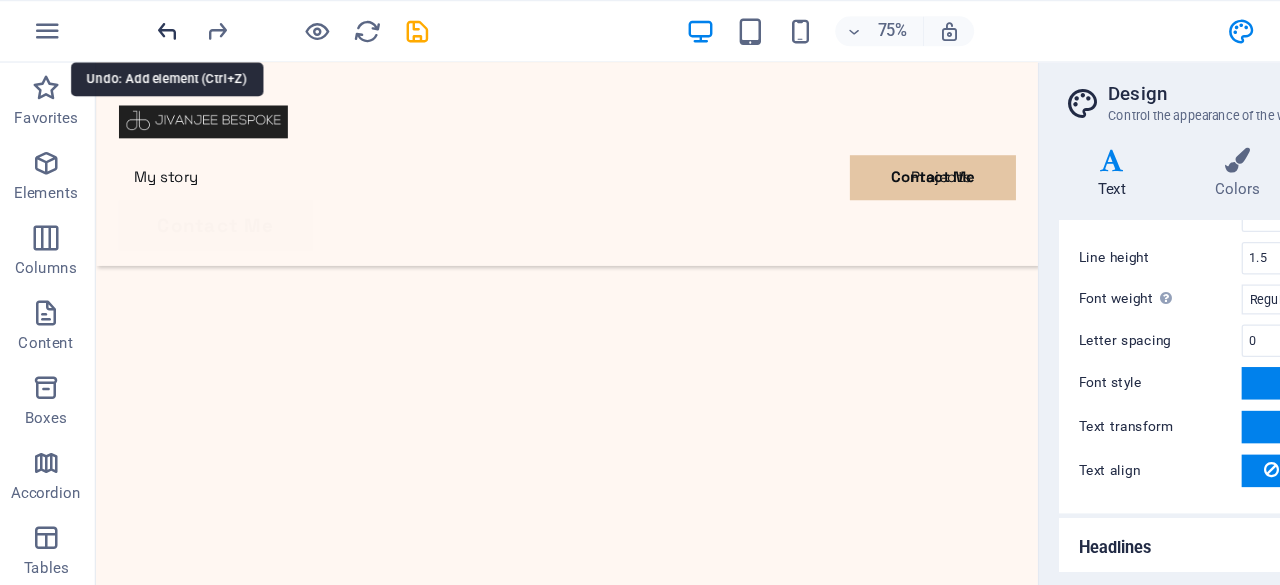 click at bounding box center [137, 25] 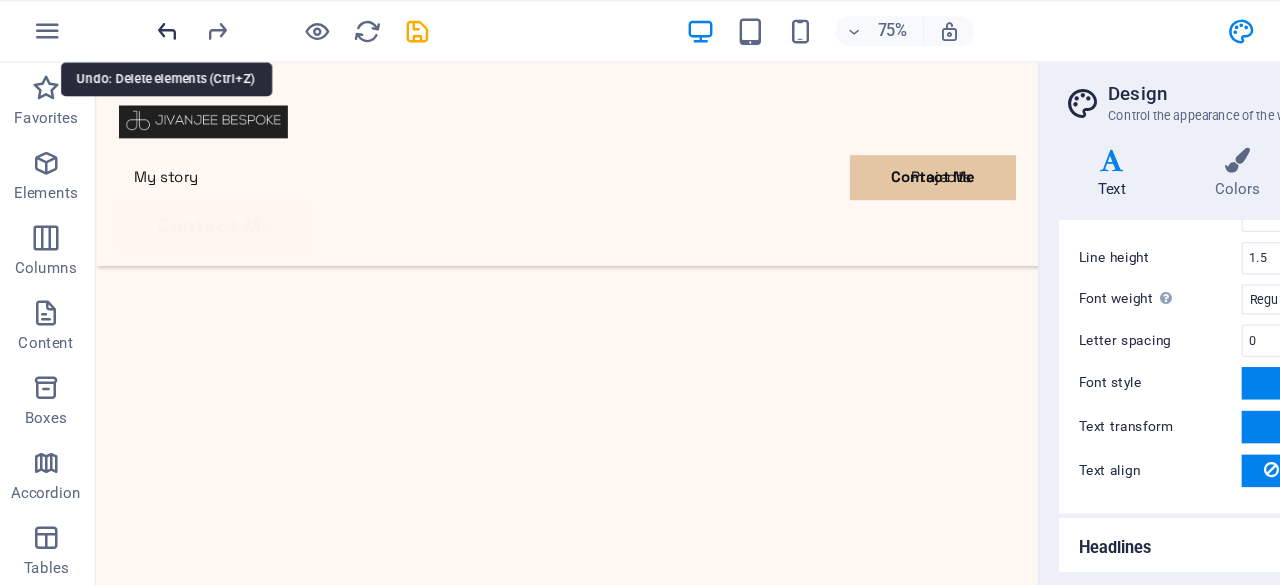 click at bounding box center [137, 25] 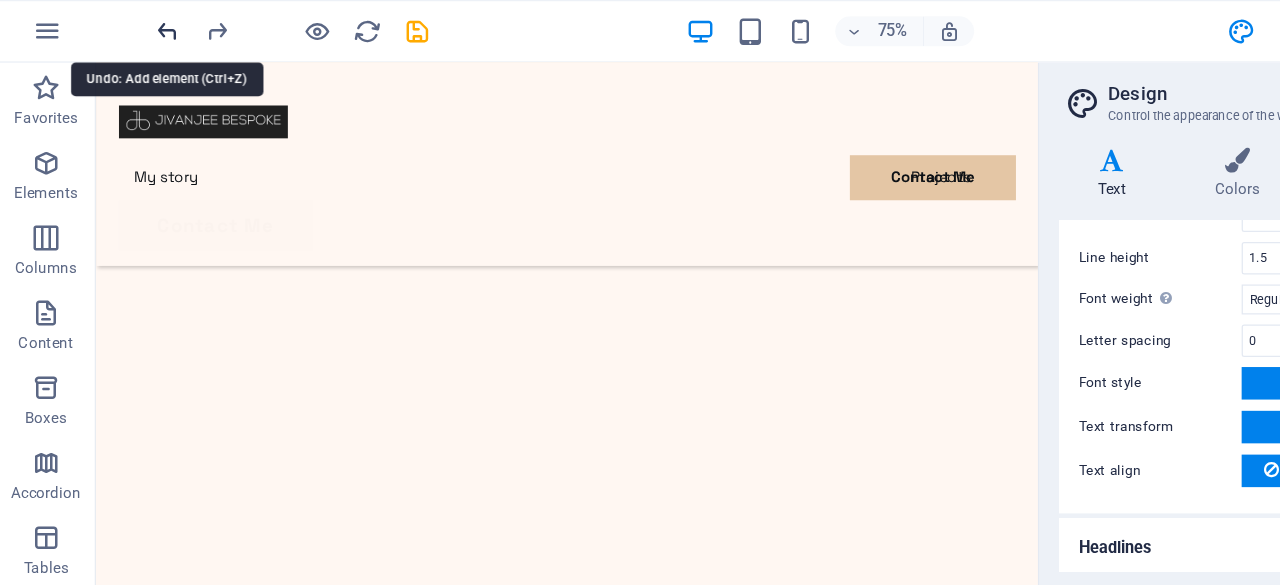 click at bounding box center [137, 25] 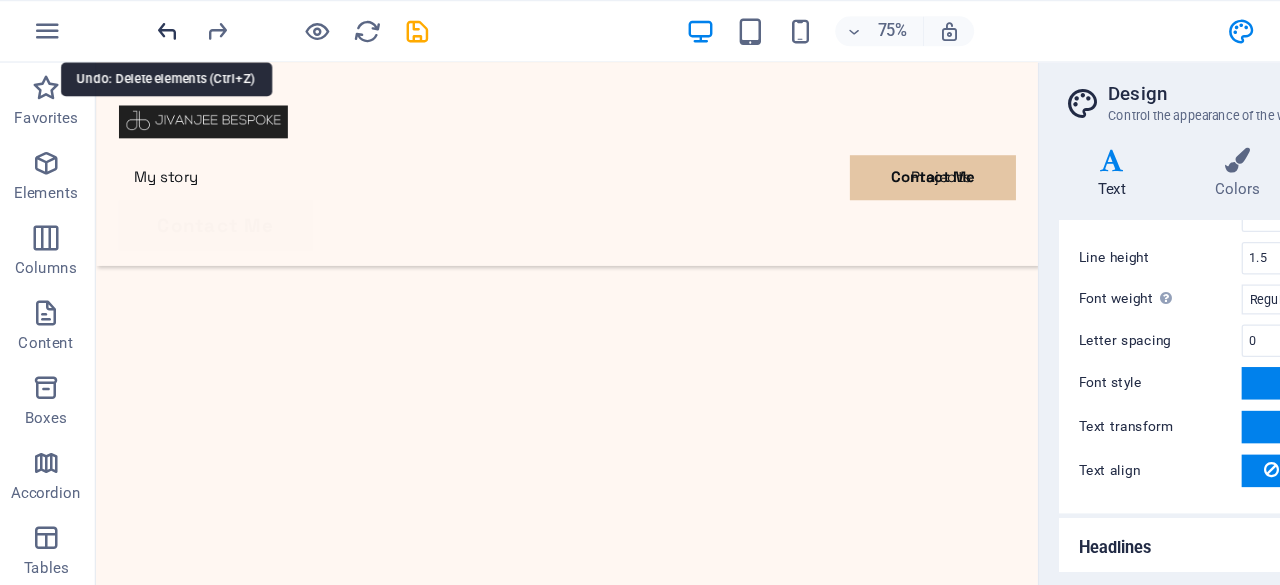 click at bounding box center [137, 25] 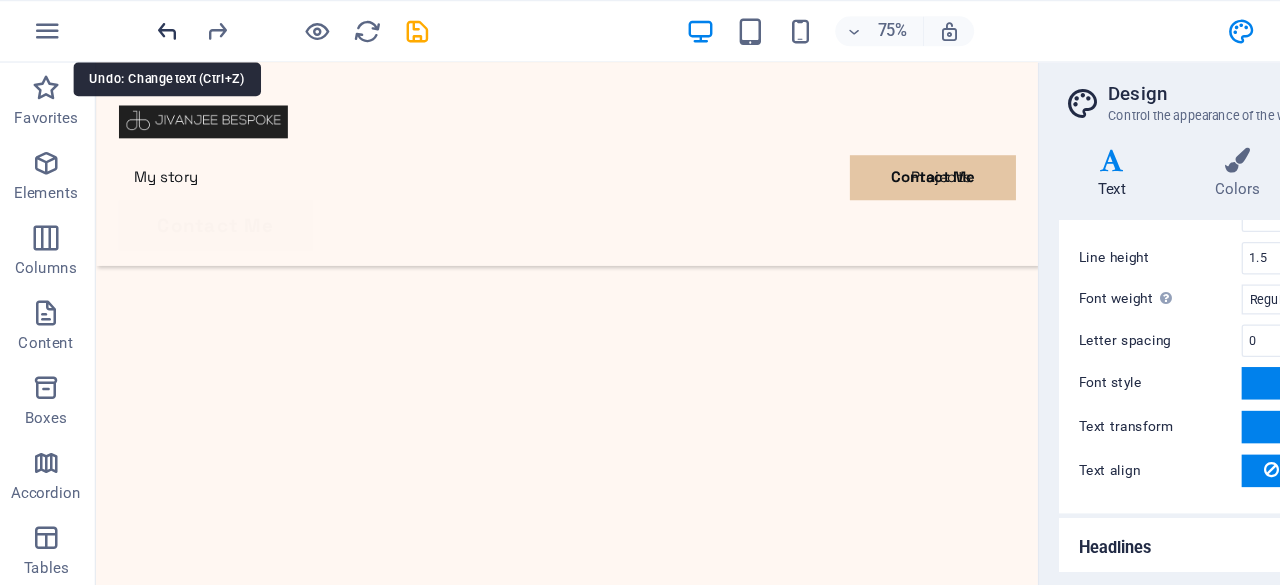 click at bounding box center (137, 25) 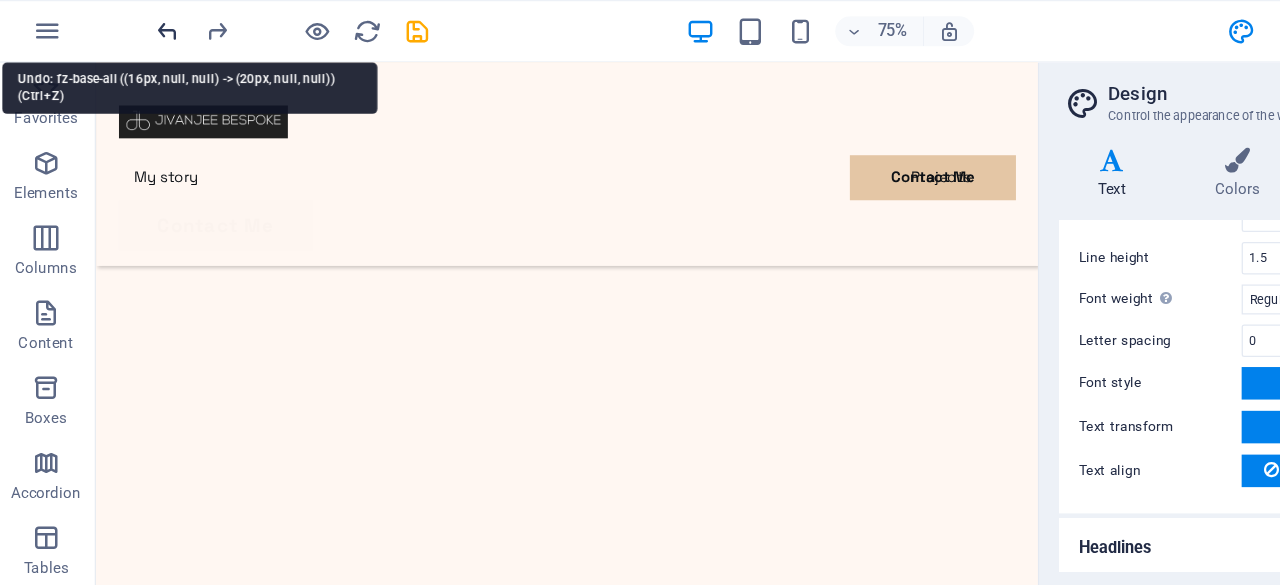 click at bounding box center (137, 25) 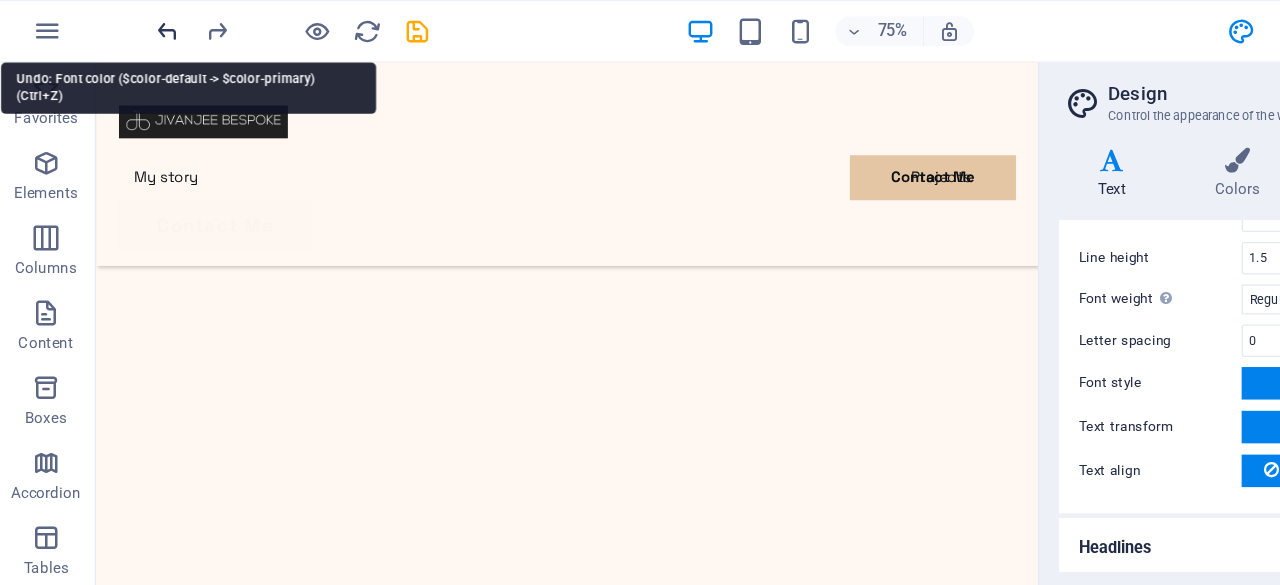 click at bounding box center [137, 25] 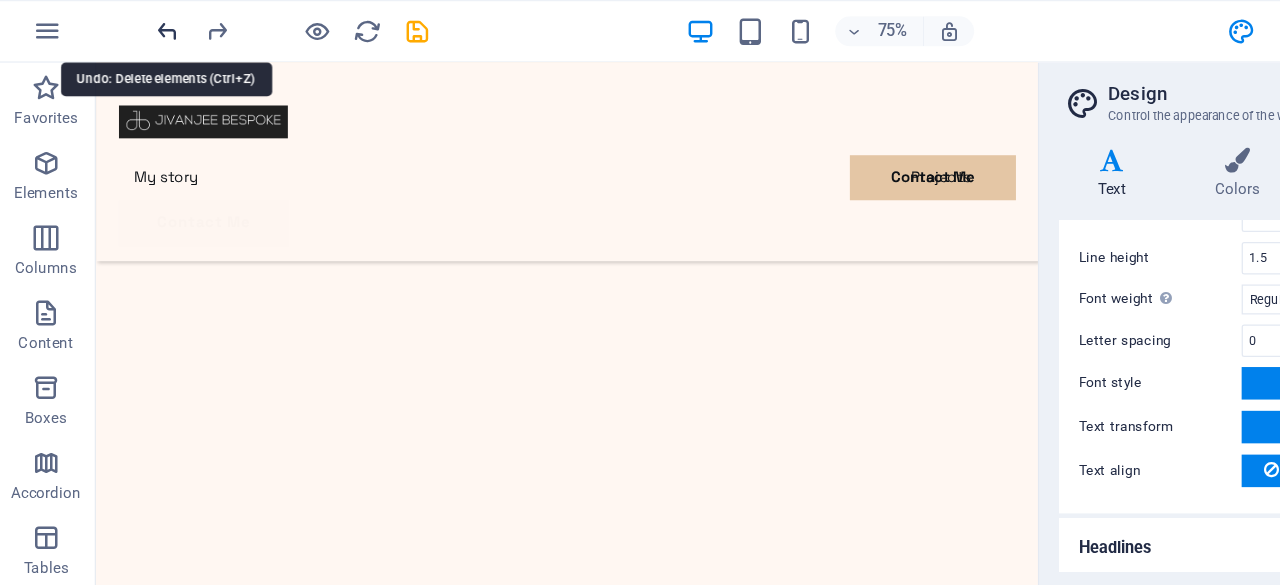 scroll, scrollTop: 1442, scrollLeft: 0, axis: vertical 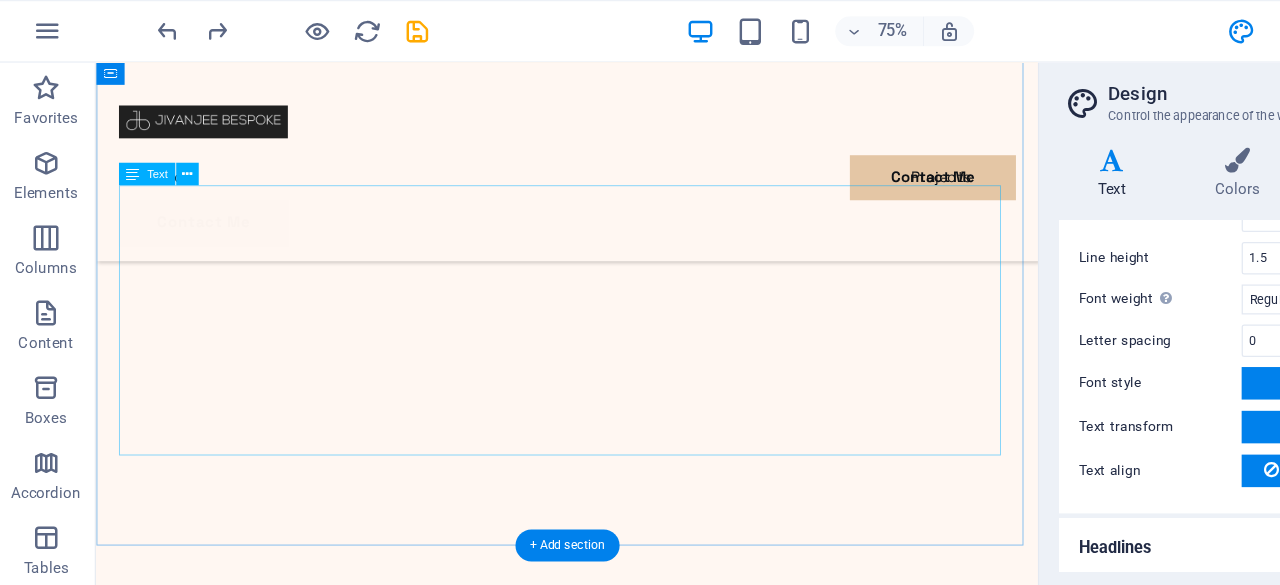click on "Jivanjee Bespoke established in 1998, in Dubai, United Arab Emirates. Renowned for its creative, detailed and professional approach for private clients both in the Middle East and globally. A boutique design practice, led by Moiz Jivanjee, comprises a team of interior and architectural professionals, combined with an extensive network of skilled artisans, worldwide suppliers and committed contractors." at bounding box center [597, 4195] 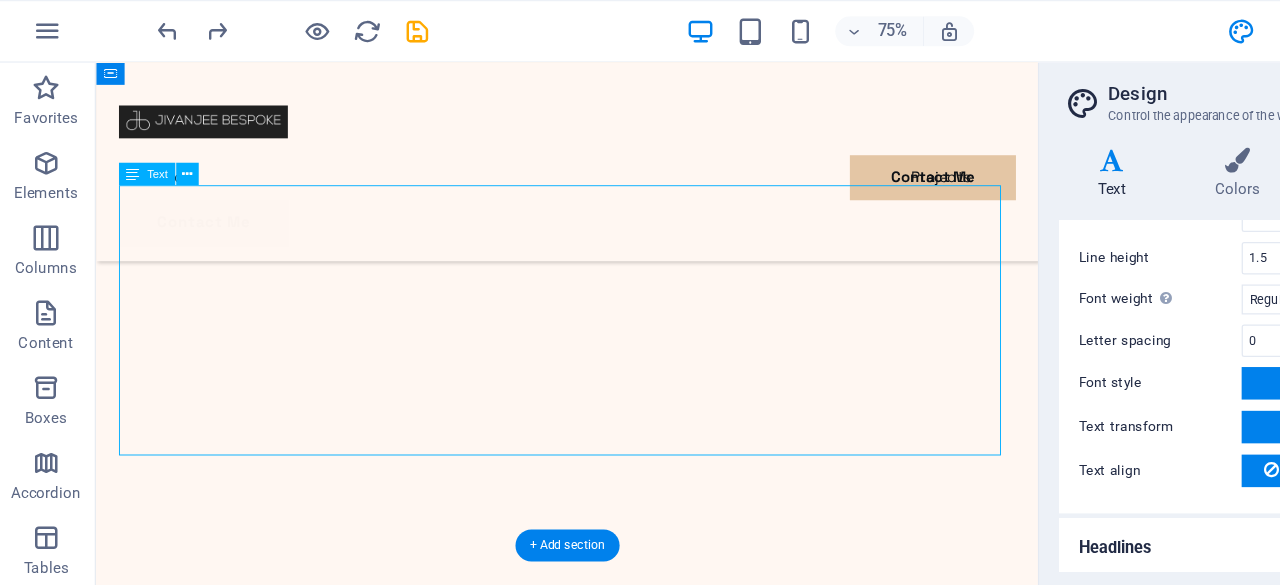 click on "Jivanjee Bespoke established in 1998, in Dubai, United Arab Emirates. Renowned for its creative, detailed and professional approach for private clients both in the Middle East and globally. A boutique design practice, led by Moiz Jivanjee, comprises a team of interior and architectural professionals, combined with an extensive network of skilled artisans, worldwide suppliers and committed contractors." at bounding box center [597, 4195] 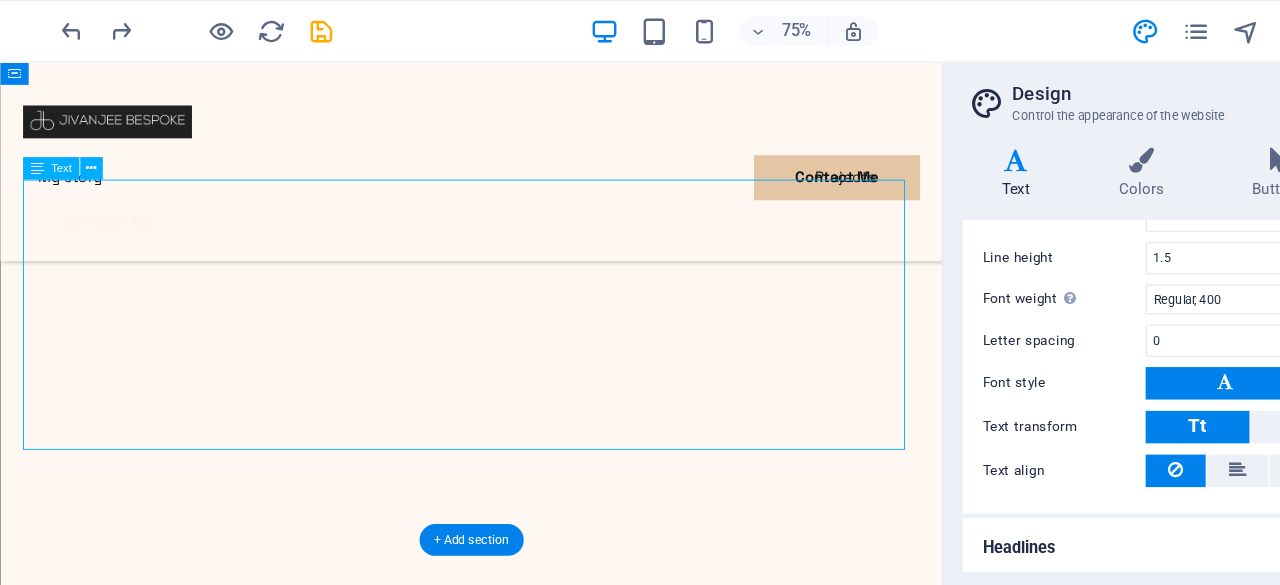 scroll, scrollTop: 1458, scrollLeft: 0, axis: vertical 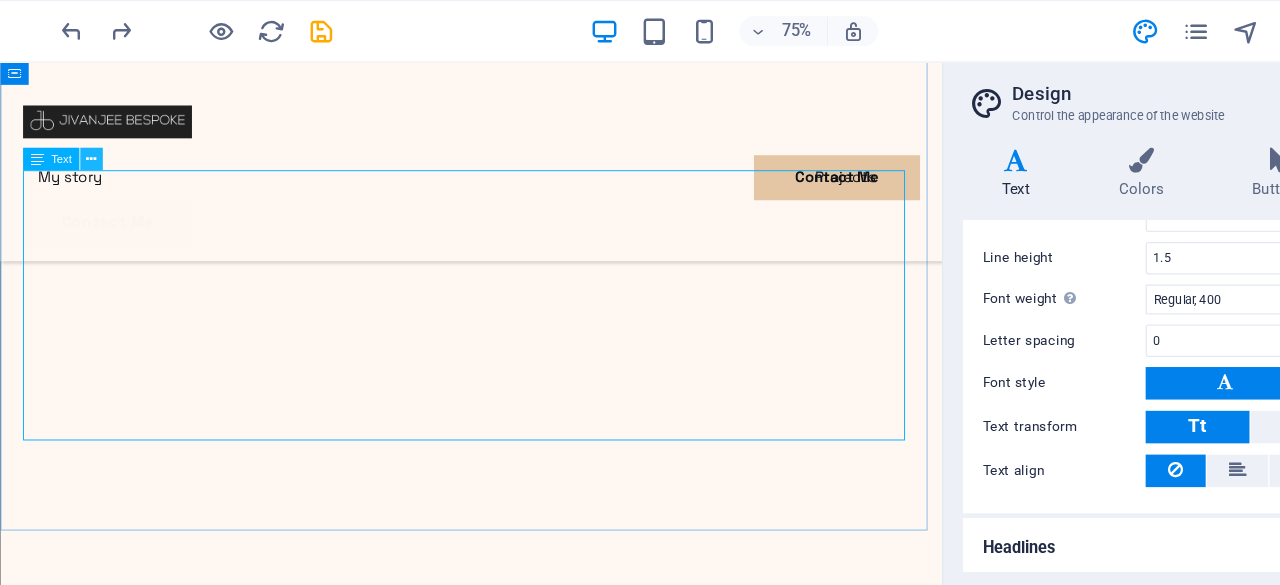 click at bounding box center [153, 128] 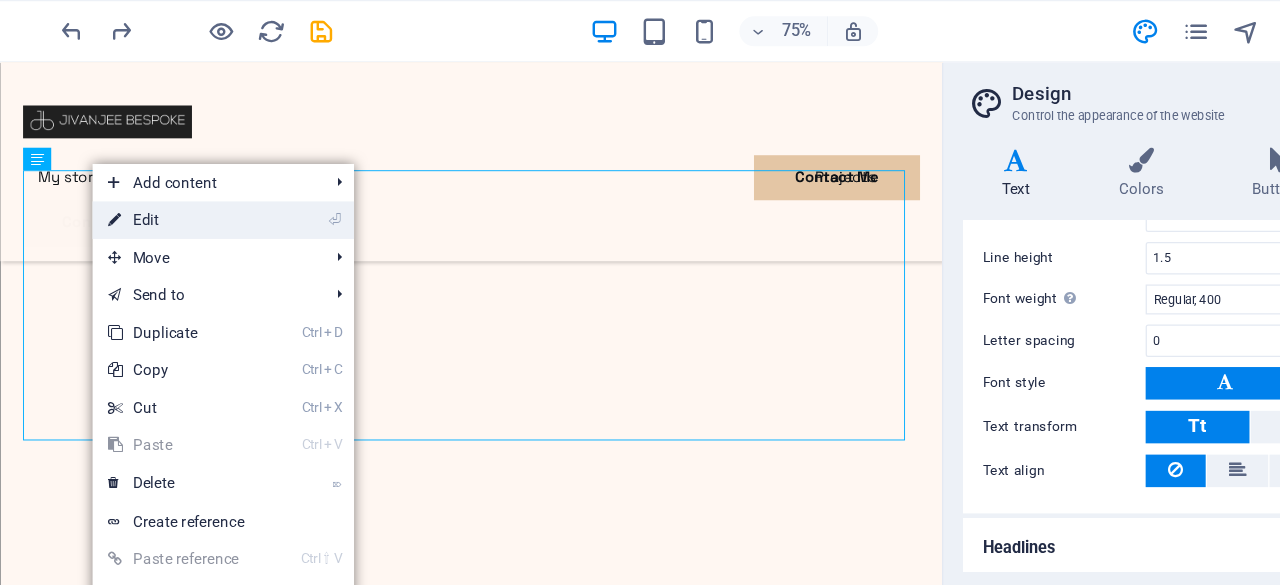 click on "⏎  Edit" at bounding box center (221, 176) 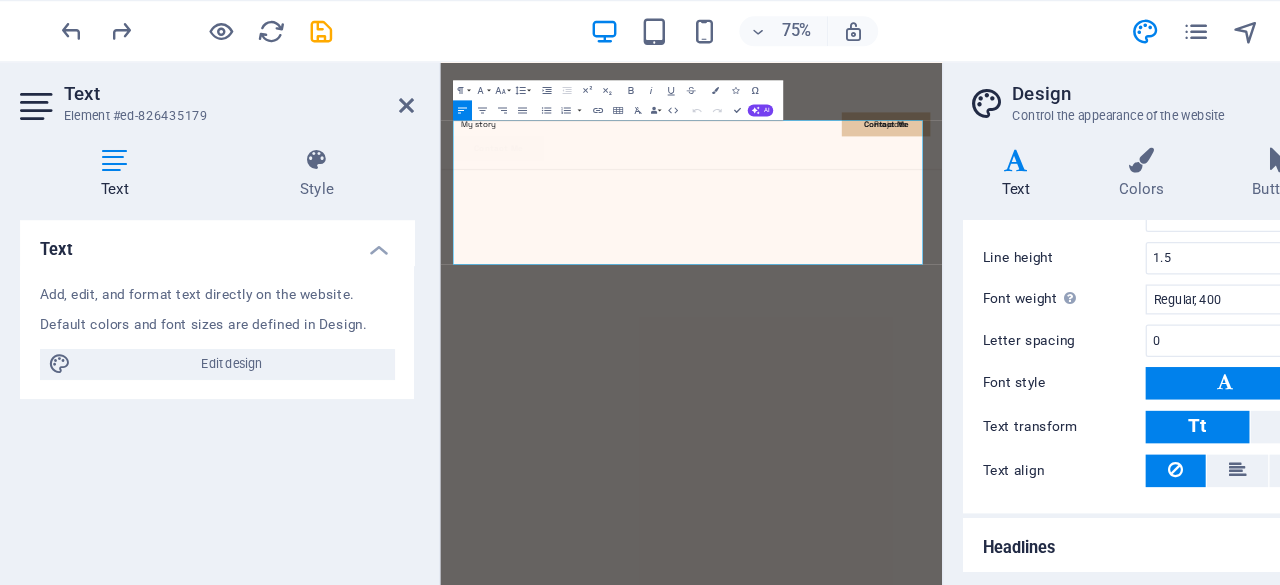 scroll, scrollTop: 1457, scrollLeft: 0, axis: vertical 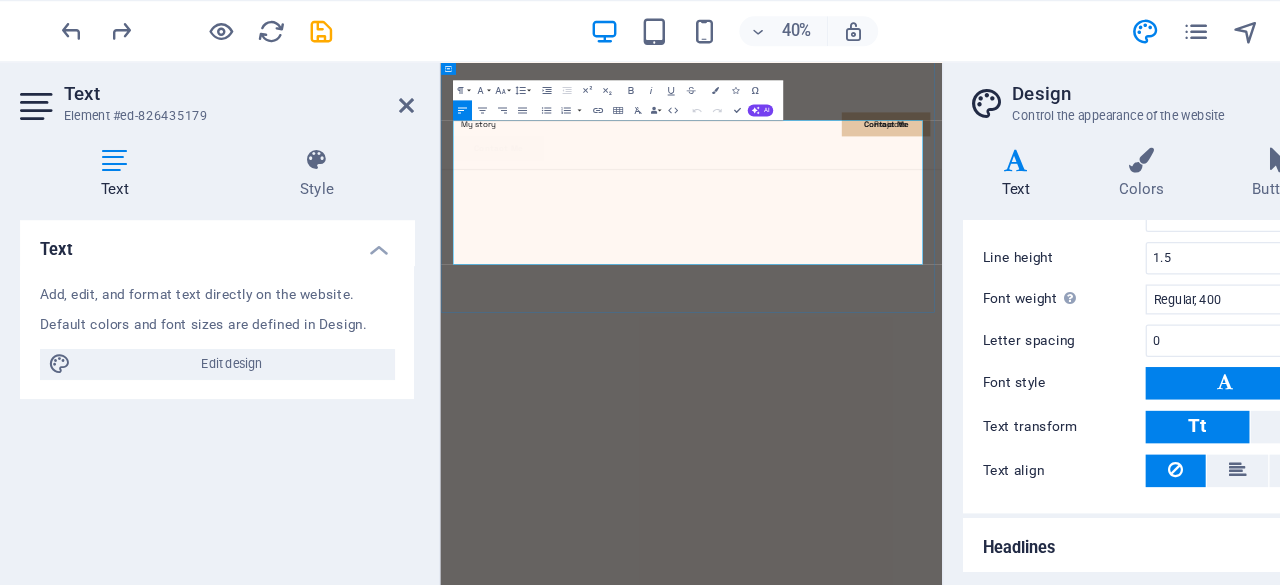 click on "contractors." at bounding box center [941, 4264] 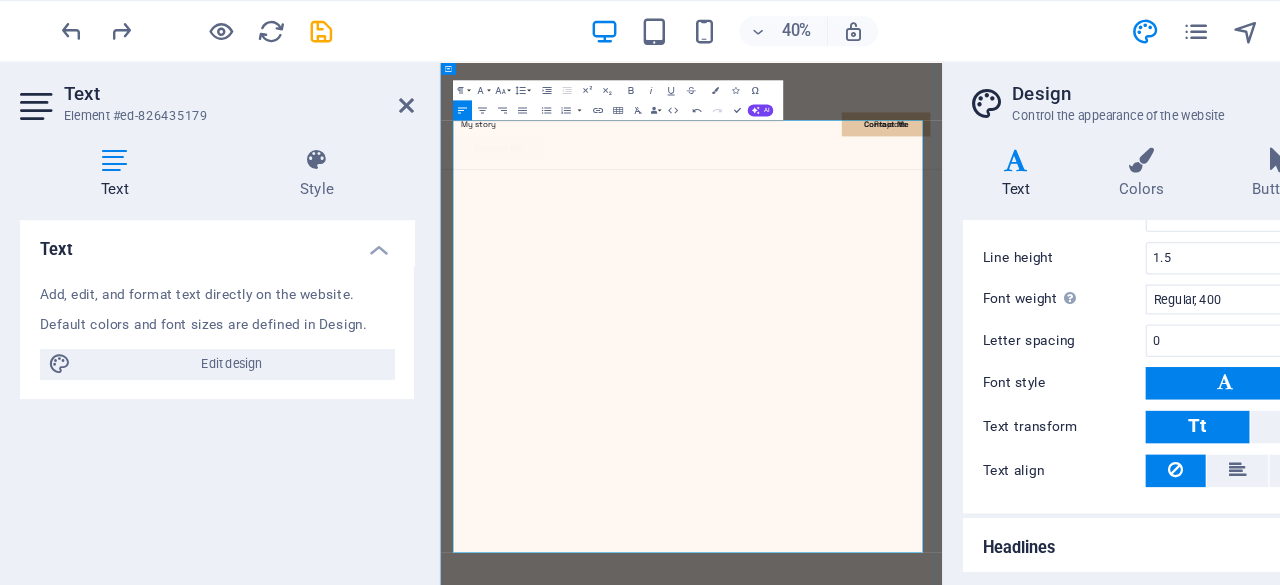 scroll, scrollTop: 28190, scrollLeft: 2, axis: both 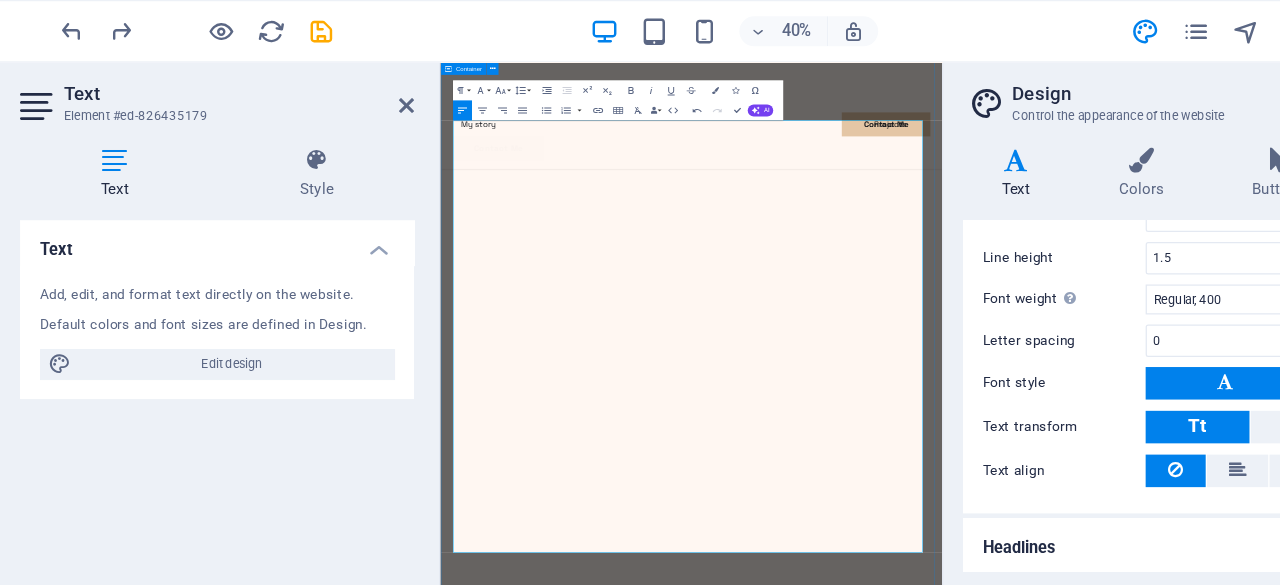 click on "JIVANJEE BESPOKE Jivanjee Bespoke established in 1998, in Dubai, United Arab Emirates. Renowned for its creative, detailed and professional approach for private clients both in the Middle East and globally. A boutique design practice, led by Moiz Jivanjee, comprises a team of interior and architectural professionals, combined with an extensive network of skilled artisans, worldwide suppliers and committed contractors. A complete 360-degree spectrum of diverse, experience design knowl- edge and capabilities providing beautifully crafted and executed interi- ors from timeless understated elegance to bold, provocative and fun. We work closely with Architects, Builders, Engineers, and numerous Trade Professionals to help create a project that is unique and fits your needs and budget. We can carry out turnkey services. Complete A-Z solutions from design, construction and implementation. We fully manage the project from beginning till the end, or site supervision in conjunction with project consultants." at bounding box center (941, 4394) 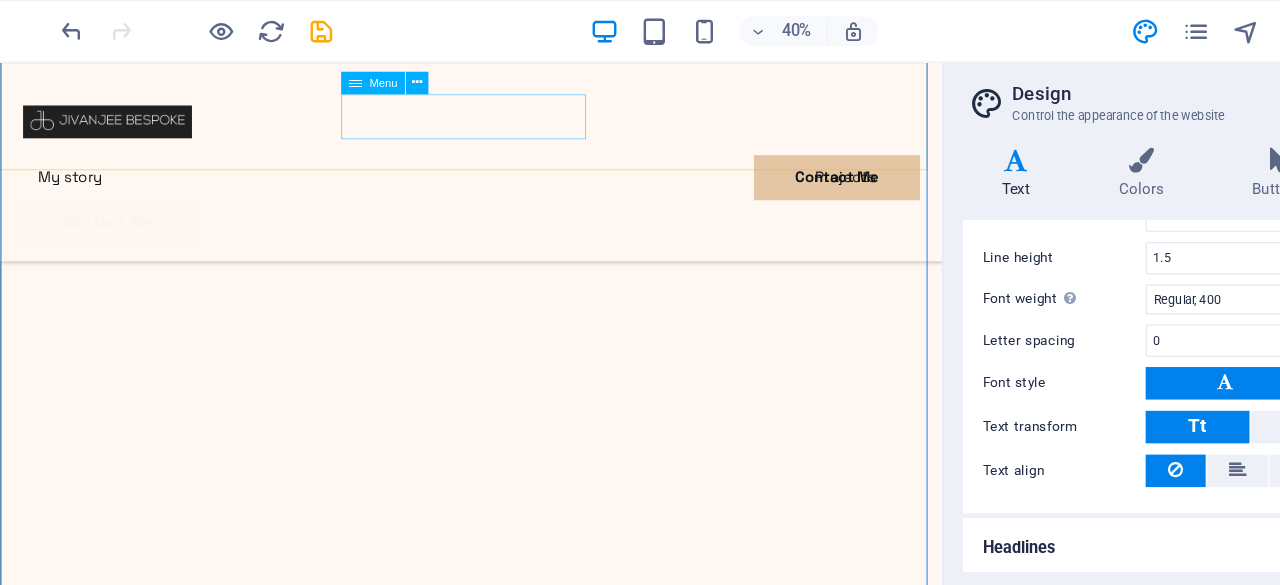 scroll, scrollTop: 1458, scrollLeft: 0, axis: vertical 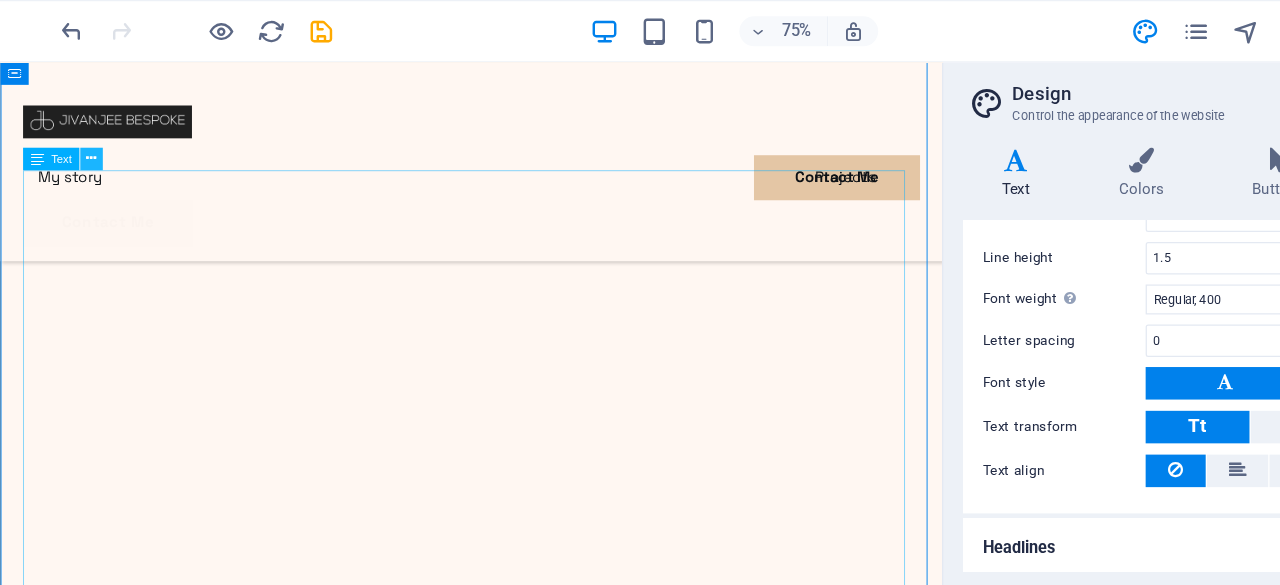 click at bounding box center [153, 127] 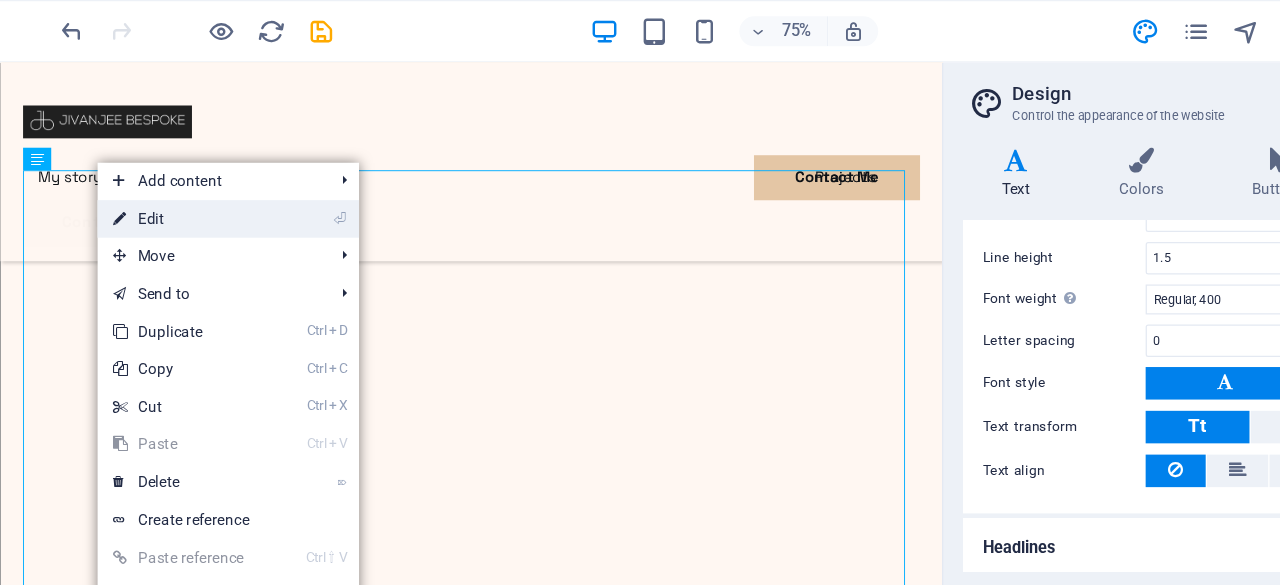 click on "⏎  Edit" at bounding box center [225, 175] 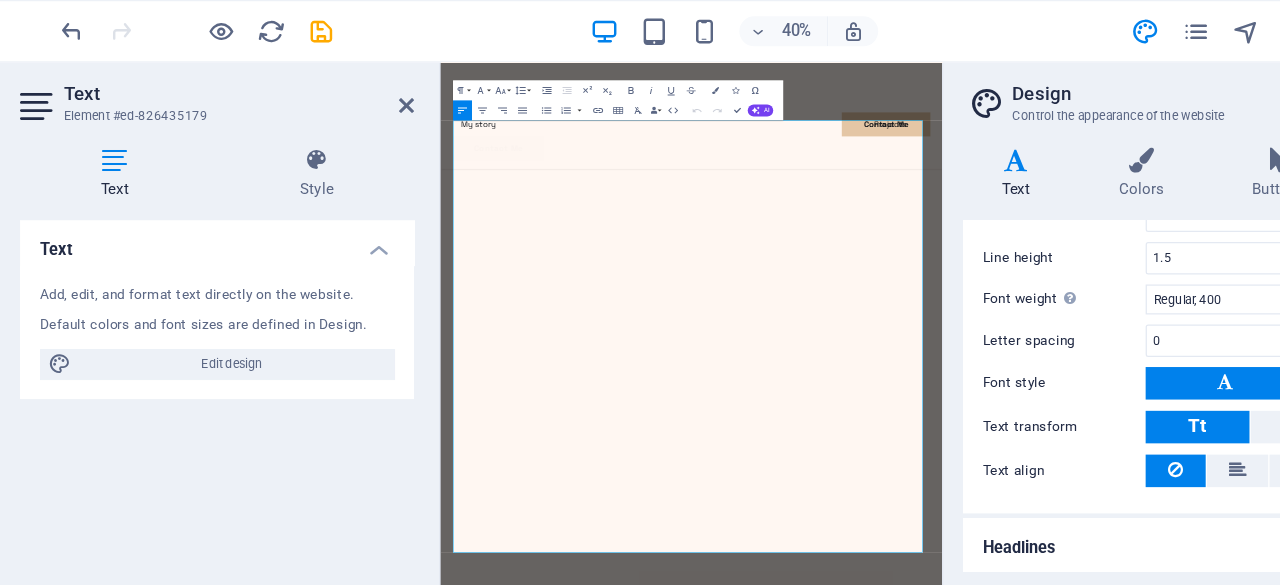scroll, scrollTop: 1458, scrollLeft: 0, axis: vertical 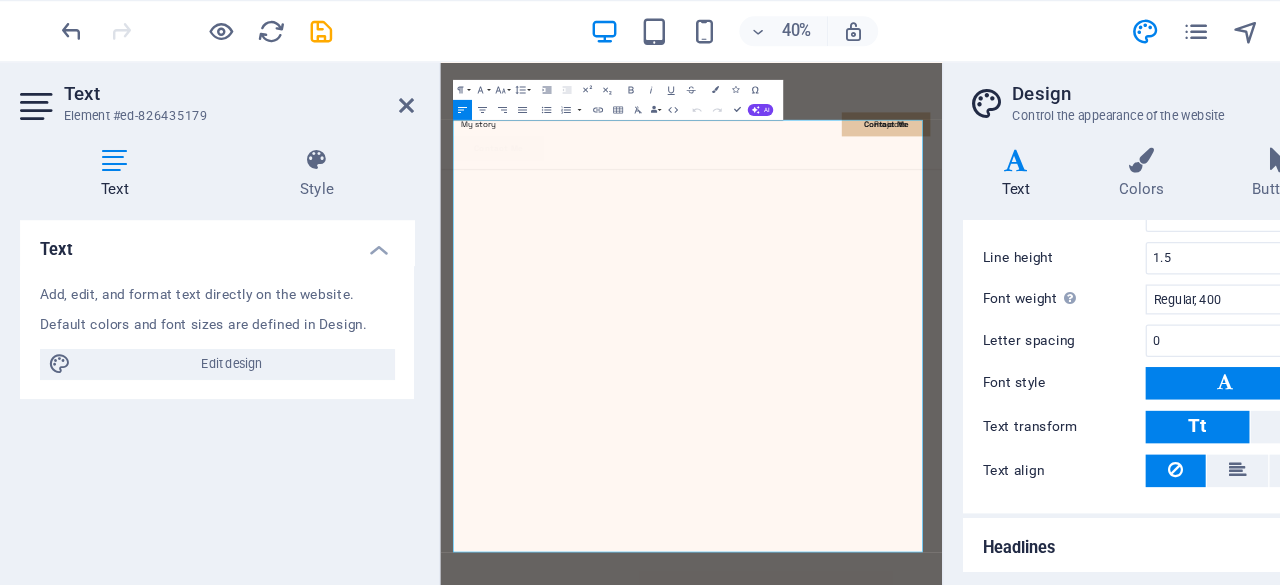 drag, startPoint x: 571, startPoint y: 1015, endPoint x: 435, endPoint y: 177, distance: 848.96405 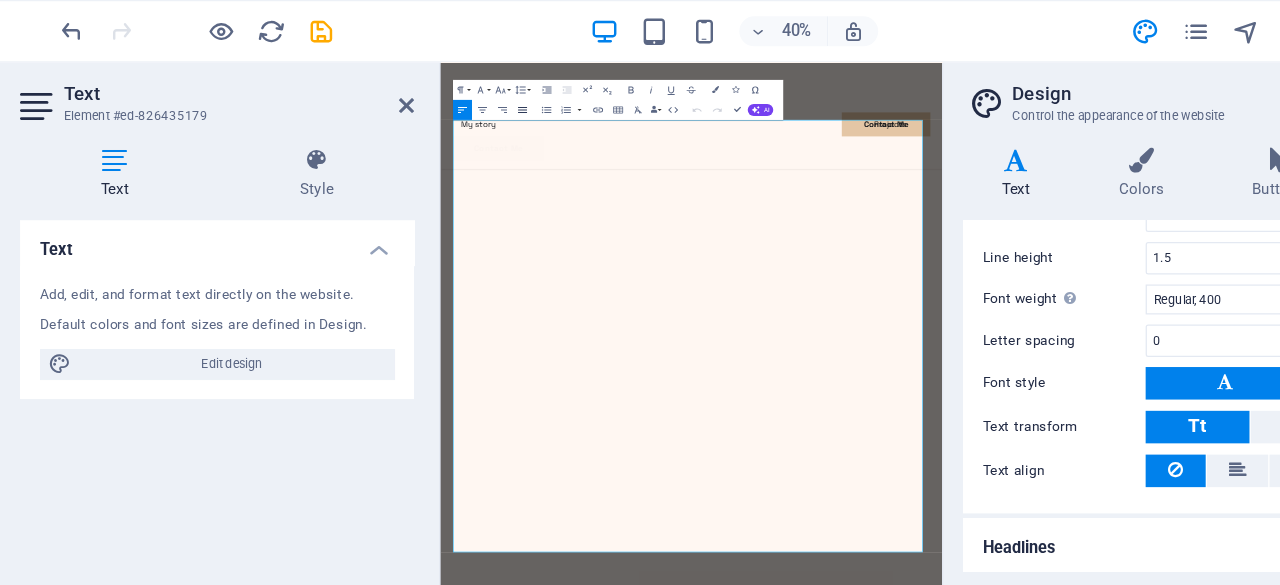 click 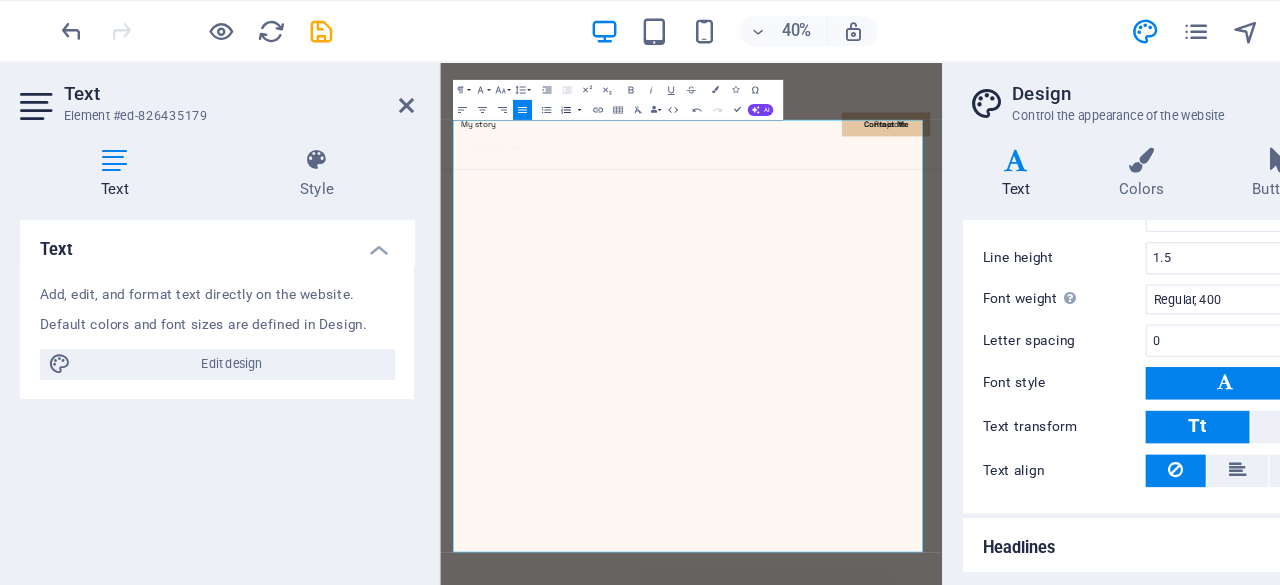 click at bounding box center (543, 88) 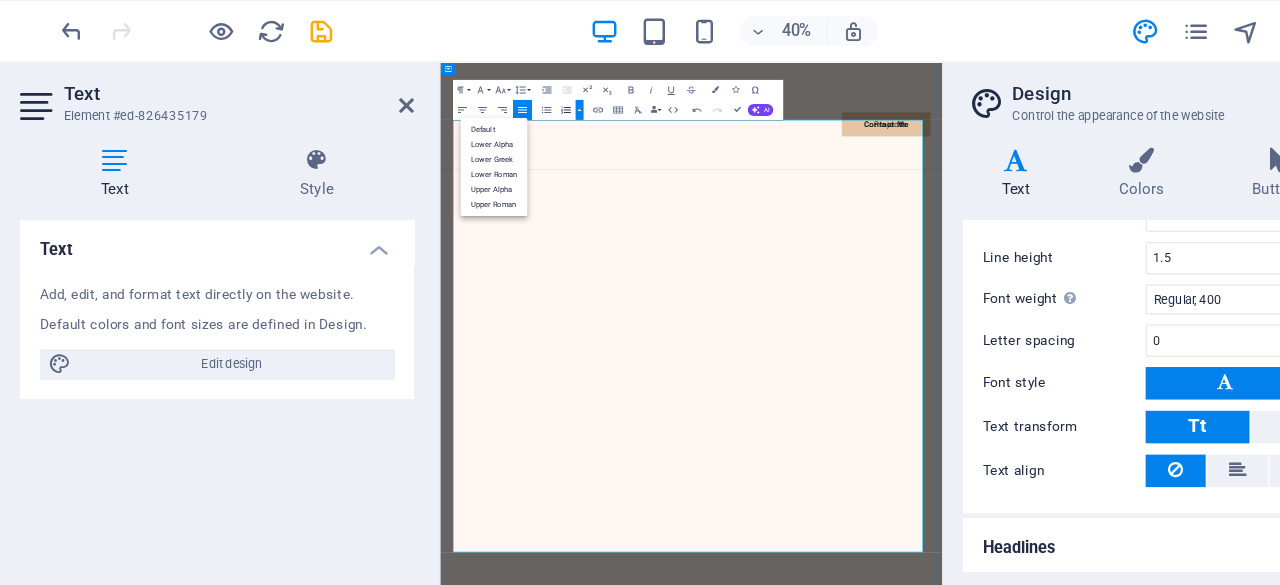 click on "A complete 360-degree spectrum of diverse, experience design knowl-" at bounding box center (941, 4221) 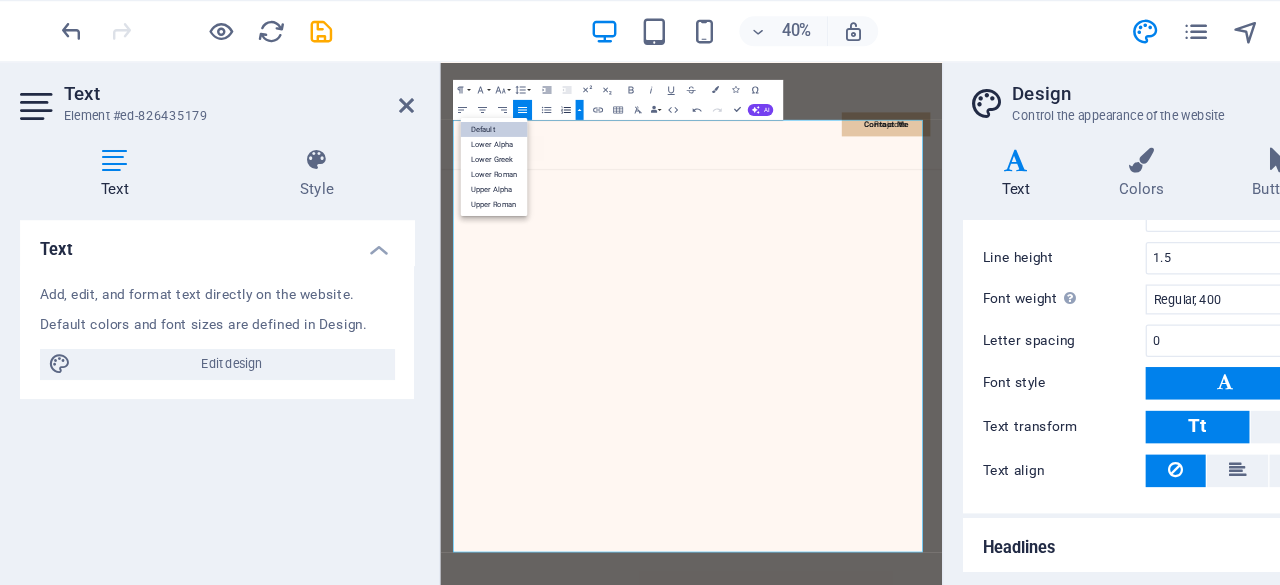 click on "Default" at bounding box center [474, 103] 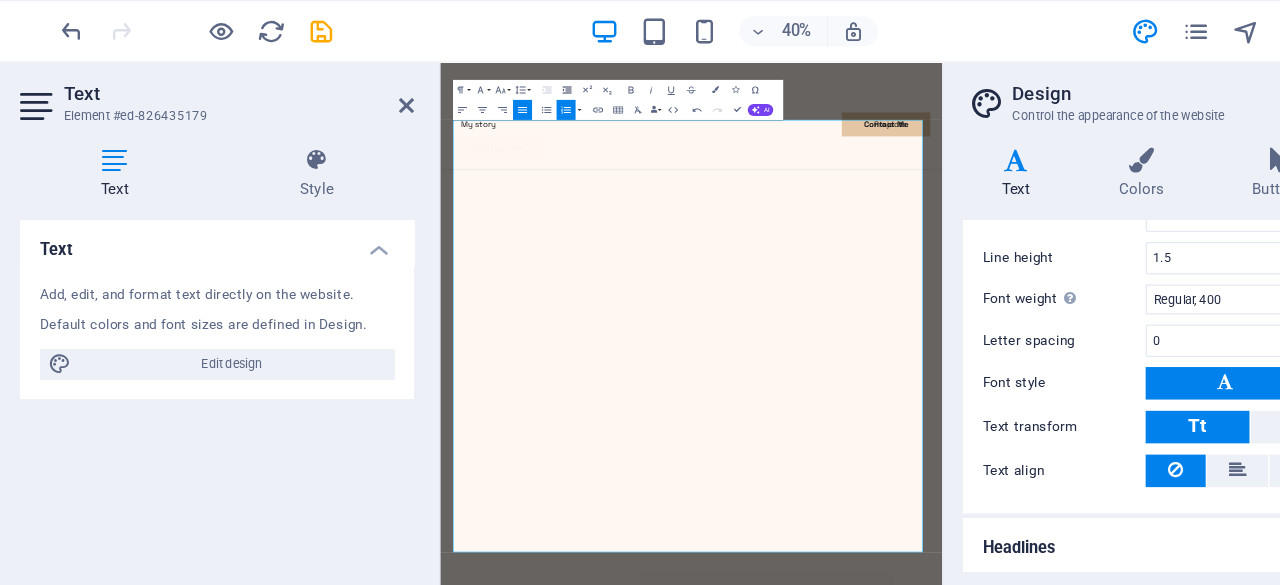 click 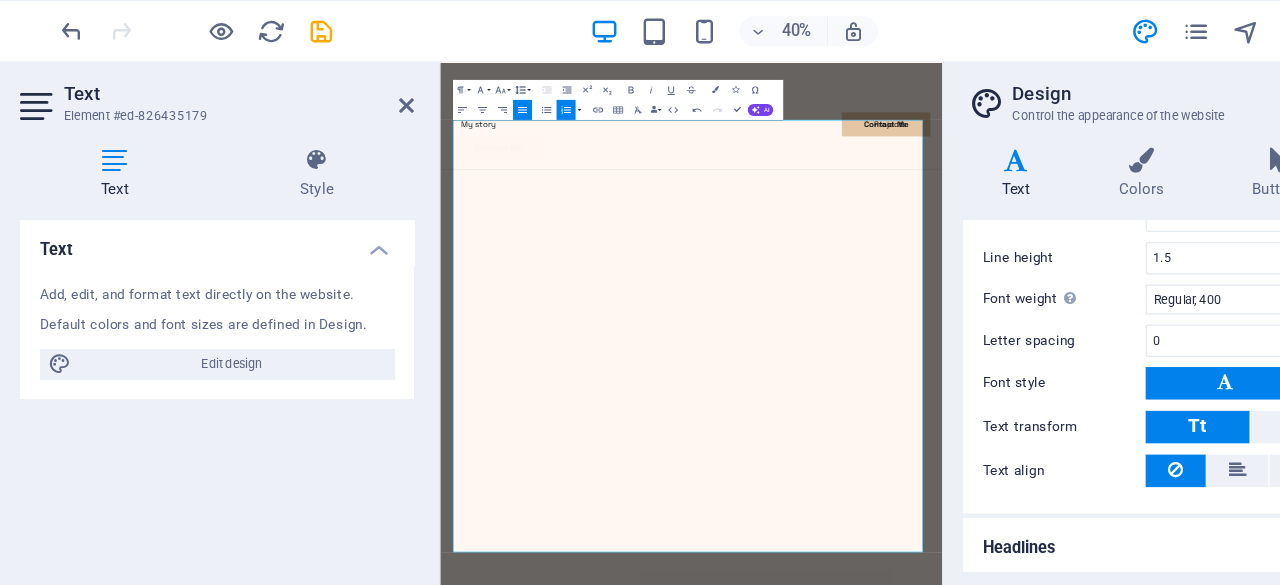 click on "Line Height" at bounding box center [497, 72] 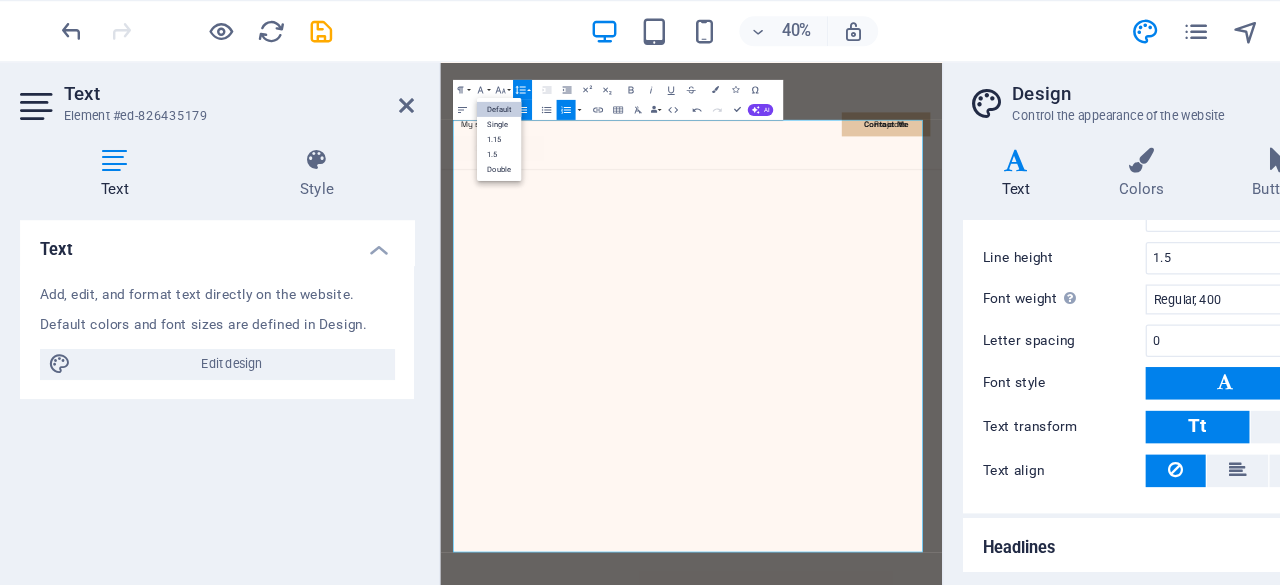 scroll, scrollTop: 0, scrollLeft: 0, axis: both 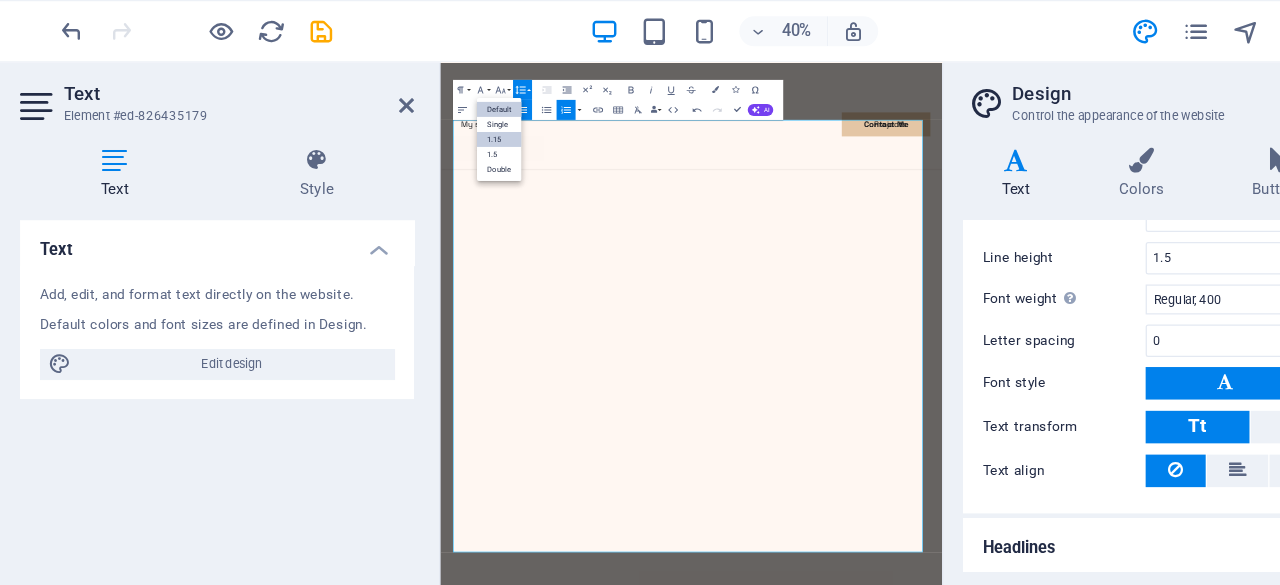 click on "1.15" at bounding box center (479, 111) 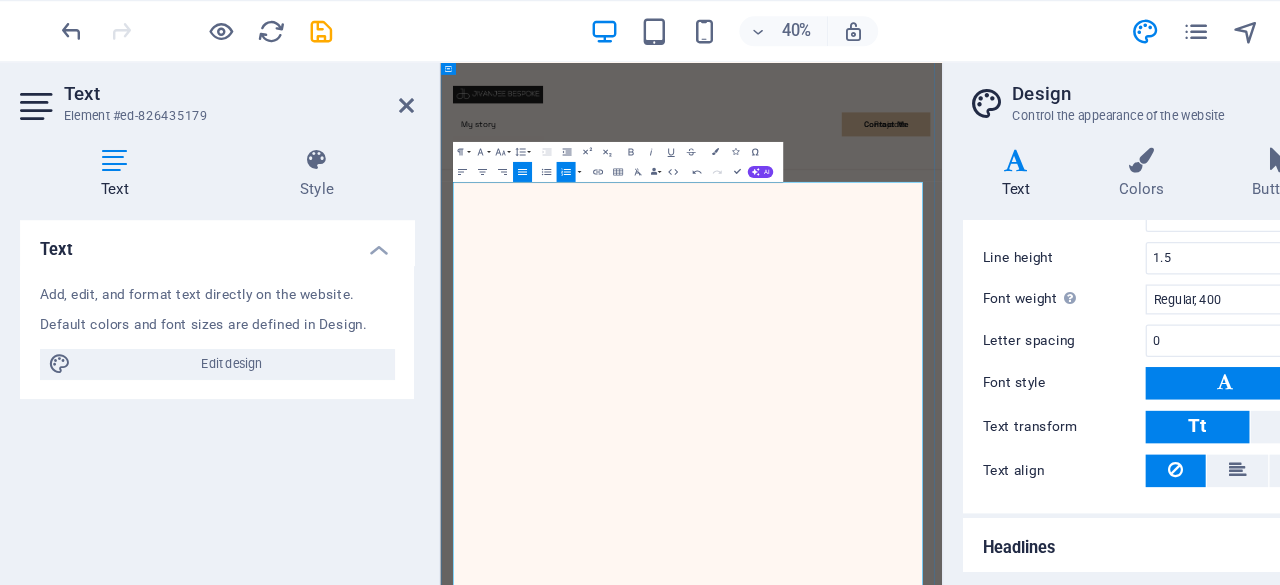 scroll, scrollTop: 1333, scrollLeft: 0, axis: vertical 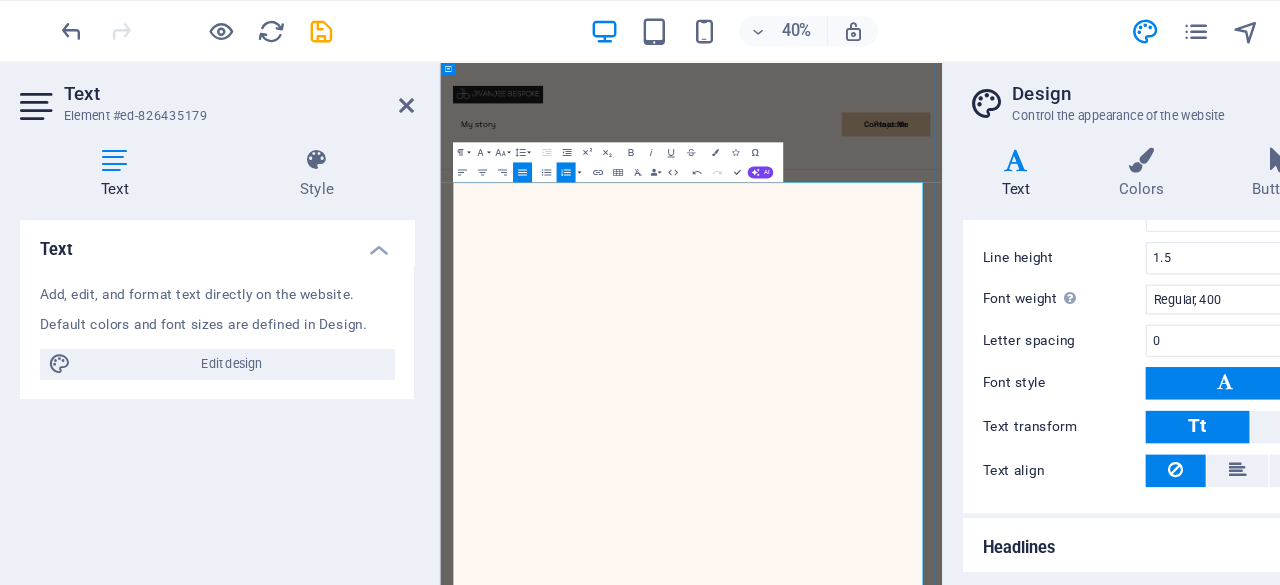 click on "A boutique design practice, led by Moiz Jivanjee, comprises a team of" at bounding box center (941, 4226) 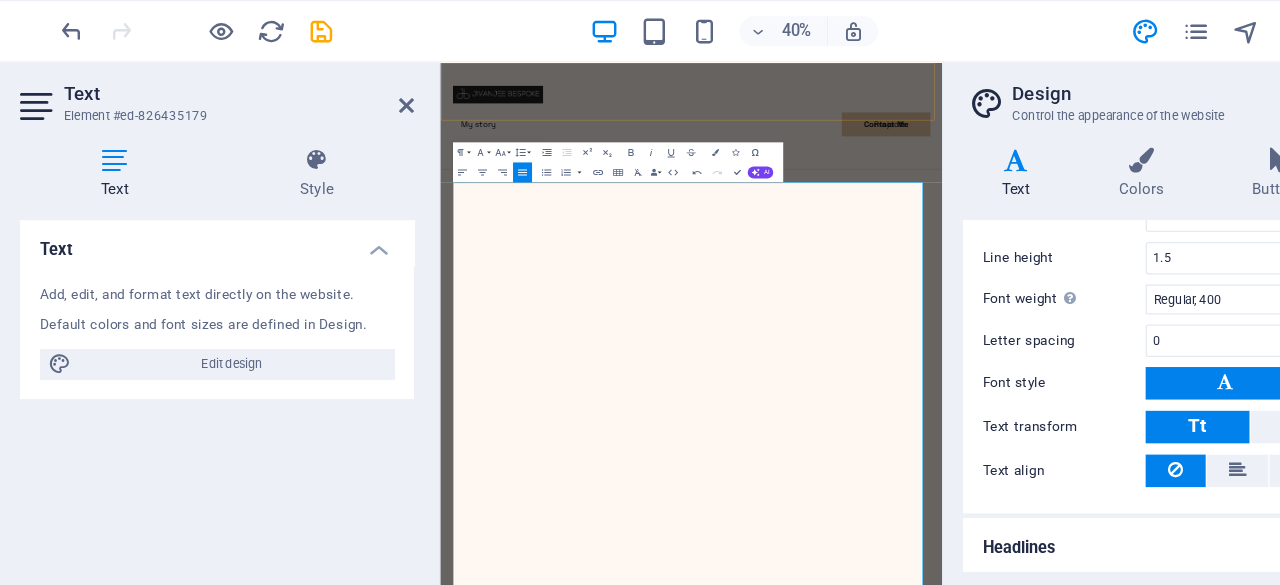 click on "My story Projects Contact Me Contact Me" at bounding box center (941, 168) 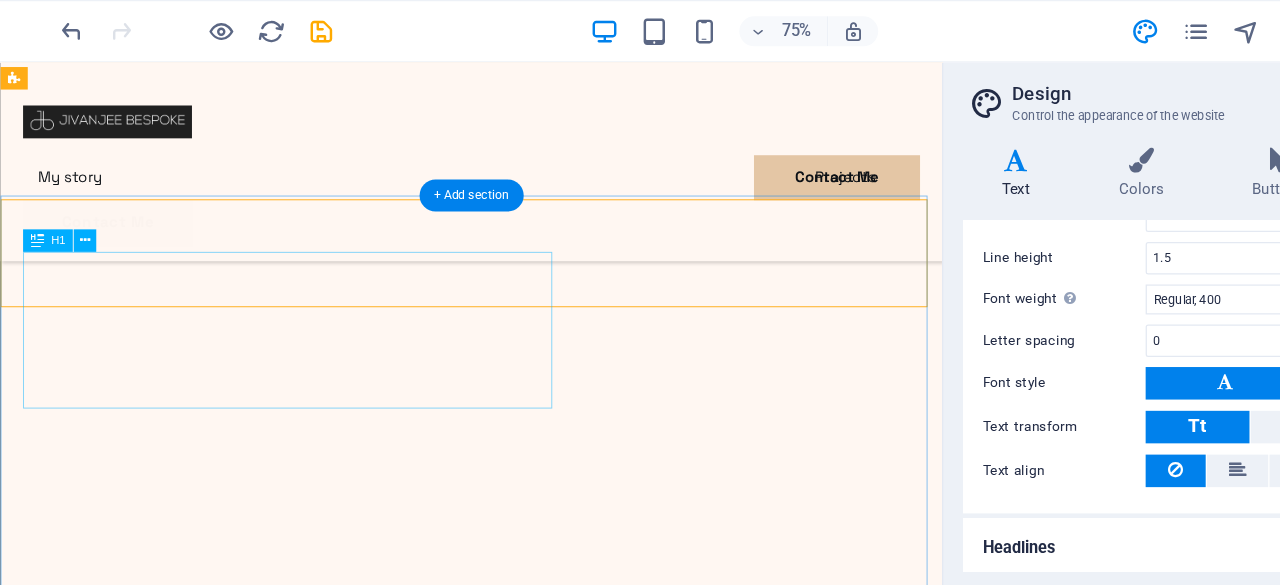 scroll, scrollTop: 1177, scrollLeft: 0, axis: vertical 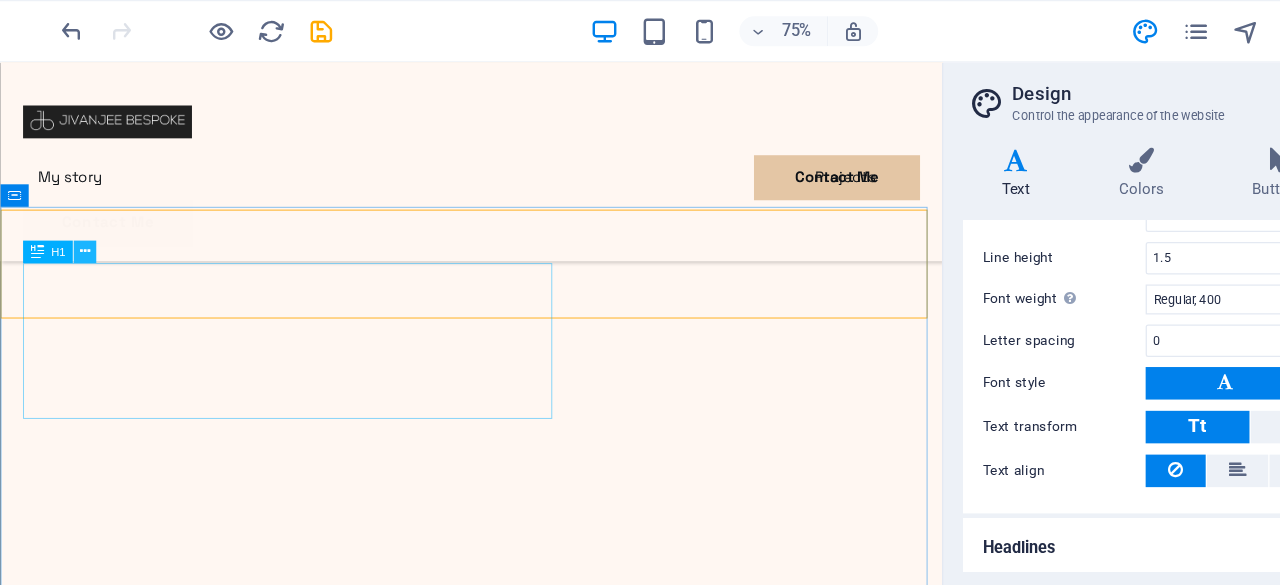 click at bounding box center [148, 201] 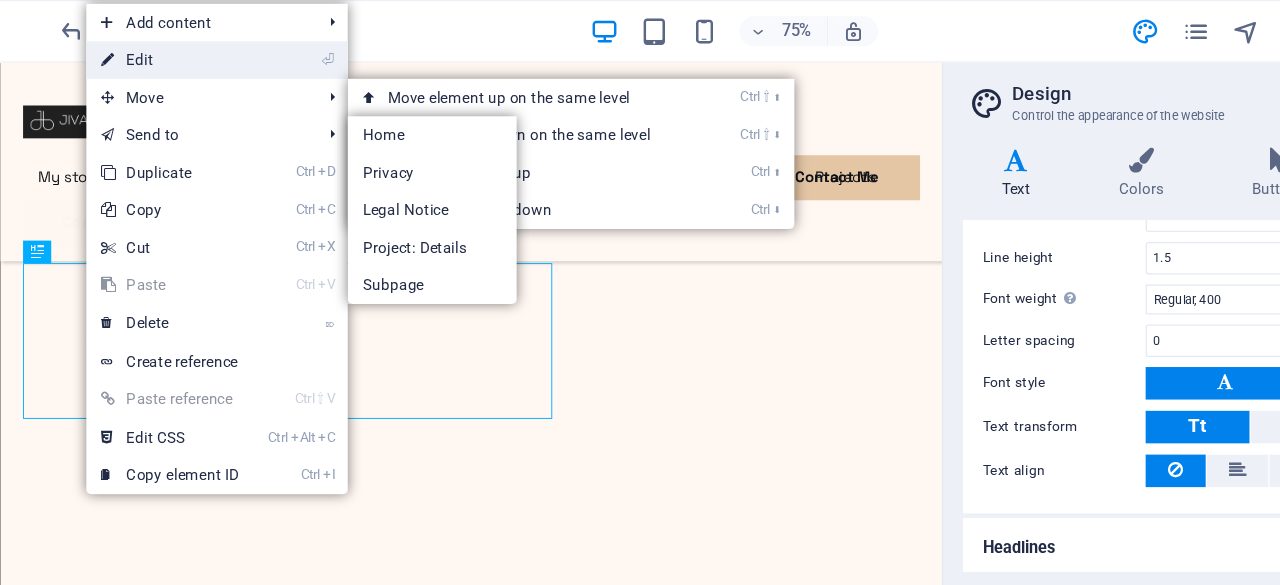 click on "⏎  Edit" at bounding box center (216, 48) 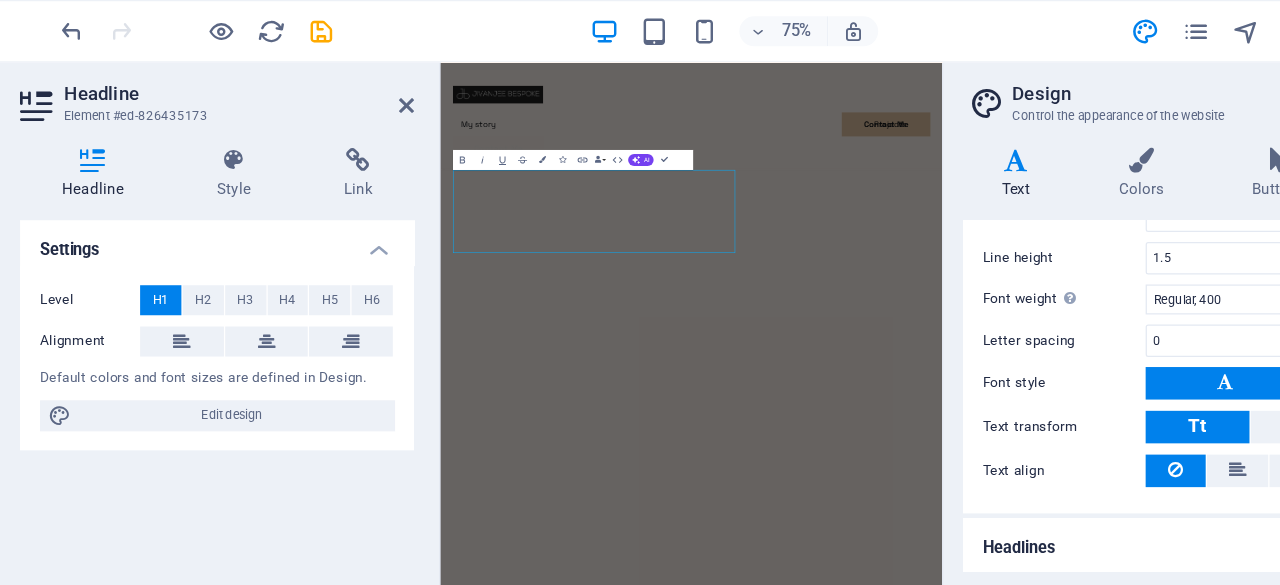 scroll, scrollTop: 1176, scrollLeft: 0, axis: vertical 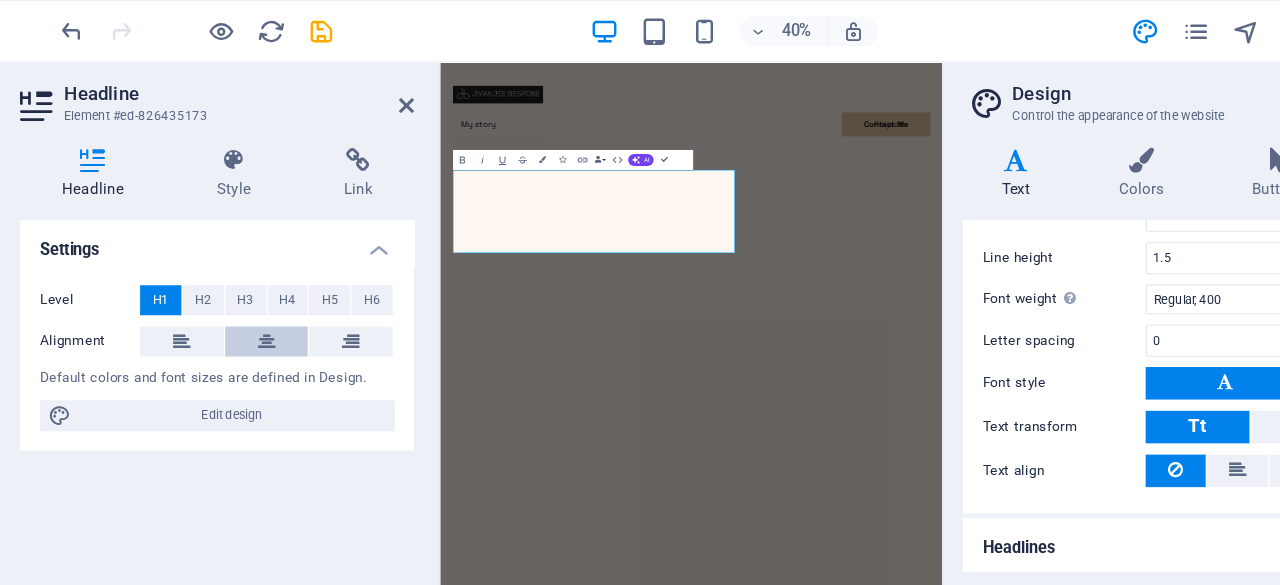click at bounding box center [293, 273] 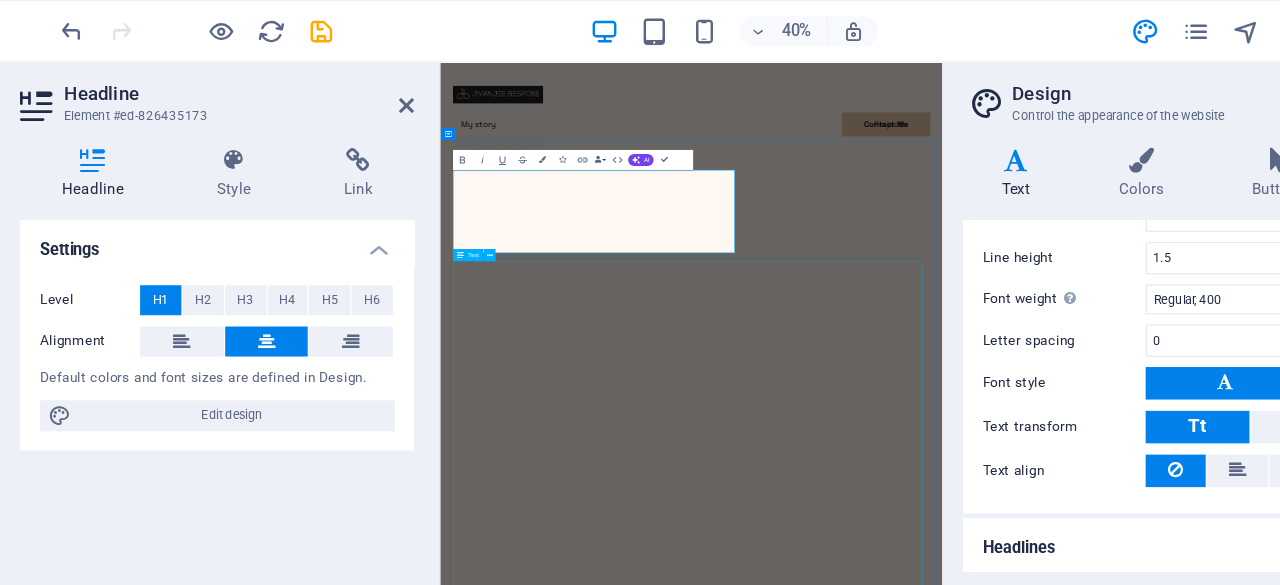 click on "Jivanjee Bespoke established in 1998, in Dubai, United Arab Emirates. Renowned for its creative, detailed and professional approach for private clients both in the Middle East and globally. A boutique design practice, led by Moiz Jivanjee, comprises a team of interior and architectural professionals, combined with an extensive network of skilled artisans, worldwide suppliers and committed contractors. A complete 360-degree spectrum of diverse, experience design knowl- edge and capabilities providing beautifully crafted and executed interi- ors from timeless understated elegance to bold, provocative and fun. We work closely with Architects, Builders, Engineers, and numerous Trade Professionals to help create a project that is unique and fits your needs and budget. We can carry out turnkey services. Complete A-Z solutions from design, construction and implementation. We fully manage the project from beginning till the end, or site supervision in conjunction with project consultants. use the property." at bounding box center (941, 4704) 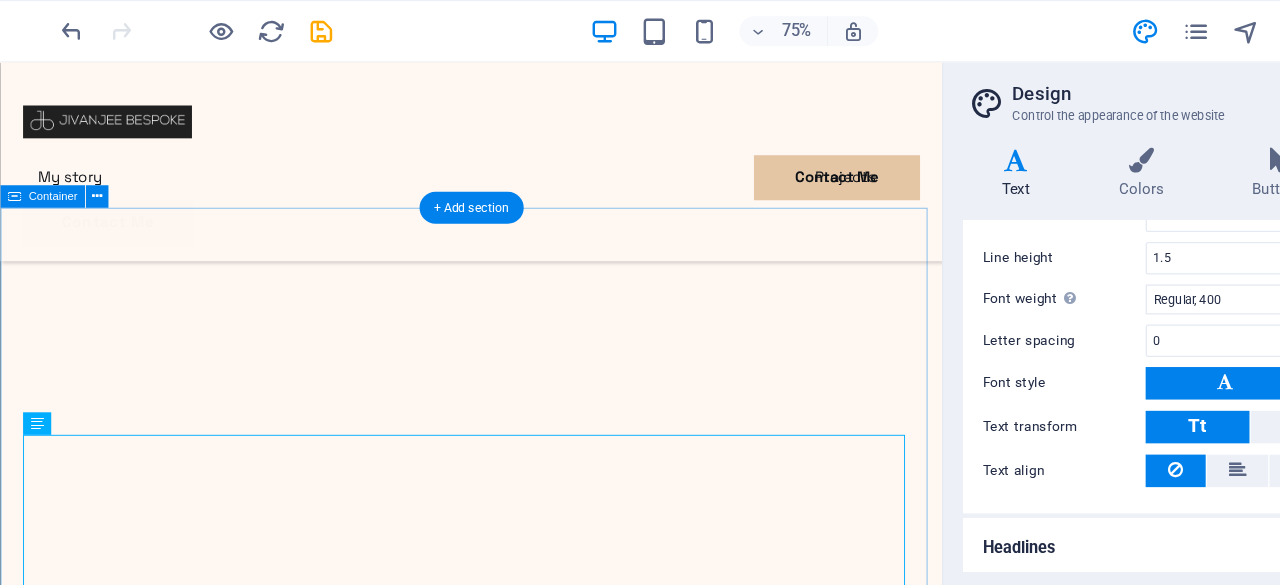 click on "JIVANJEE BESPOKE Jivanjee Bespoke established in 1998, in Dubai, United Arab Emirates. Renowned for its creative, detailed and professional approach for private clients both in the Middle East and globally. A boutique design practice, led by Moiz Jivanjee, comprises a team of interior and architectural professionals, combined with an extensive network of skilled artisans, worldwide suppliers and committed contractors. A complete 360-degree spectrum of diverse, experience design knowl- edge and capabilities providing beautifully crafted and executed interi- ors from timeless understated elegance to bold, provocative and fun. We work closely with Architects, Builders, Engineers, and numerous Trade Professionals to help create a project that is unique and fits your needs and budget. We can carry out turnkey services. Complete A-Z solutions from design, construction and implementation. We fully manage the project from beginning till the end, or site supervision in conjunction with project consultants." at bounding box center (502, 4680) 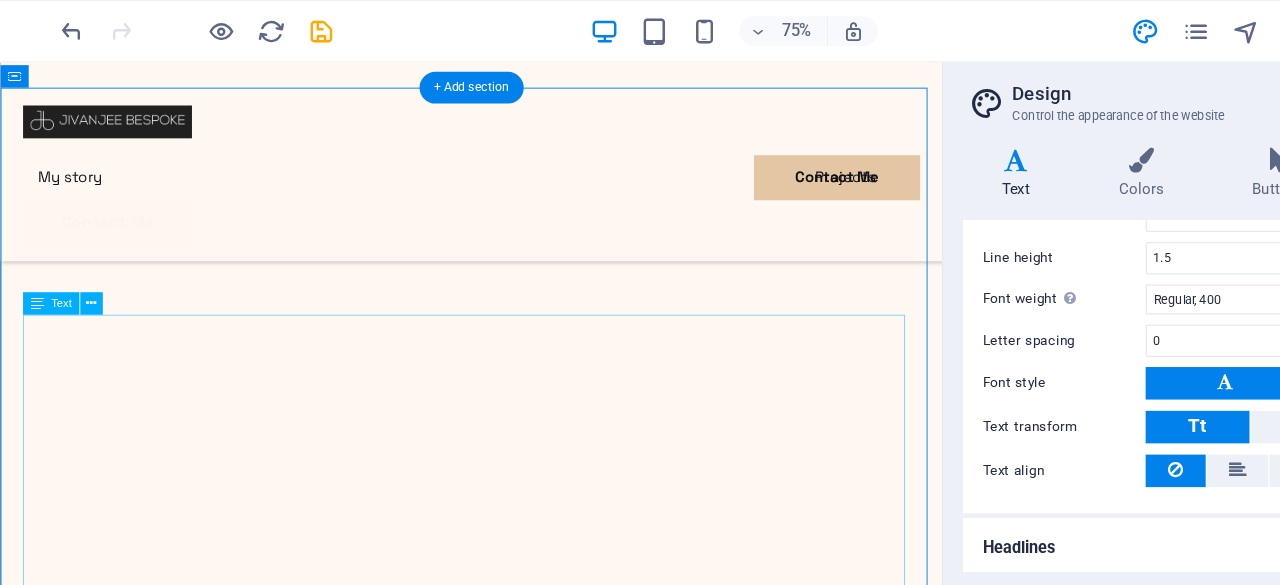 scroll, scrollTop: 1303, scrollLeft: 0, axis: vertical 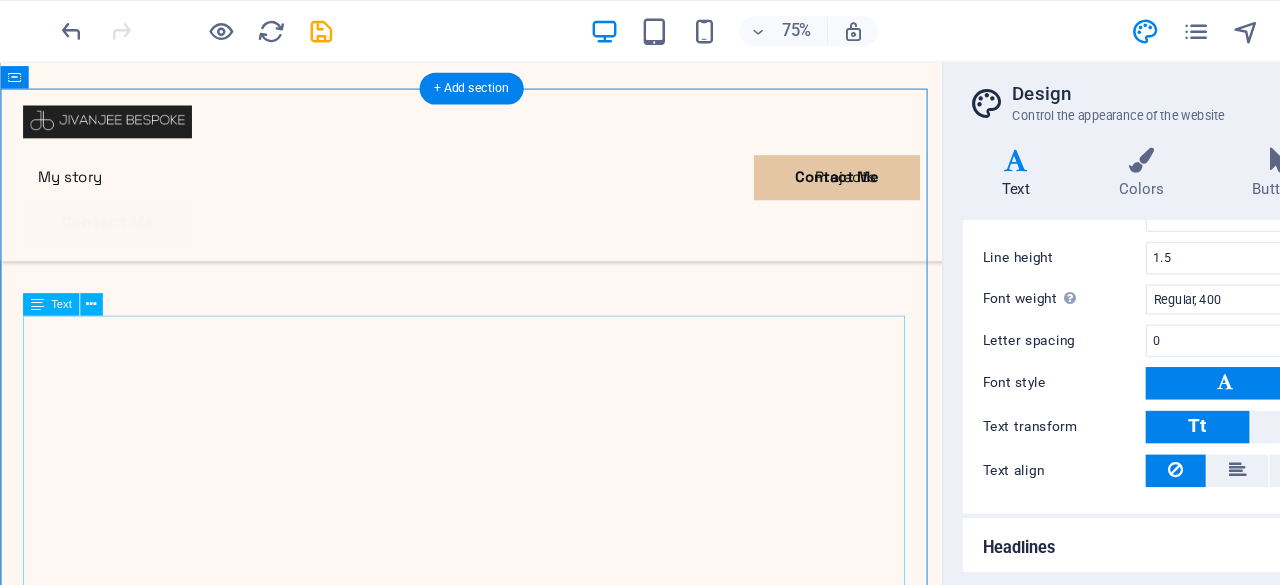 click on "Jivanjee Bespoke established in 1998, in Dubai, United Arab Emirates. Renowned for its creative, detailed and professional approach for private clients both in the Middle East and globally. A boutique design practice, led by Moiz Jivanjee, comprises a team of interior and architectural professionals, combined with an extensive network of skilled artisans, worldwide suppliers and committed contractors. A complete 360-degree spectrum of diverse, experience design knowl- edge and capabilities providing beautifully crafted and executed interi- ors from timeless understated elegance to bold, provocative and fun. We work closely with Architects, Builders, Engineers, and numerous Trade Professionals to help create a project that is unique and fits your needs and budget. We can carry out turnkey services. Complete A-Z solutions from design, construction and implementation. We fully manage the project from beginning till the end, or site supervision in conjunction with project consultants. use the property." at bounding box center (502, 4584) 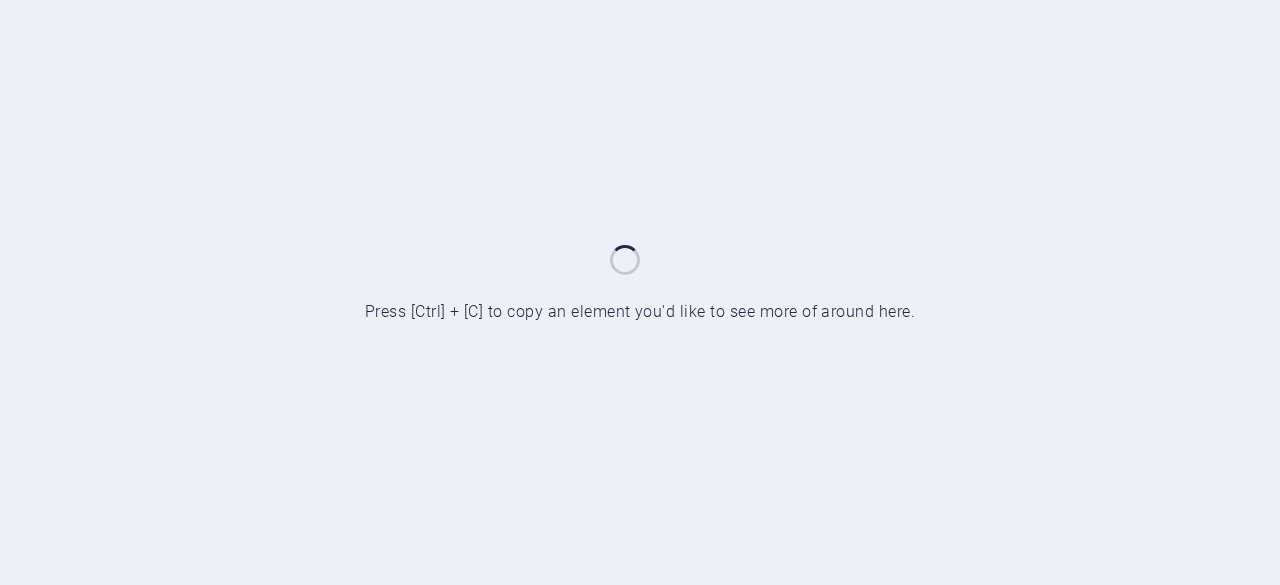 scroll, scrollTop: 0, scrollLeft: 0, axis: both 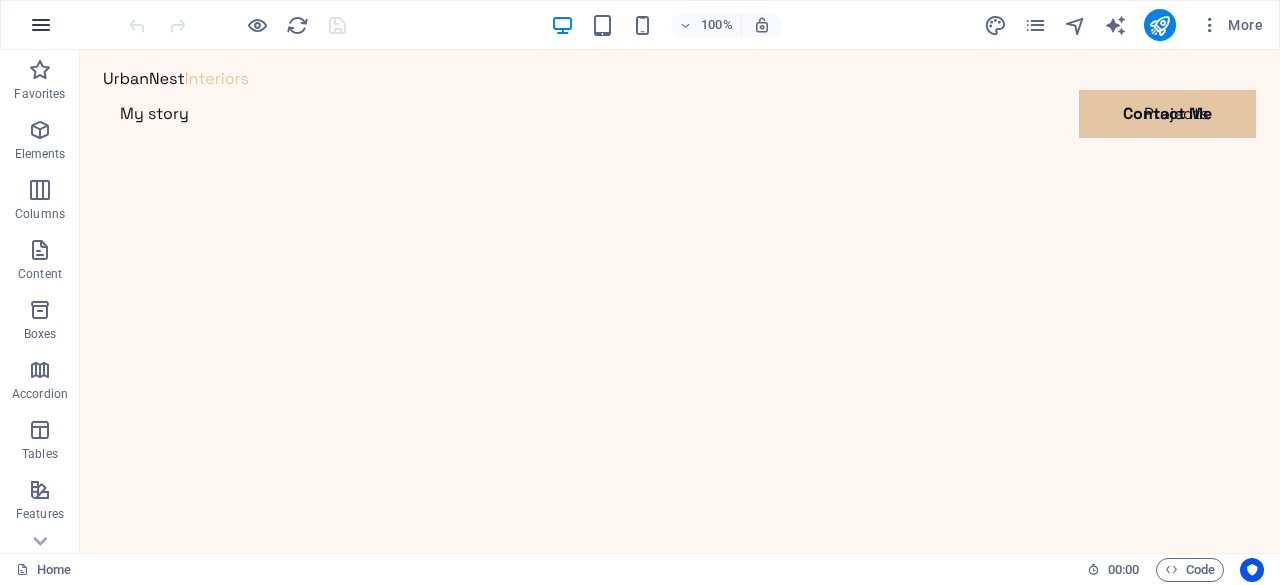 click at bounding box center (41, 25) 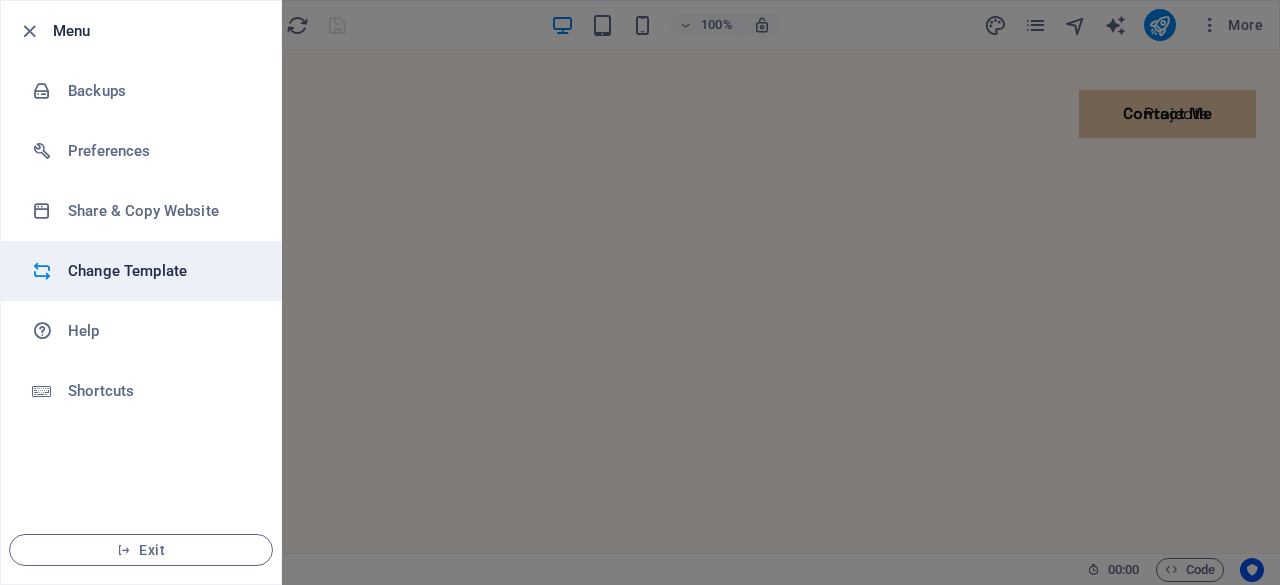 click on "Change Template" at bounding box center [160, 271] 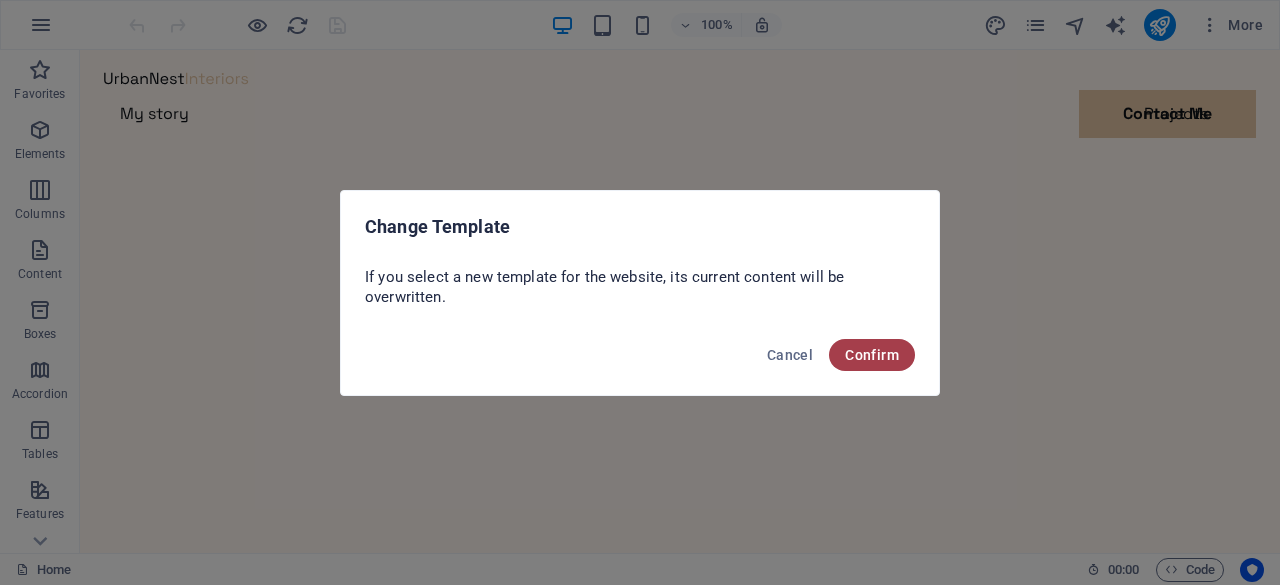 click on "Confirm" at bounding box center [872, 355] 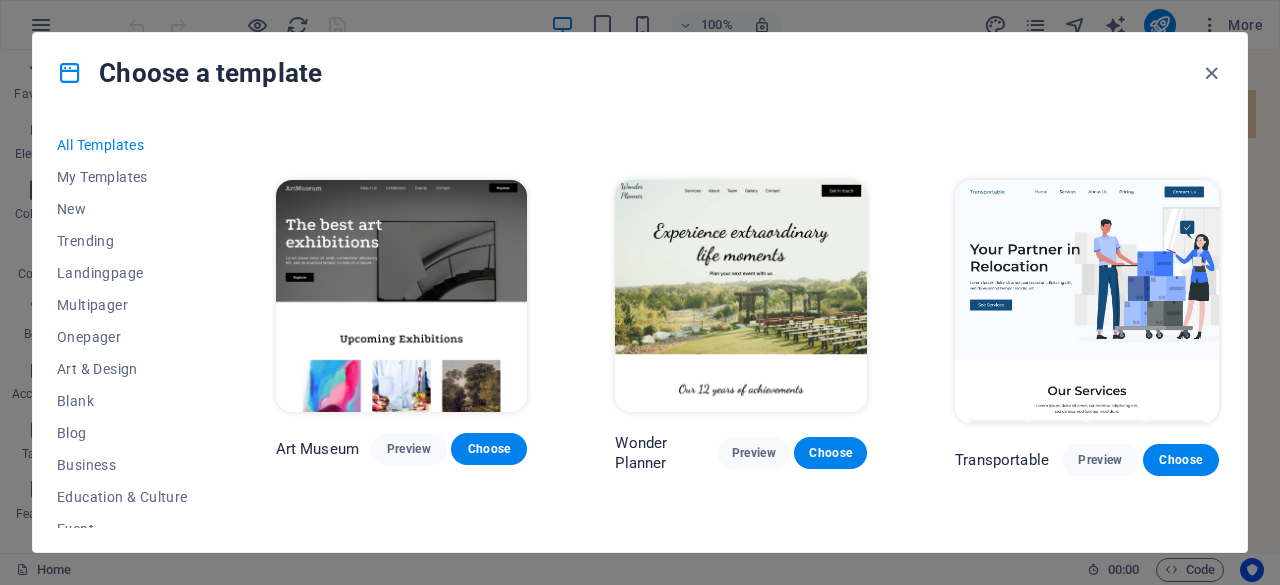 scroll, scrollTop: 332, scrollLeft: 0, axis: vertical 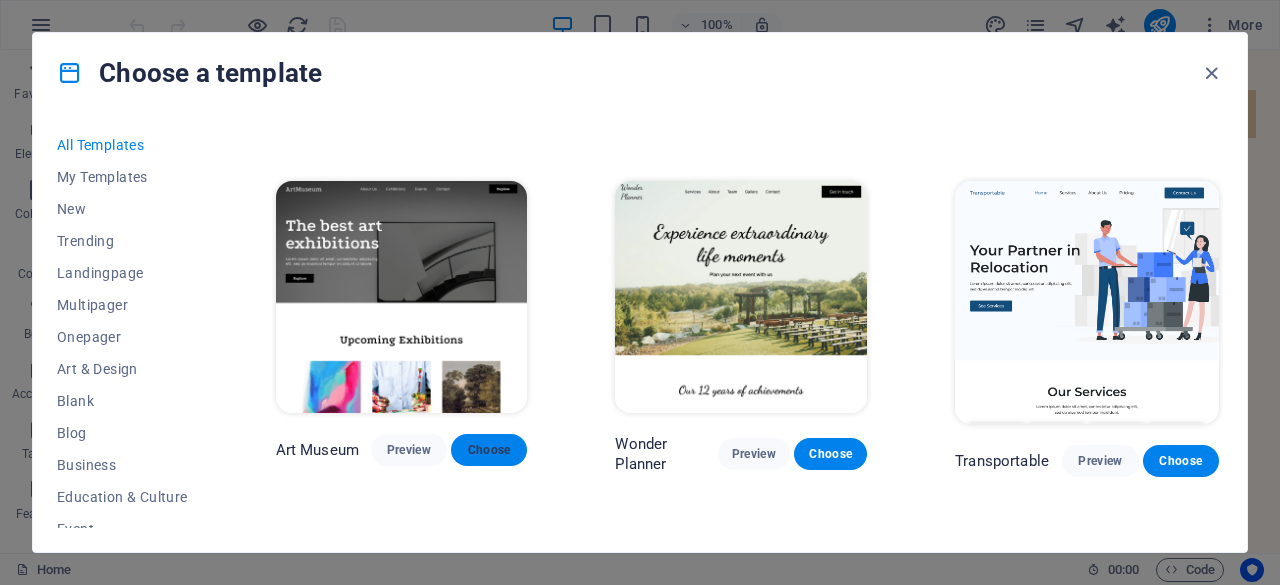 click on "Choose" at bounding box center (489, 450) 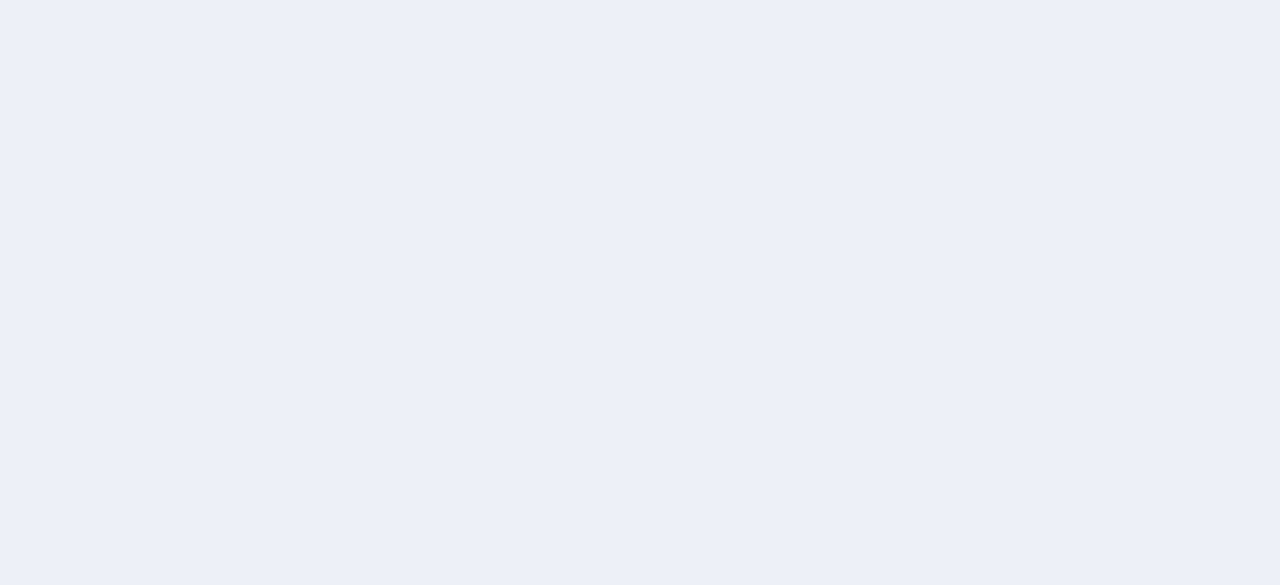 scroll, scrollTop: 0, scrollLeft: 0, axis: both 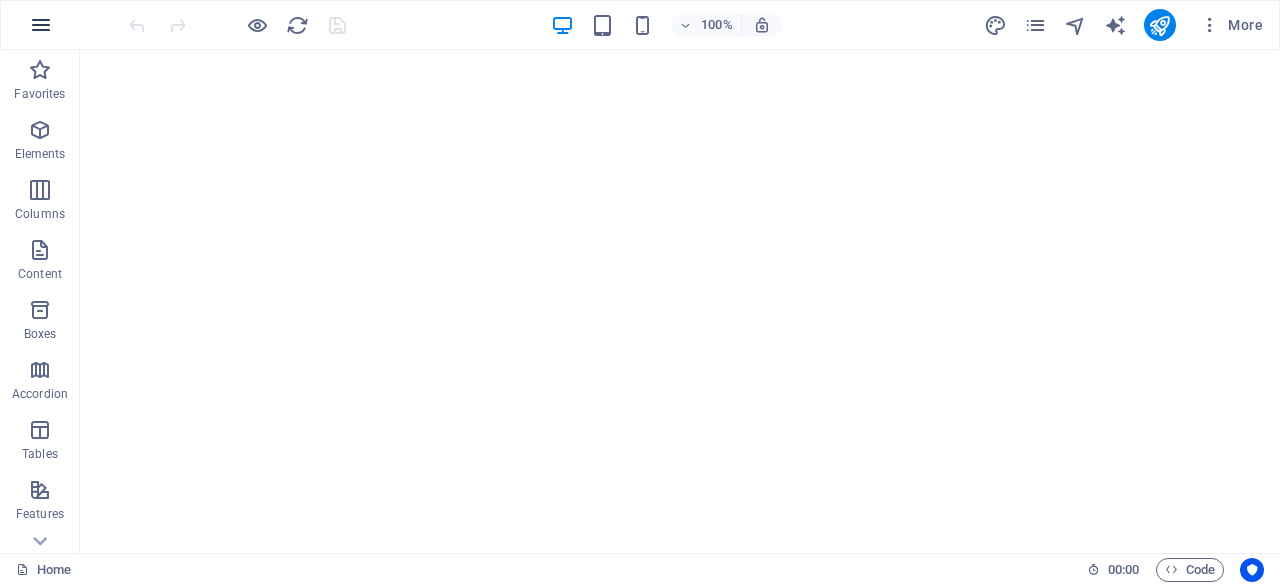 click at bounding box center [41, 25] 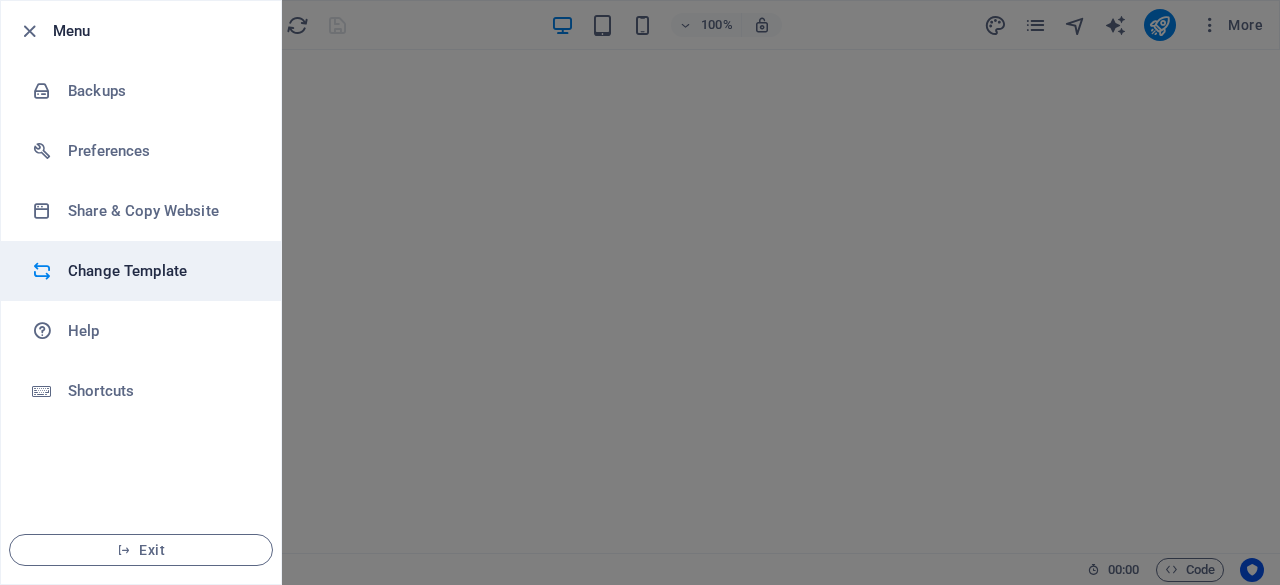 click on "Change Template" at bounding box center (160, 271) 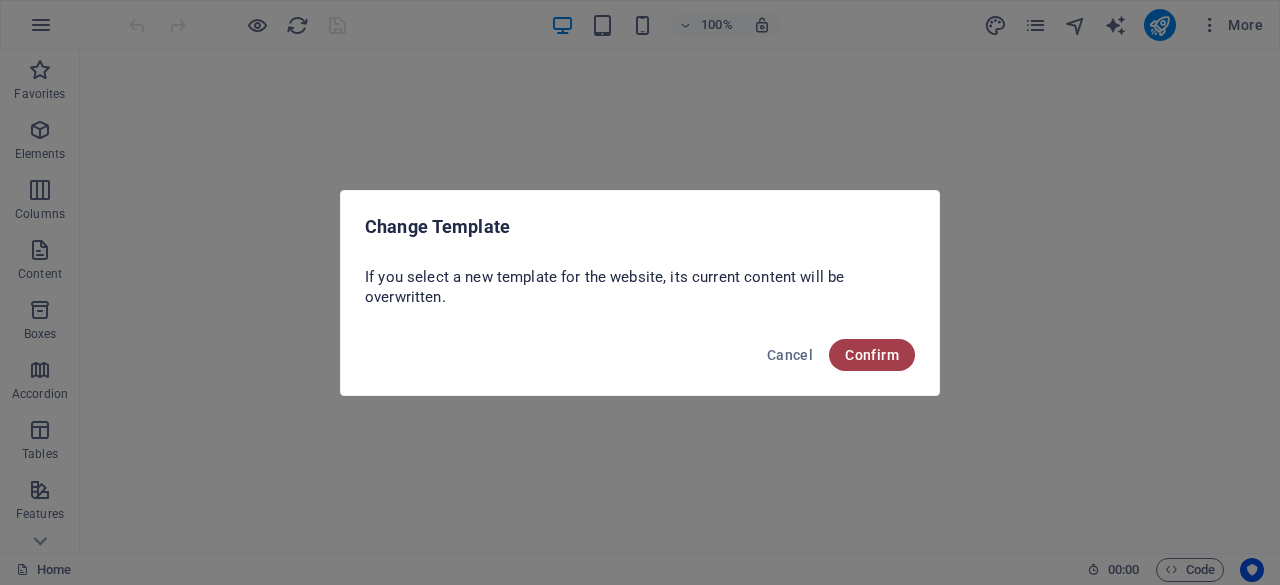 click on "Confirm" at bounding box center [872, 355] 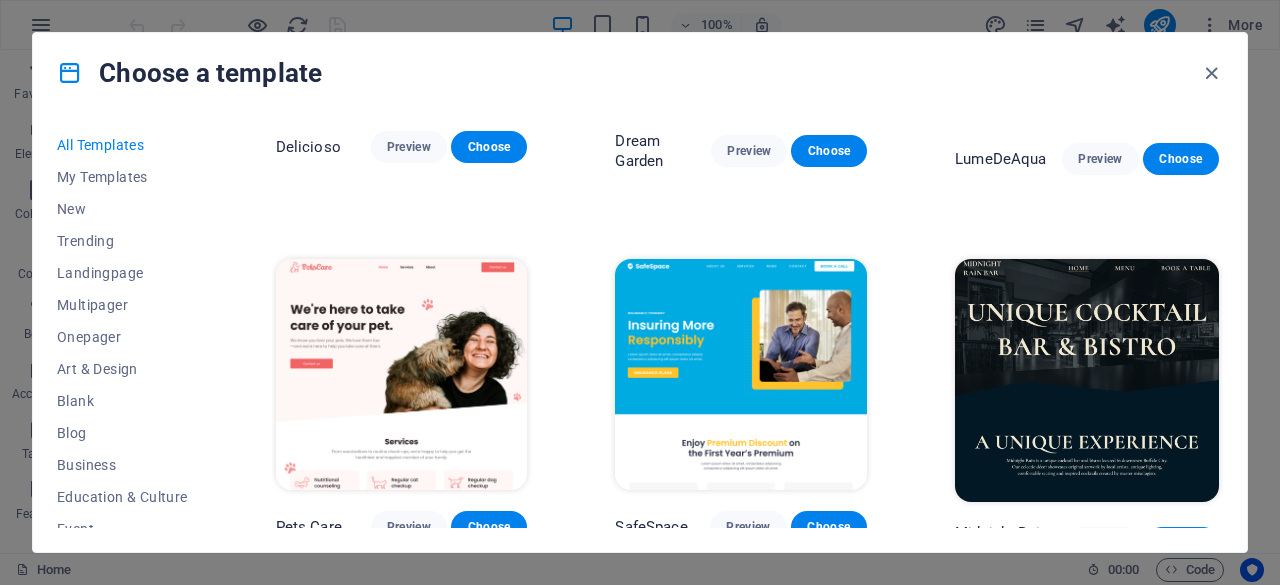 scroll, scrollTop: 3106, scrollLeft: 0, axis: vertical 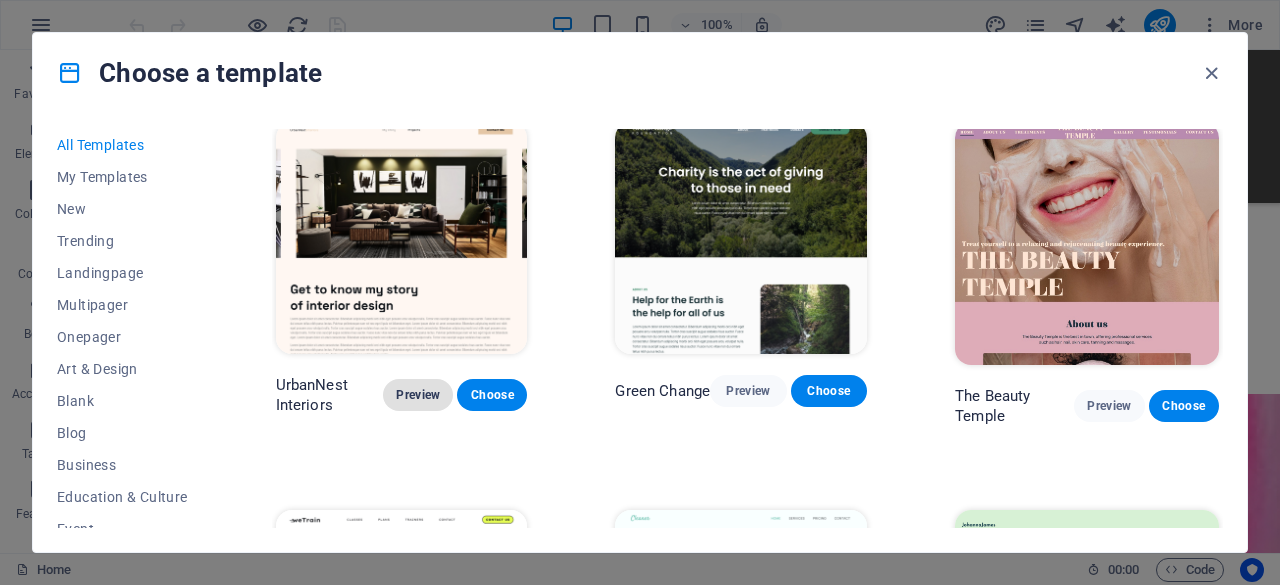 click on "Preview" at bounding box center (418, 395) 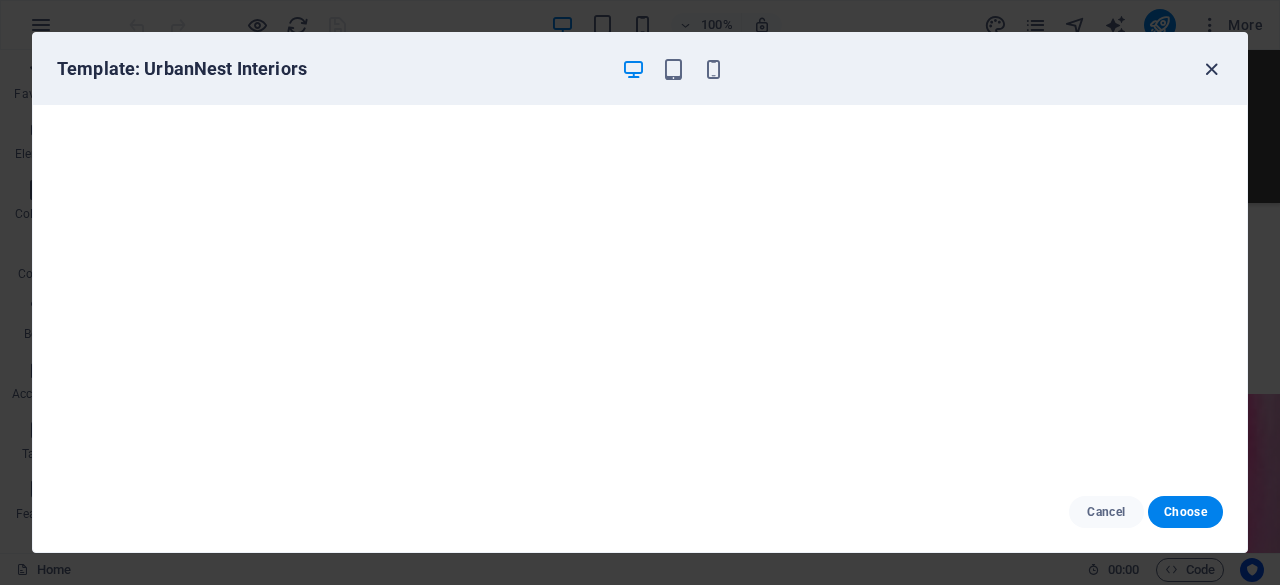 click at bounding box center [1211, 69] 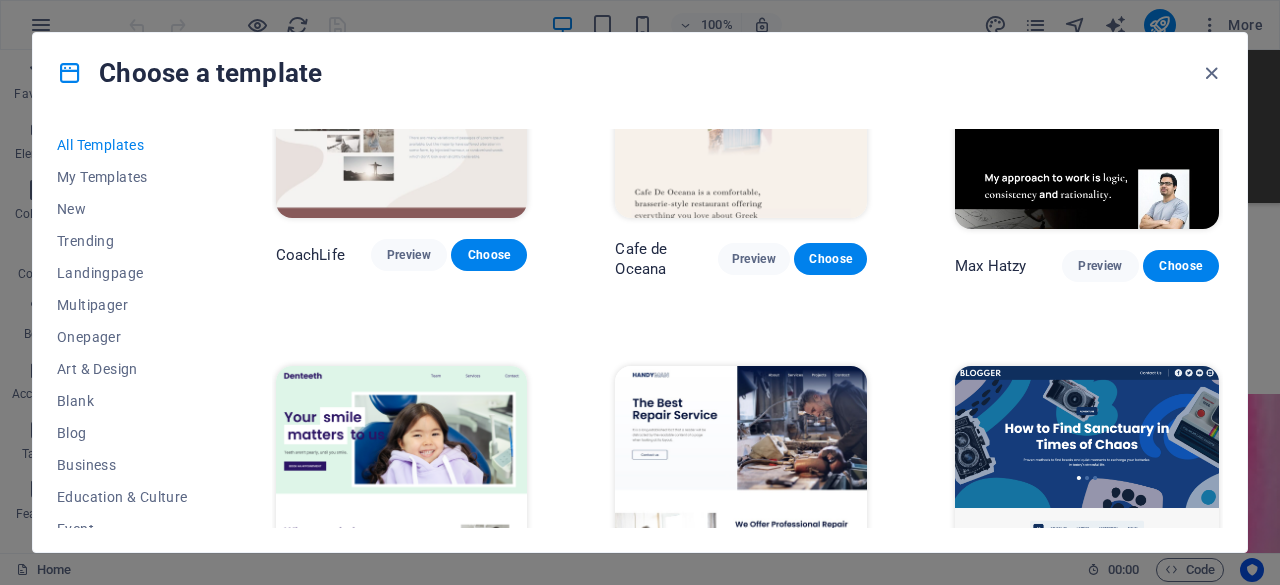 scroll, scrollTop: 4733, scrollLeft: 0, axis: vertical 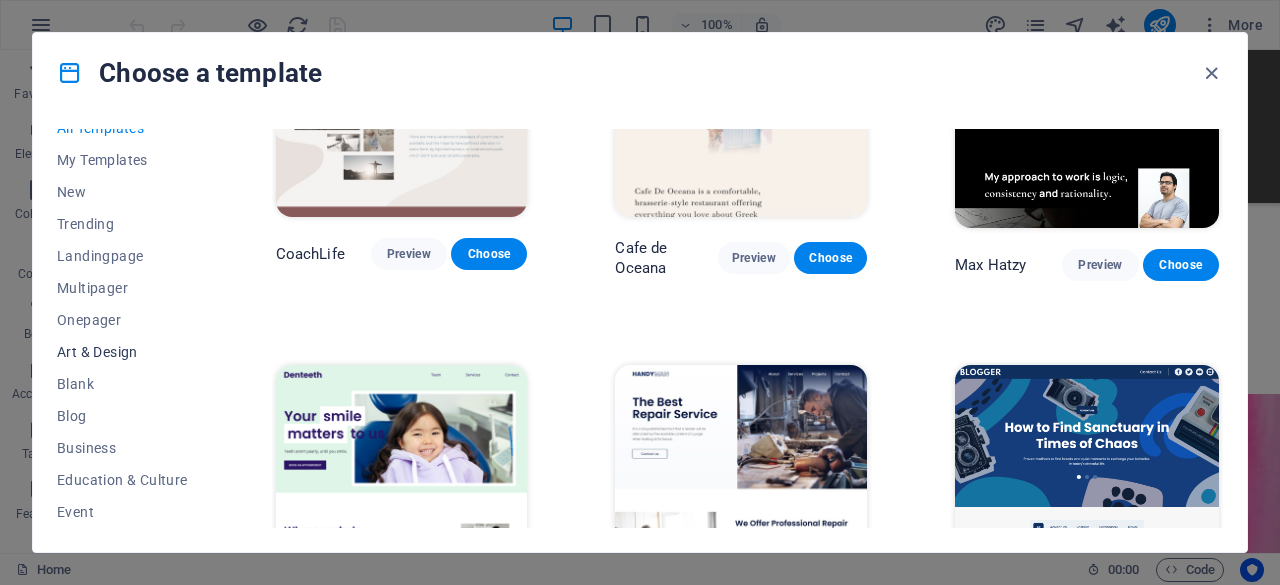 click on "Art & Design" at bounding box center [122, 352] 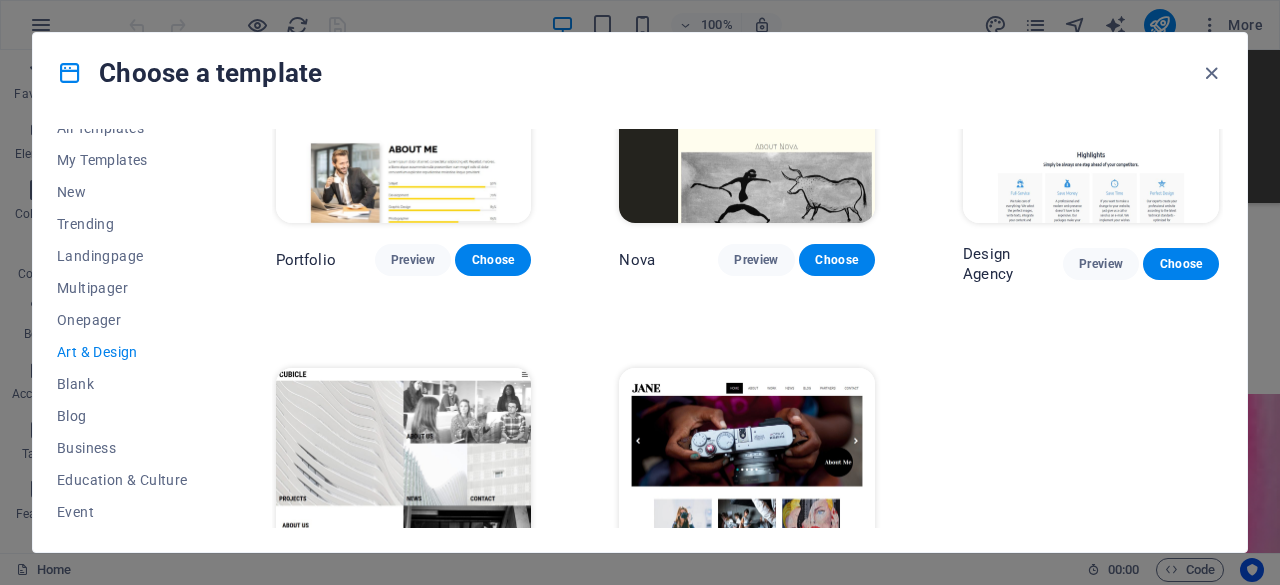 scroll, scrollTop: 1387, scrollLeft: 0, axis: vertical 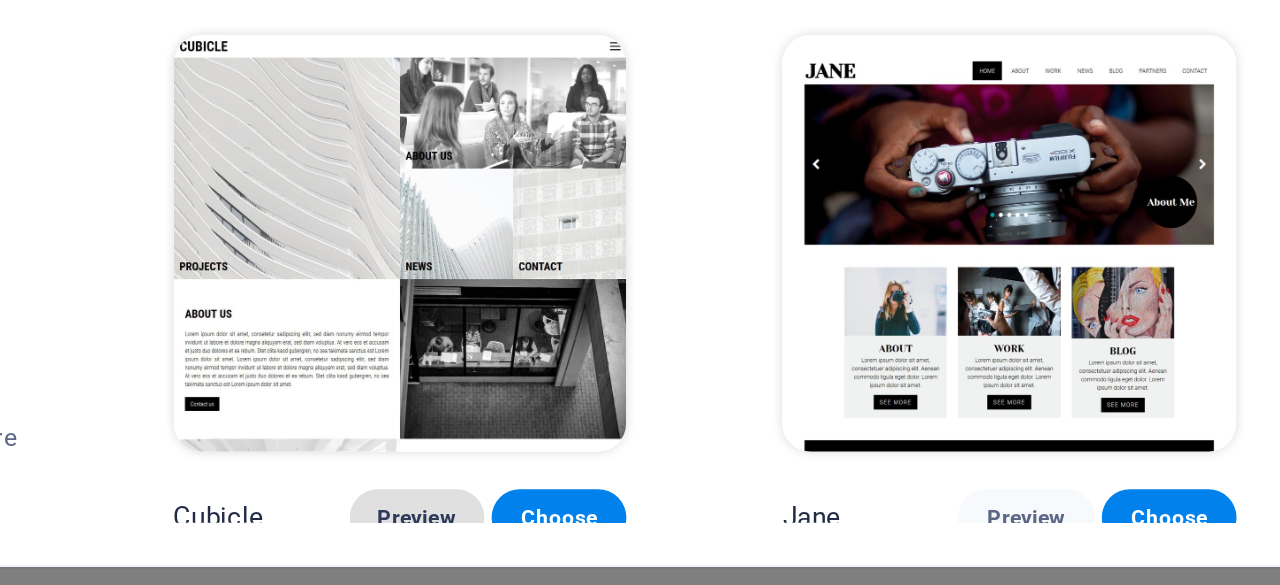 click on "Preview" at bounding box center (413, 525) 